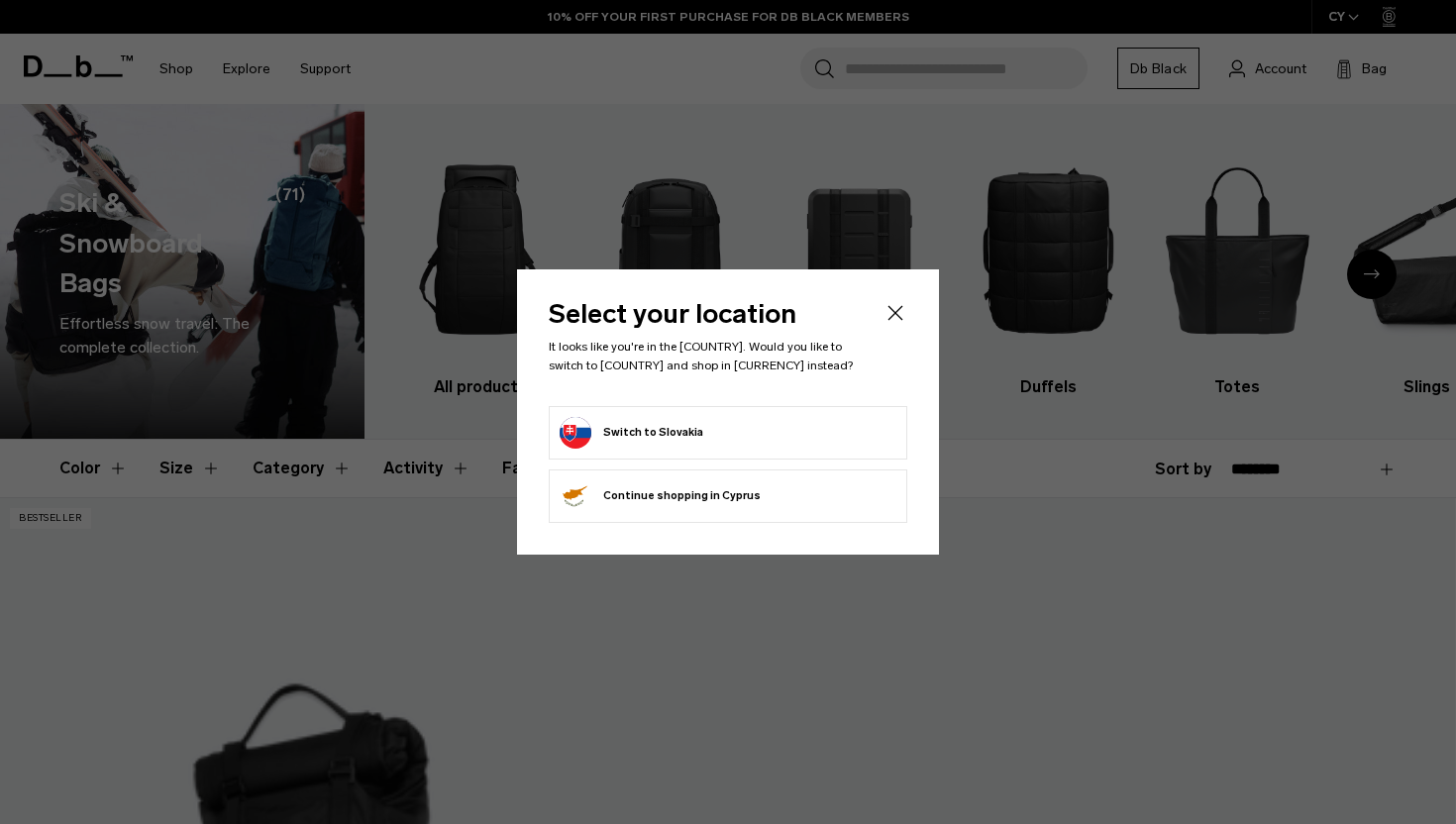 scroll, scrollTop: 0, scrollLeft: 0, axis: both 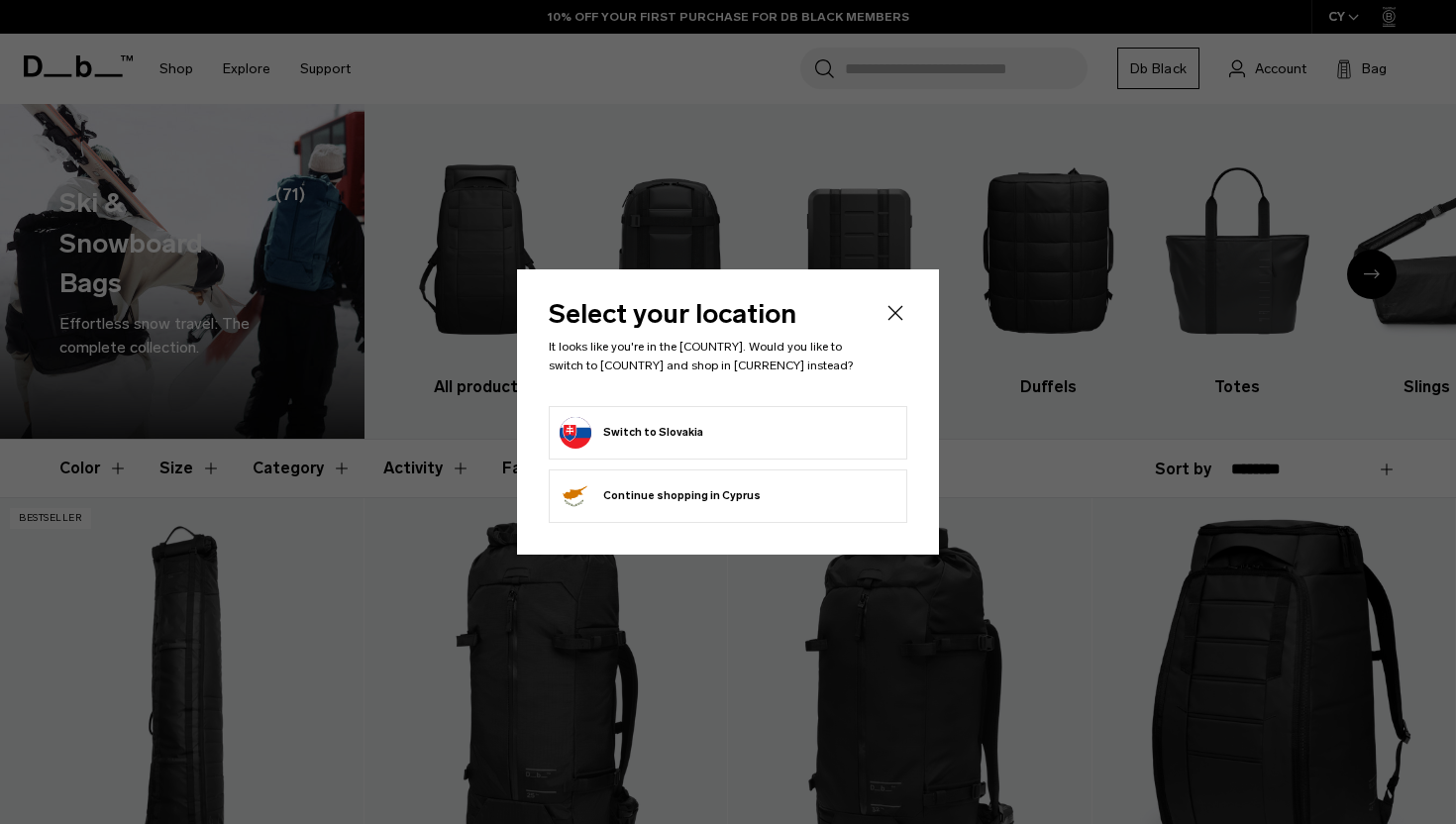 click 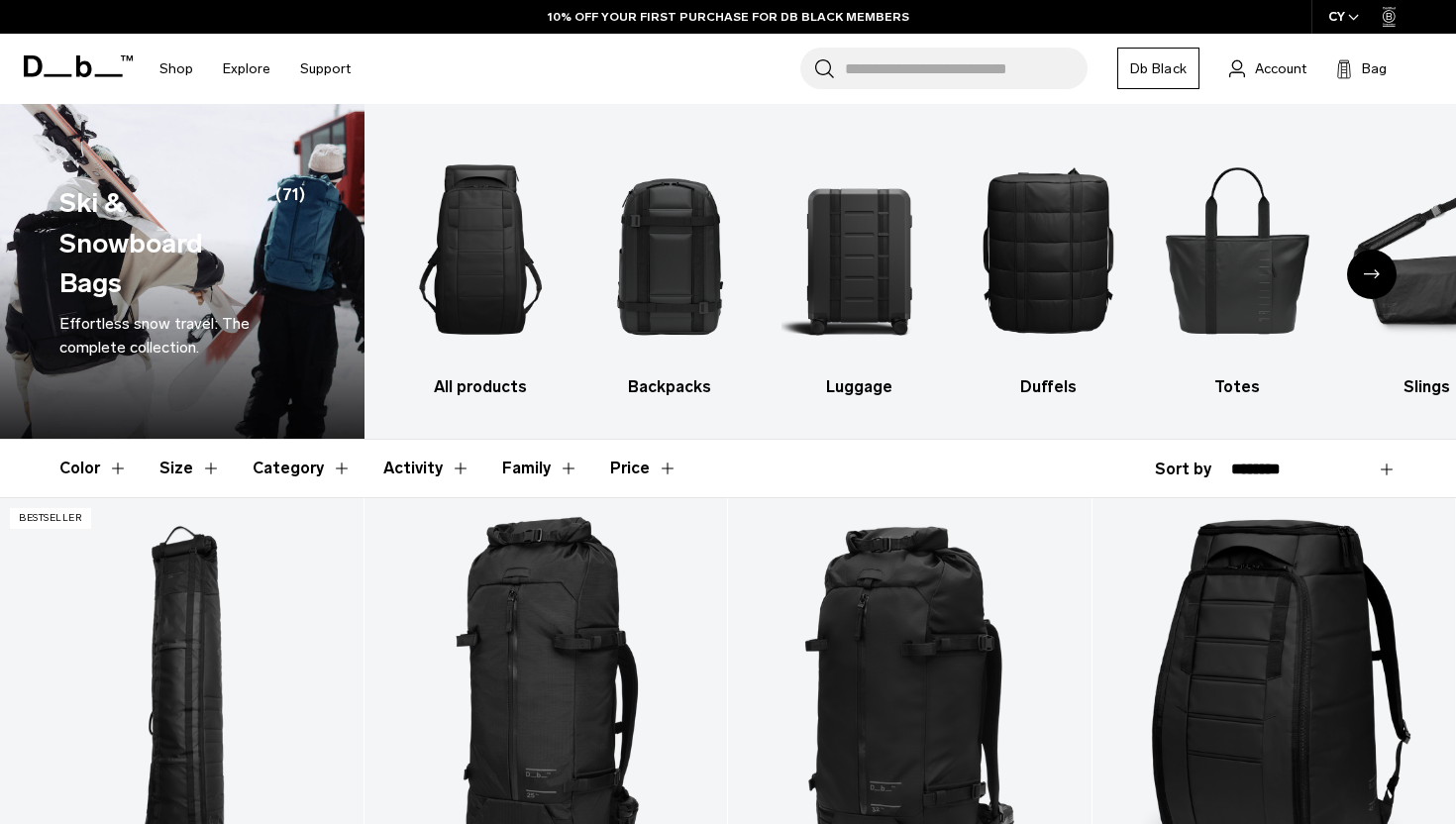 scroll, scrollTop: 0, scrollLeft: 0, axis: both 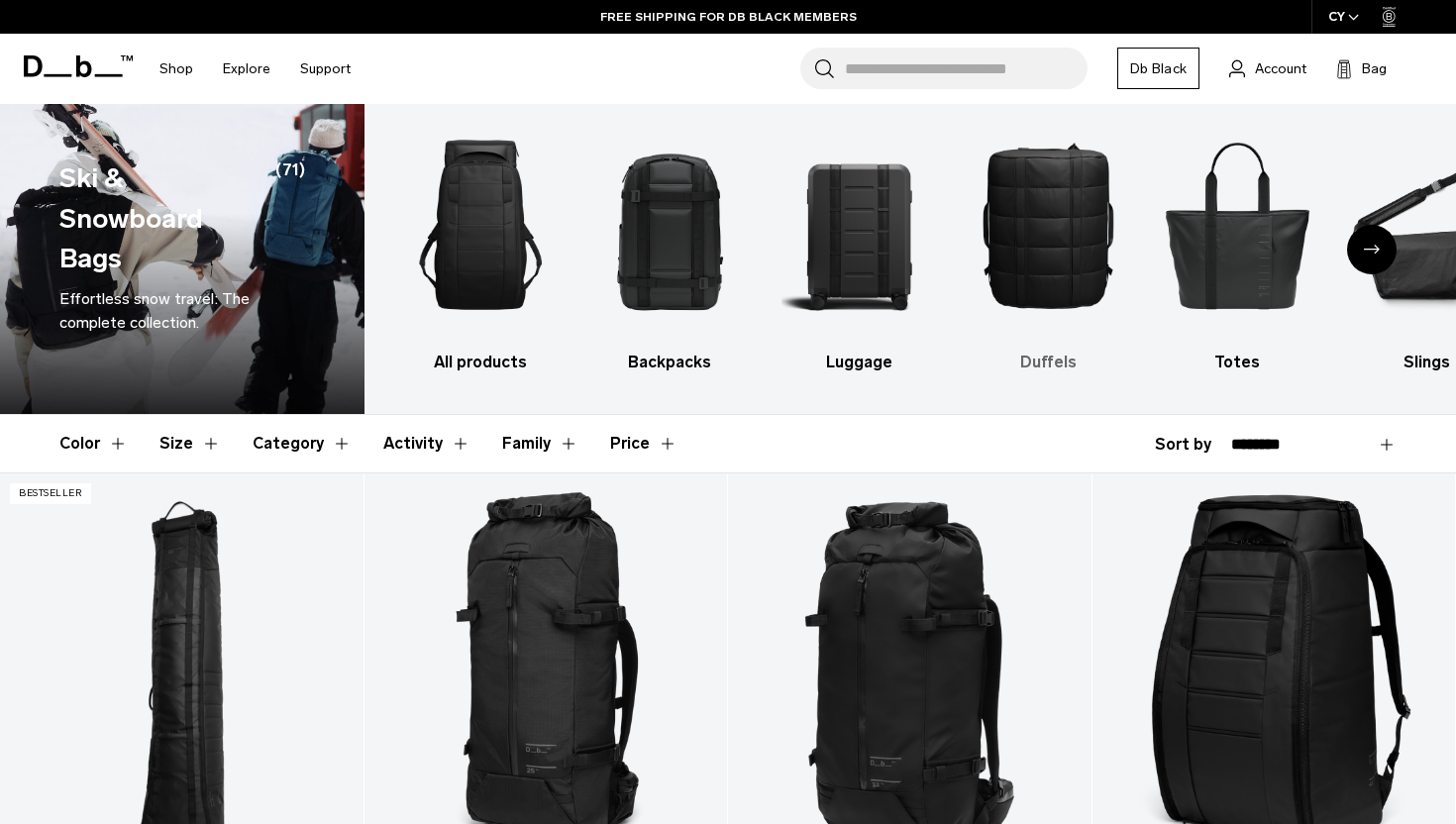 click at bounding box center [1048, 225] 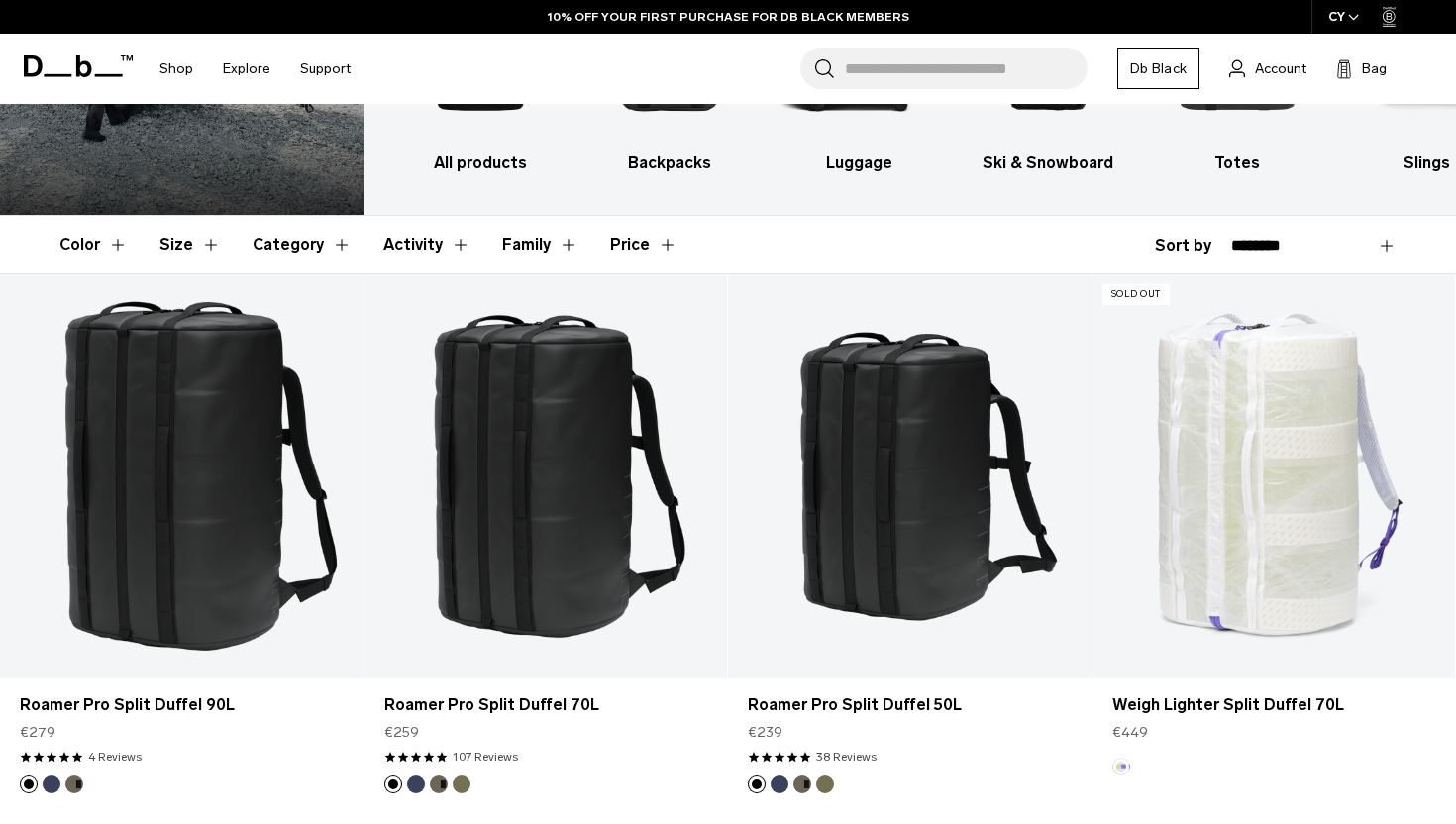 scroll, scrollTop: 0, scrollLeft: 0, axis: both 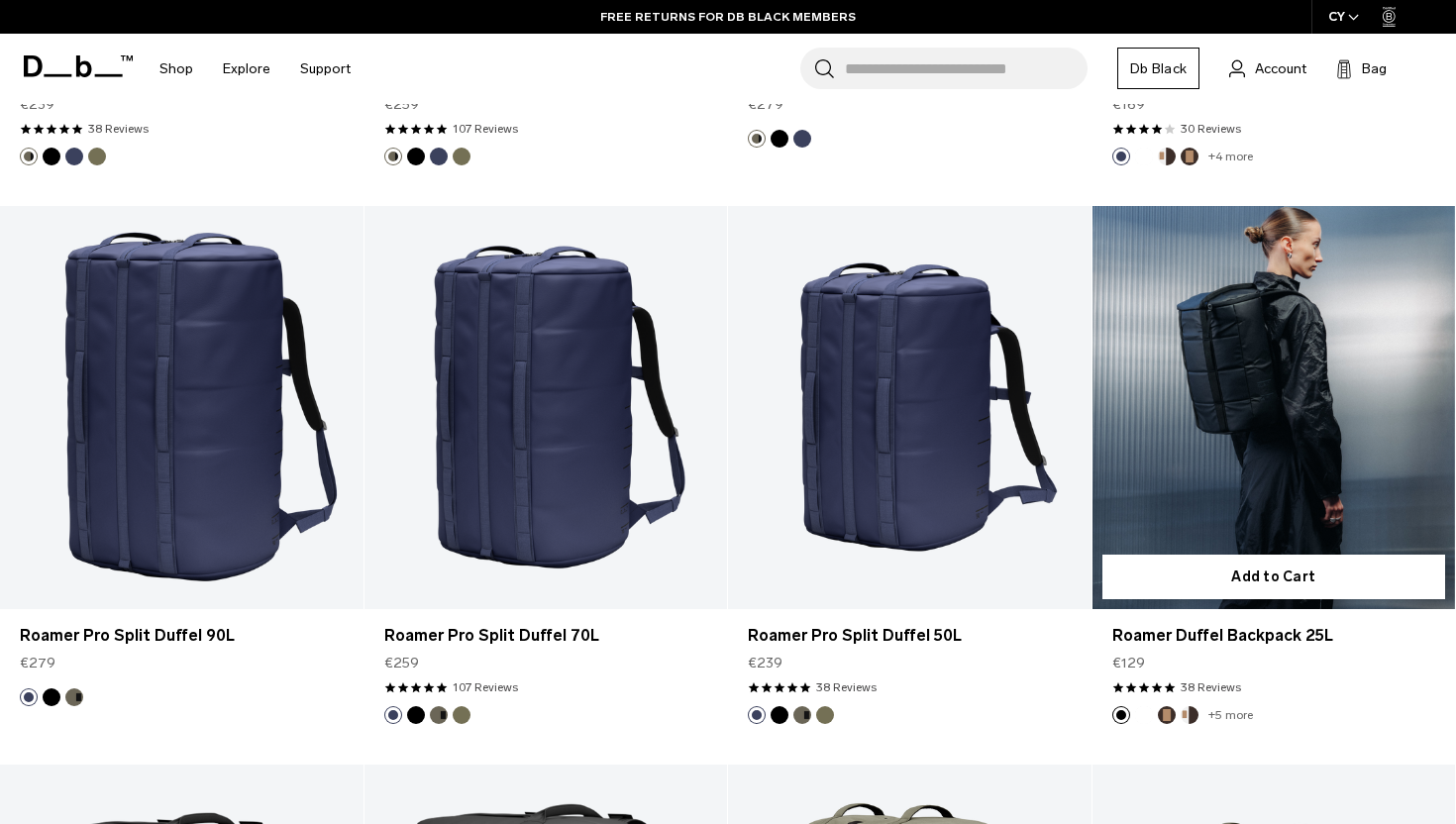 click at bounding box center [1274, 407] 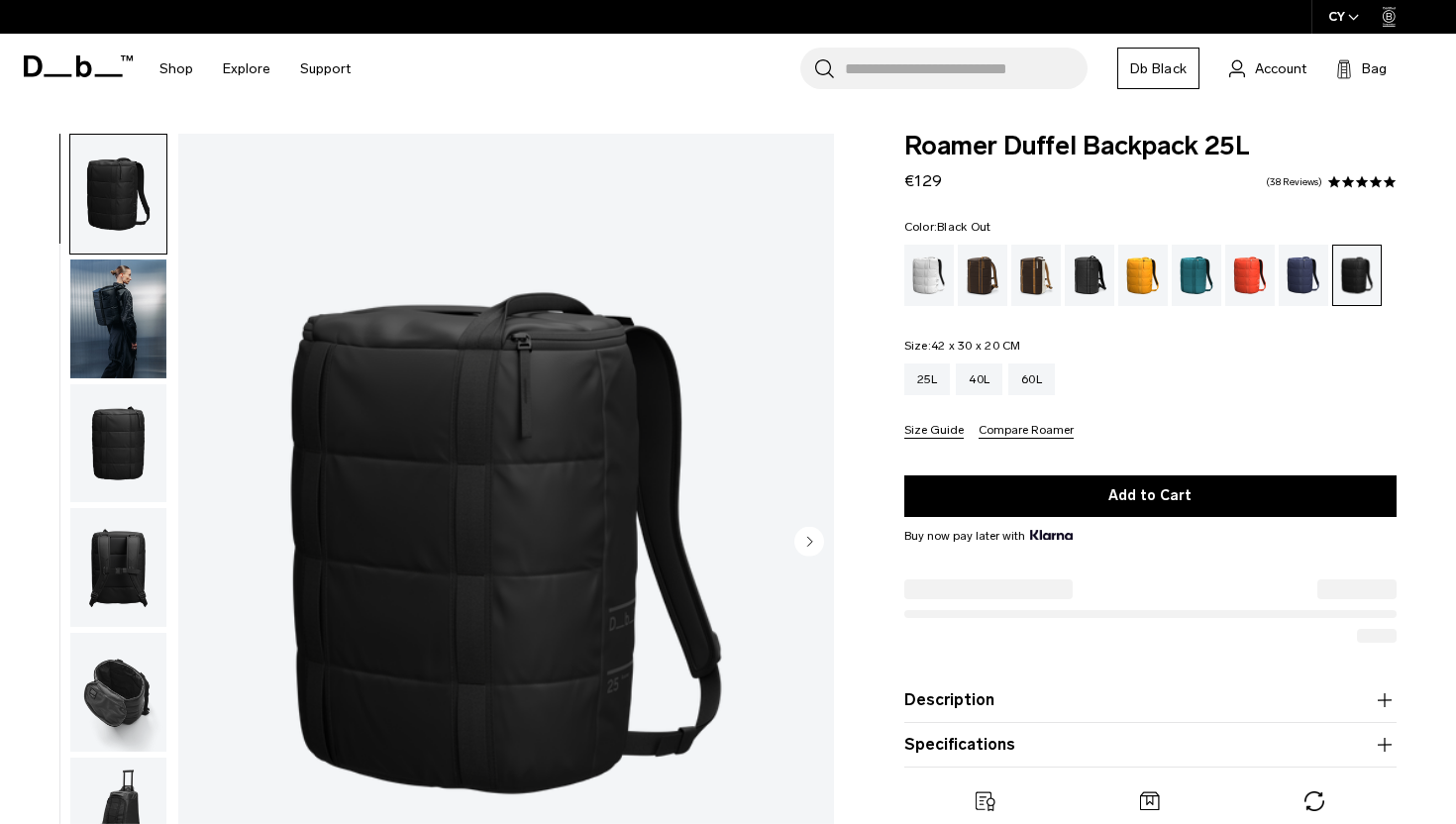 scroll, scrollTop: 0, scrollLeft: 0, axis: both 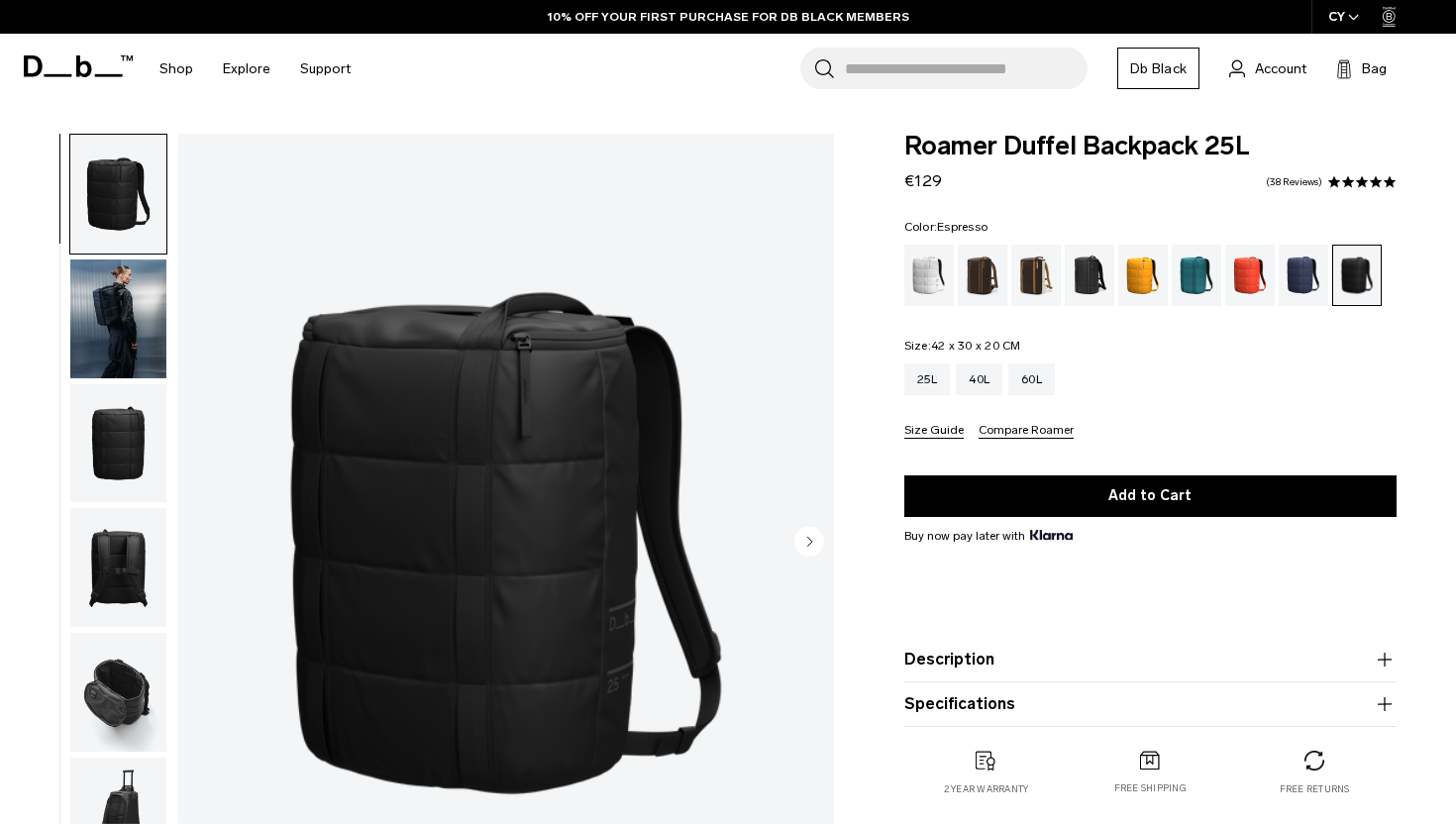 click at bounding box center [983, 275] 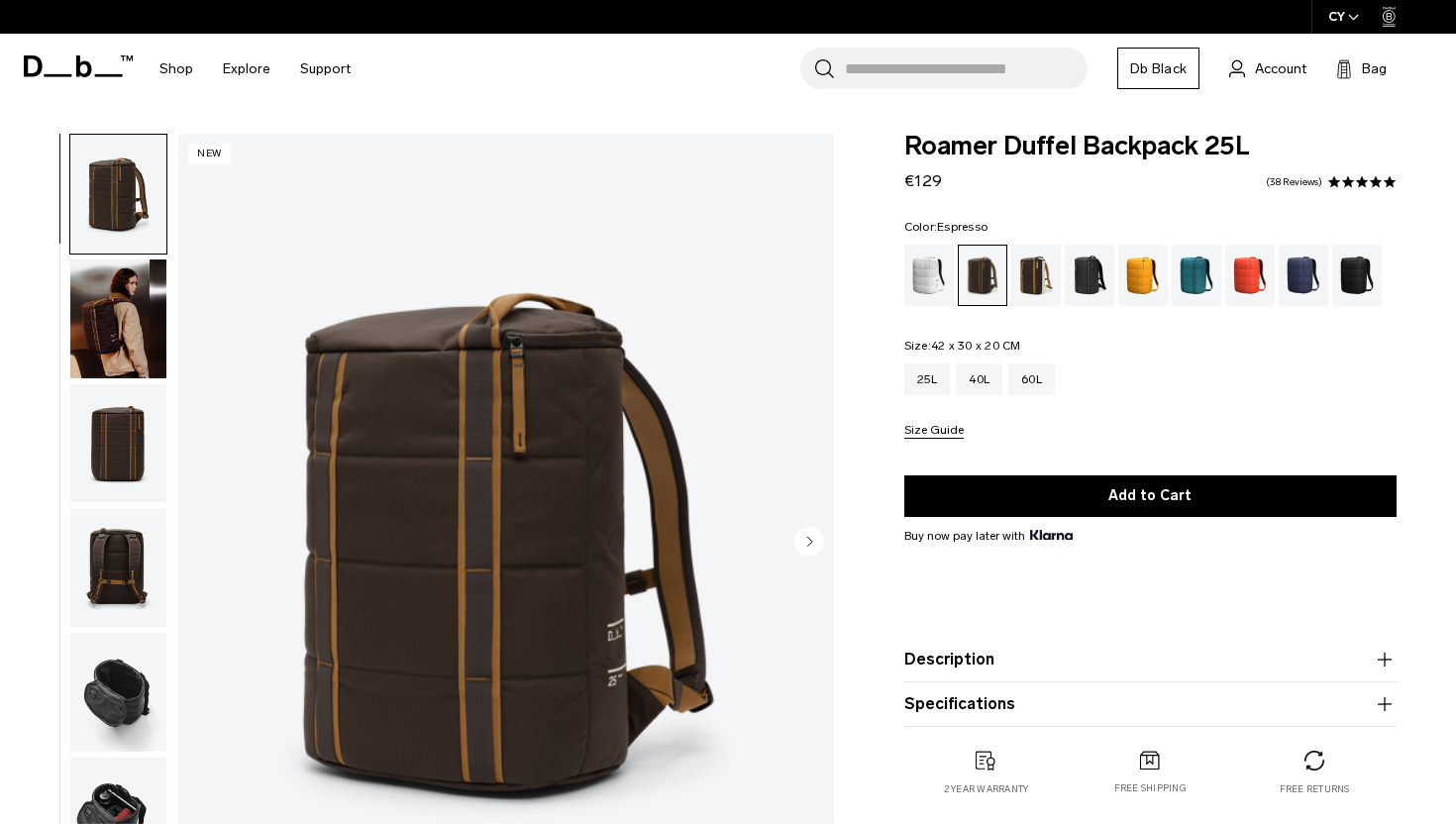 scroll, scrollTop: 0, scrollLeft: 0, axis: both 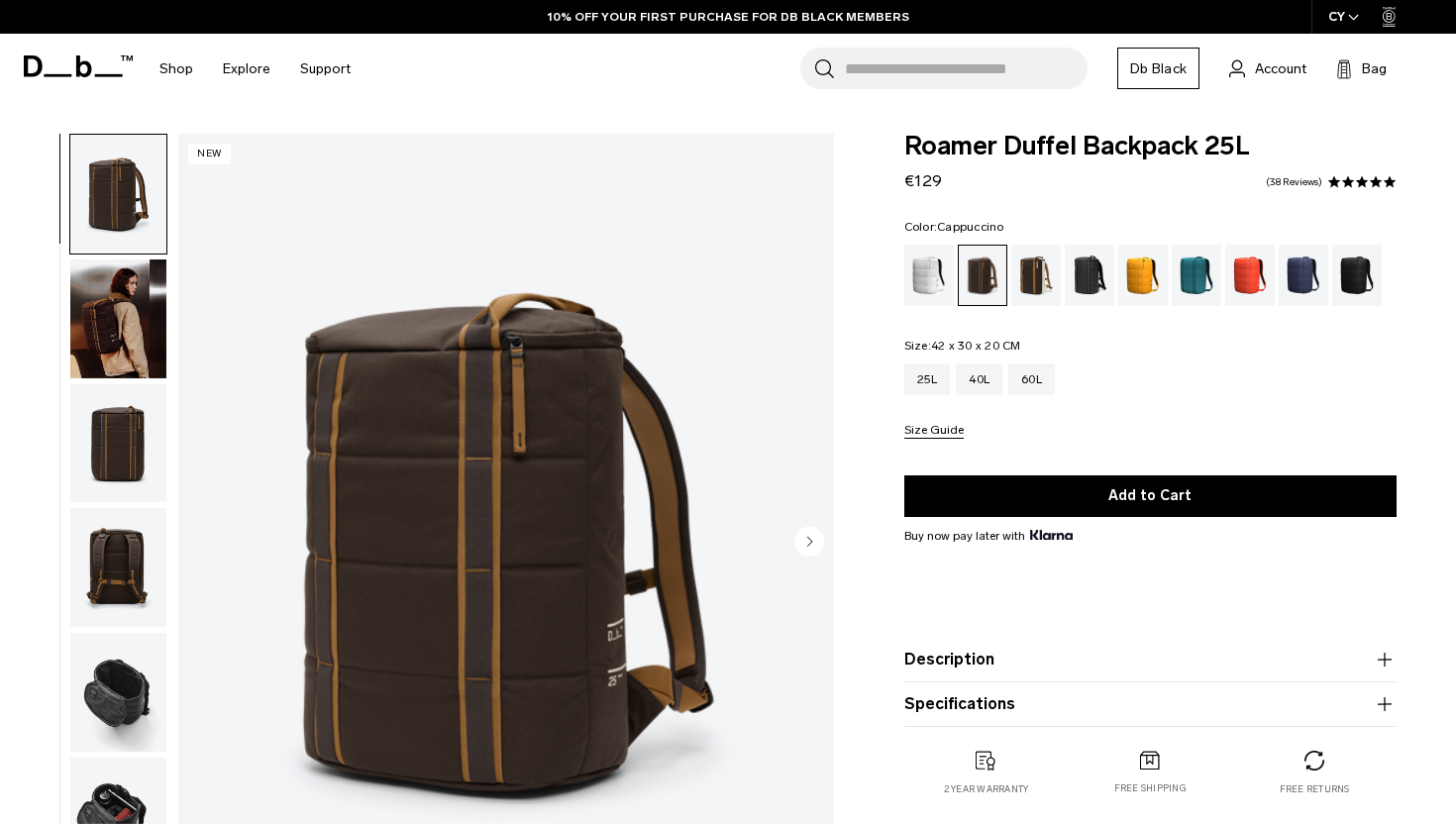 click at bounding box center (1036, 275) 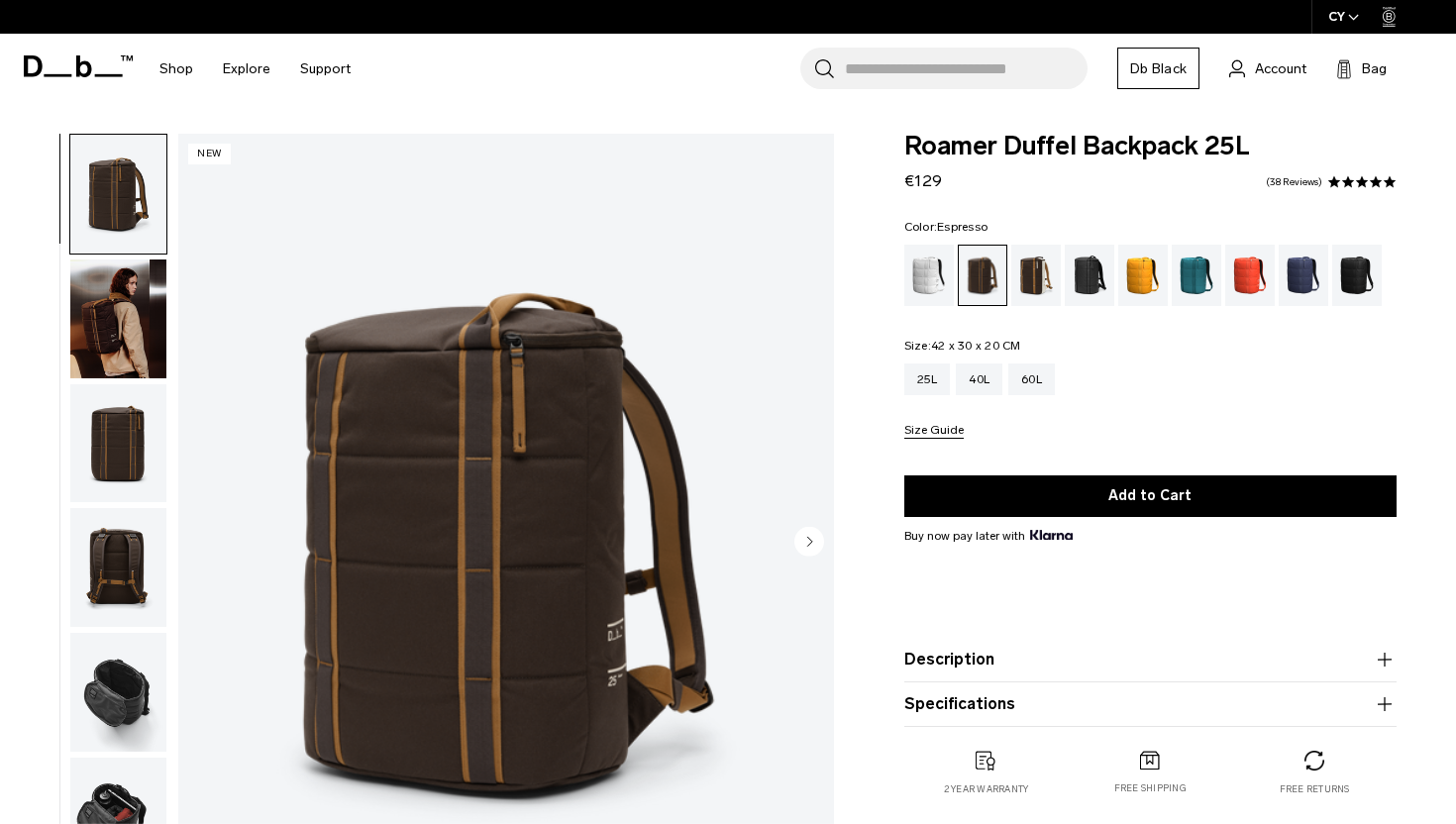 scroll, scrollTop: 0, scrollLeft: 0, axis: both 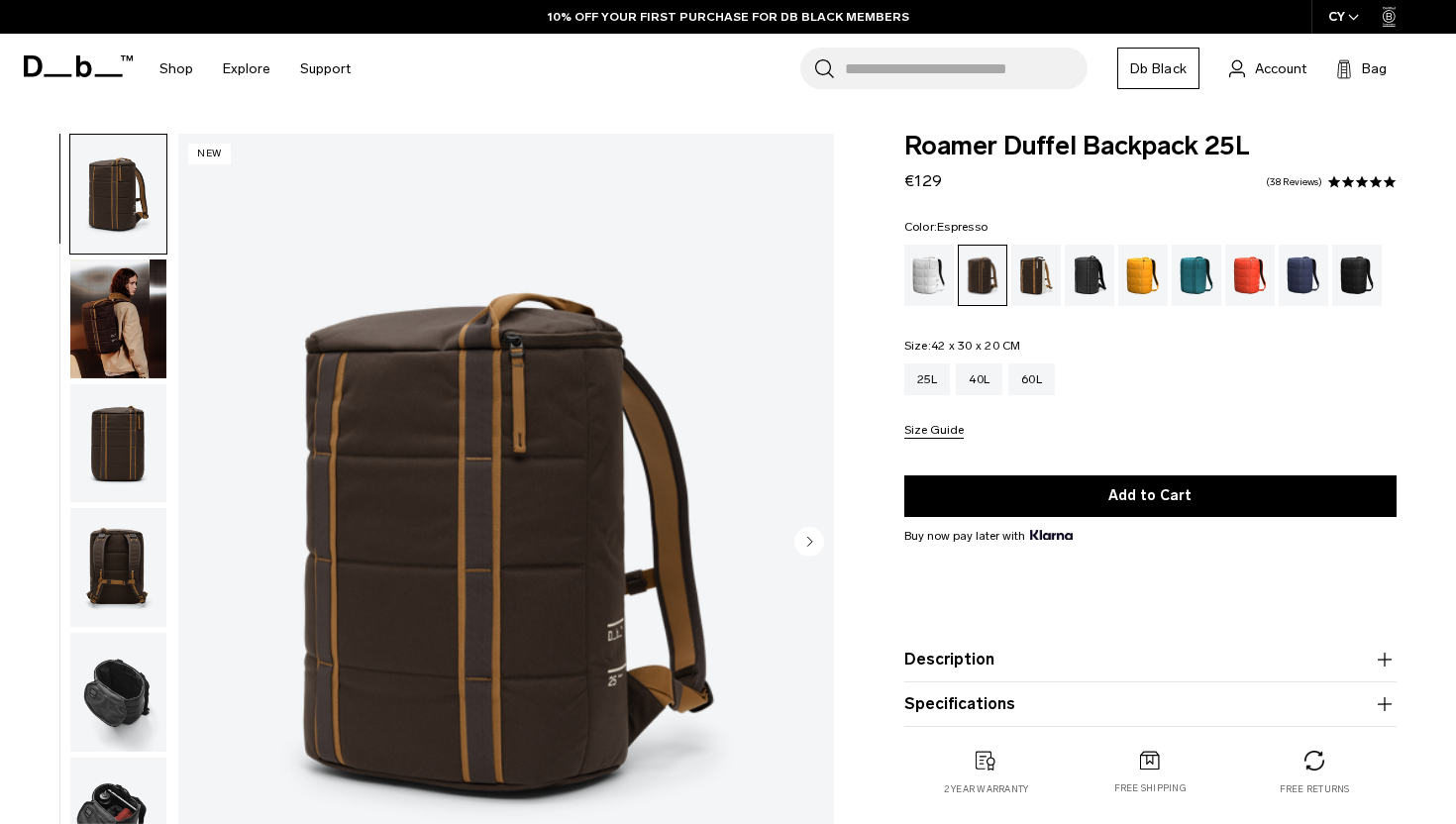 click 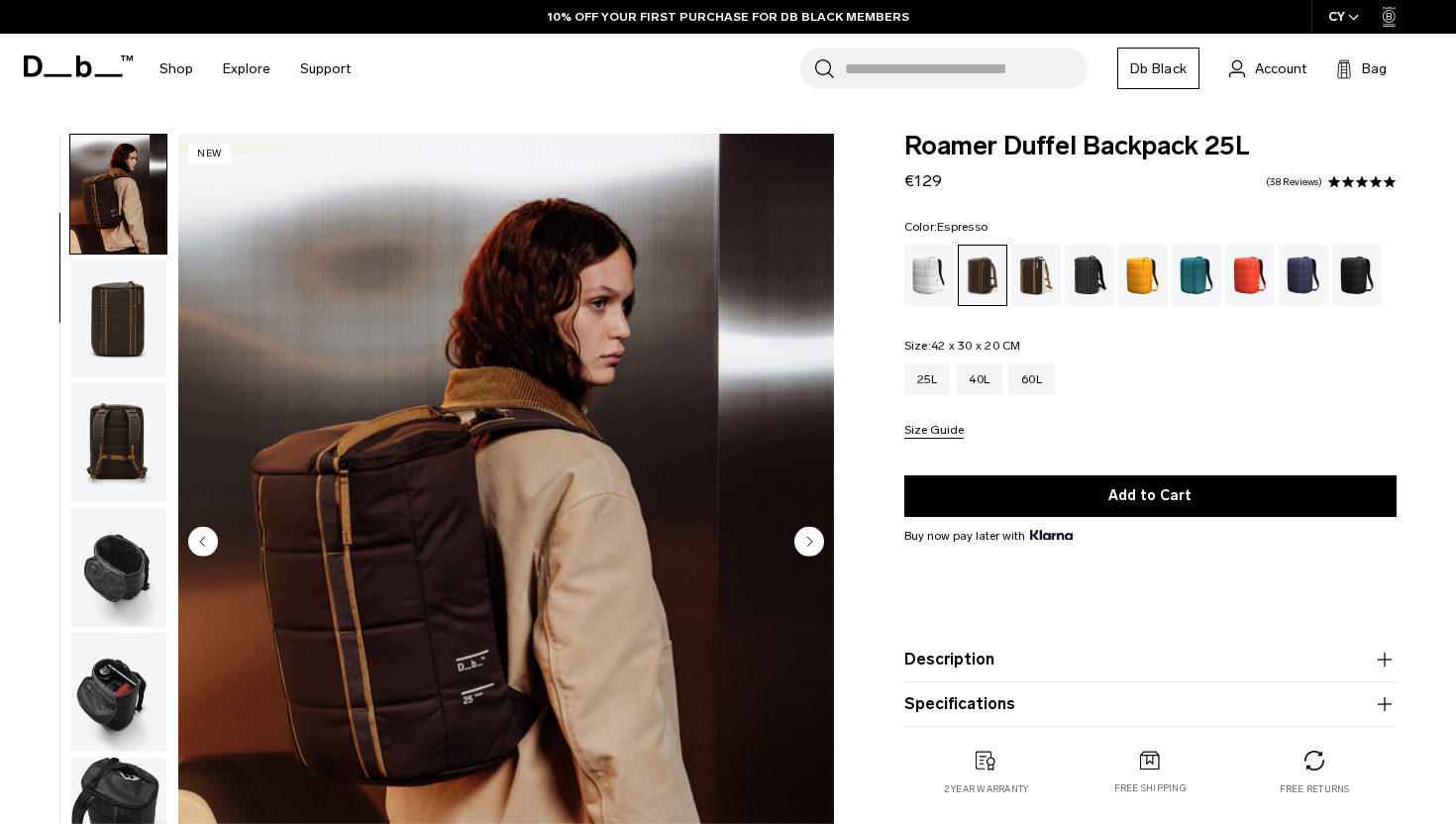 click 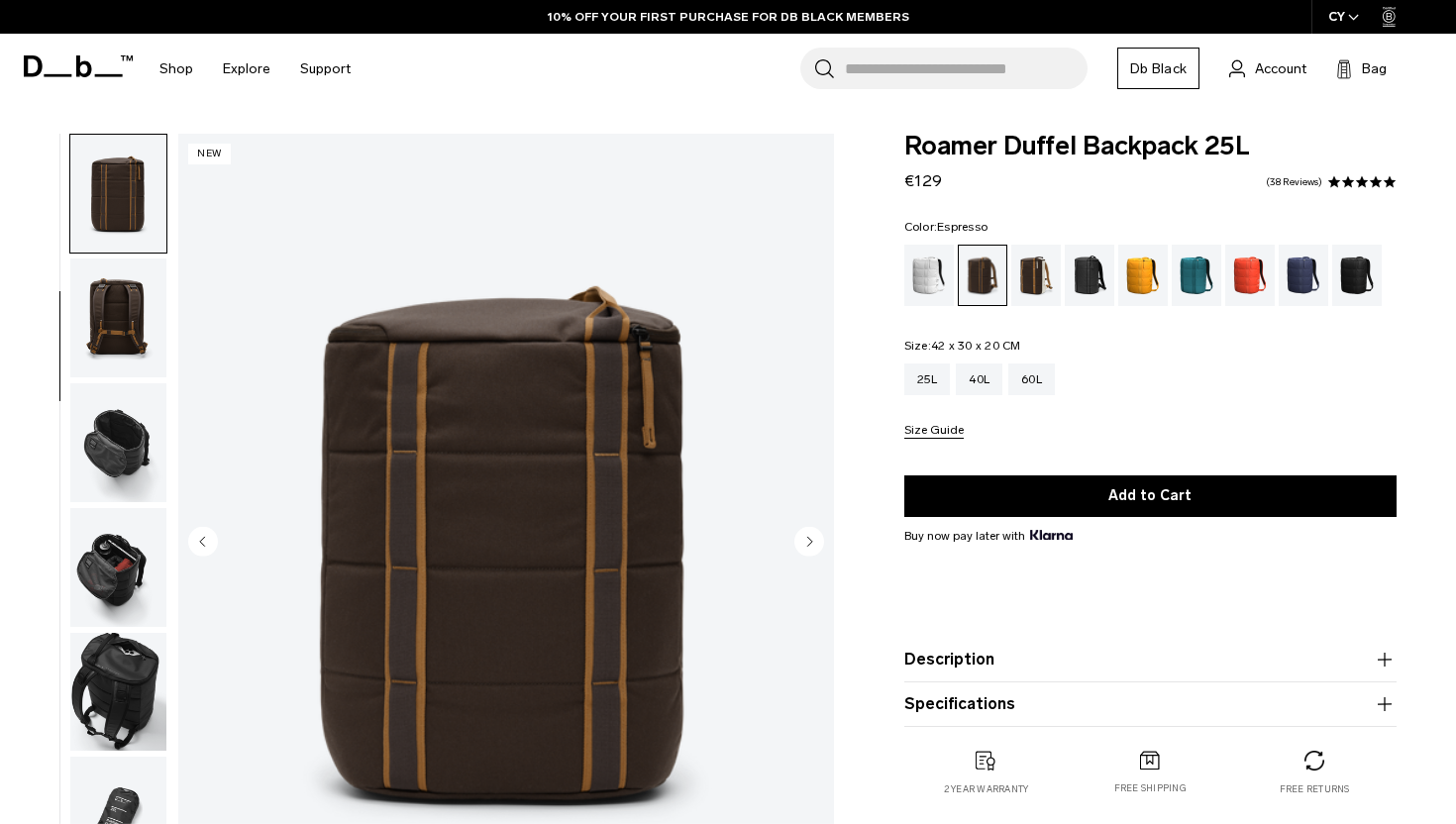 click 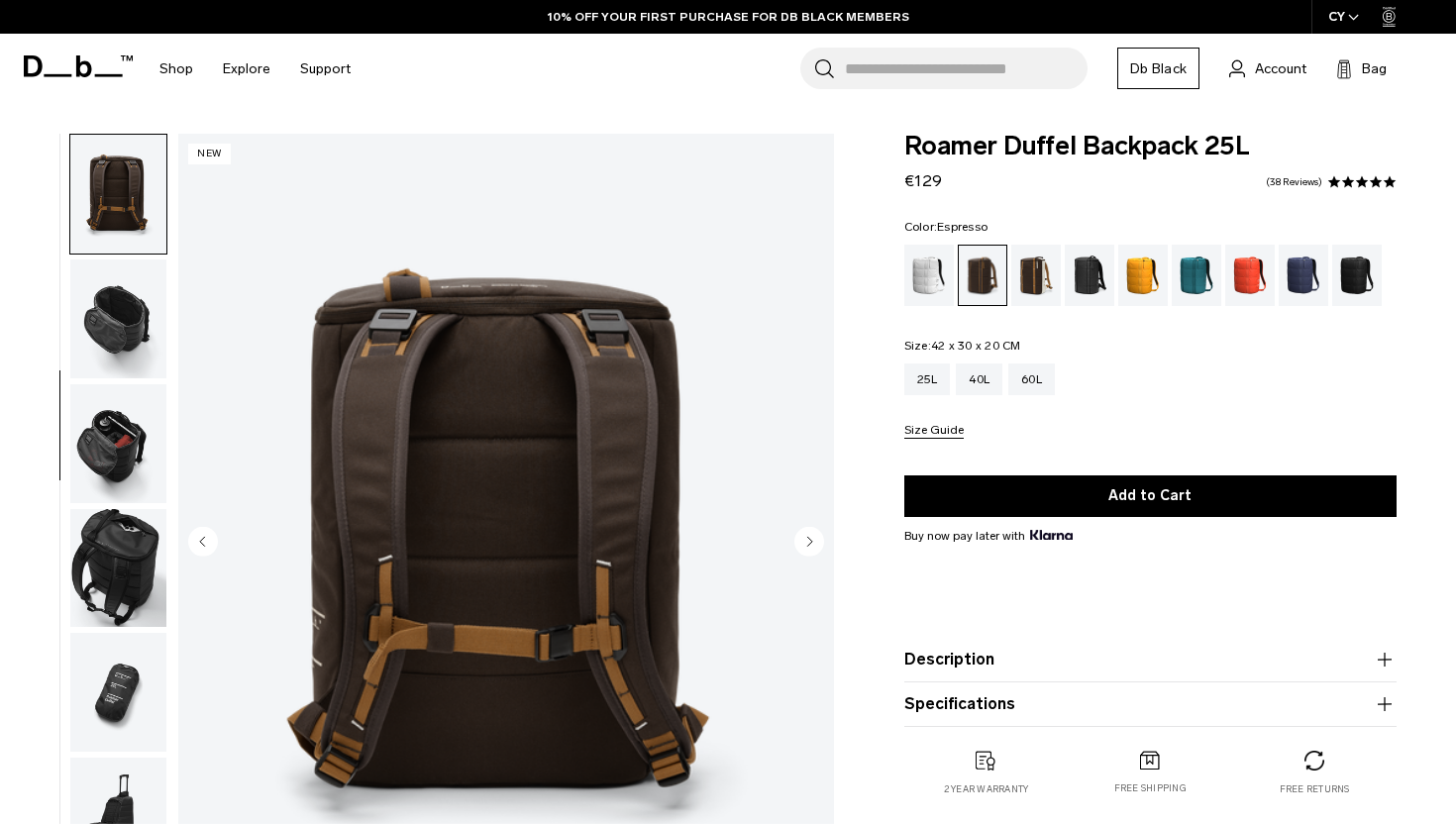 click 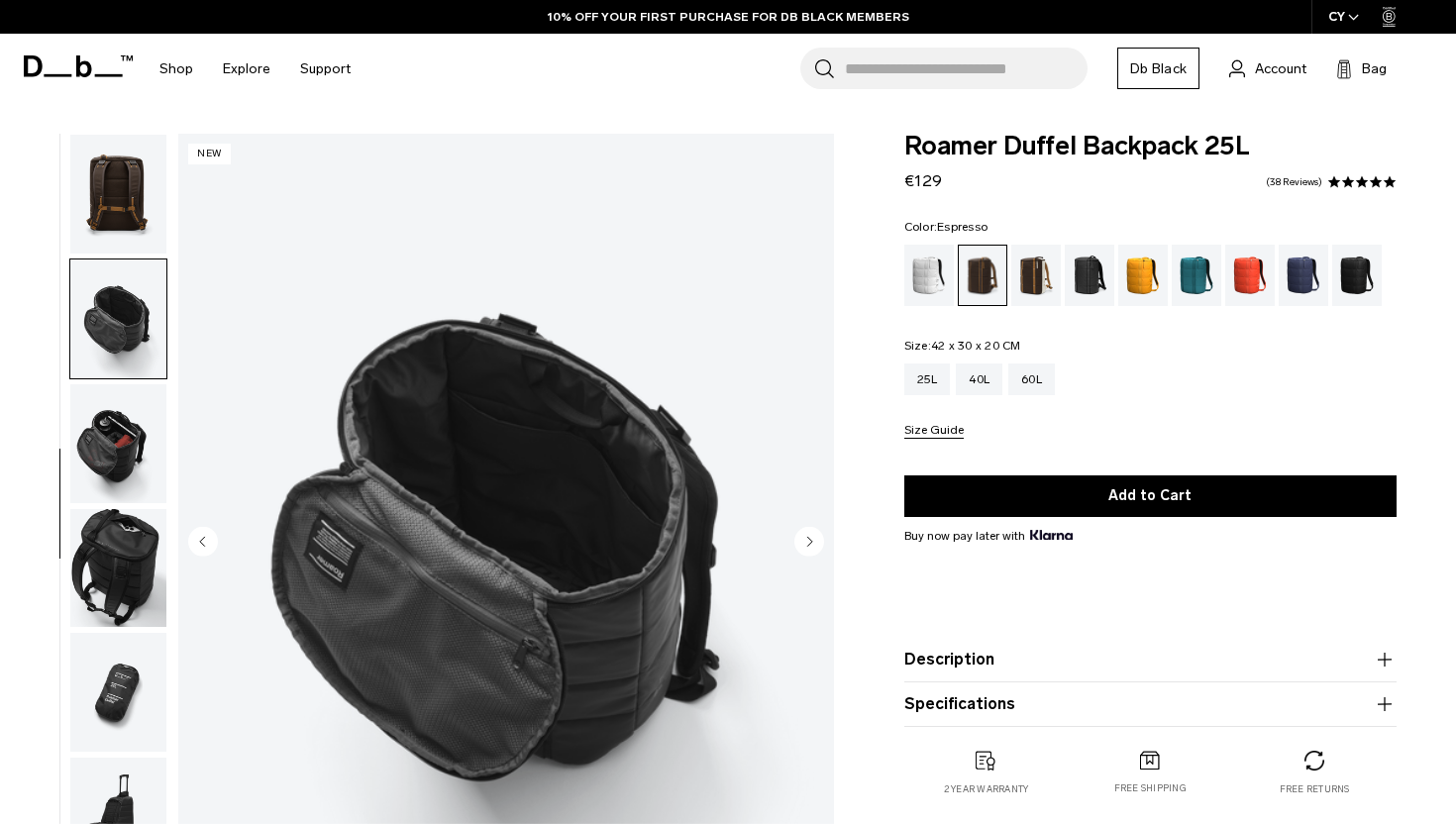 scroll, scrollTop: 423, scrollLeft: 0, axis: vertical 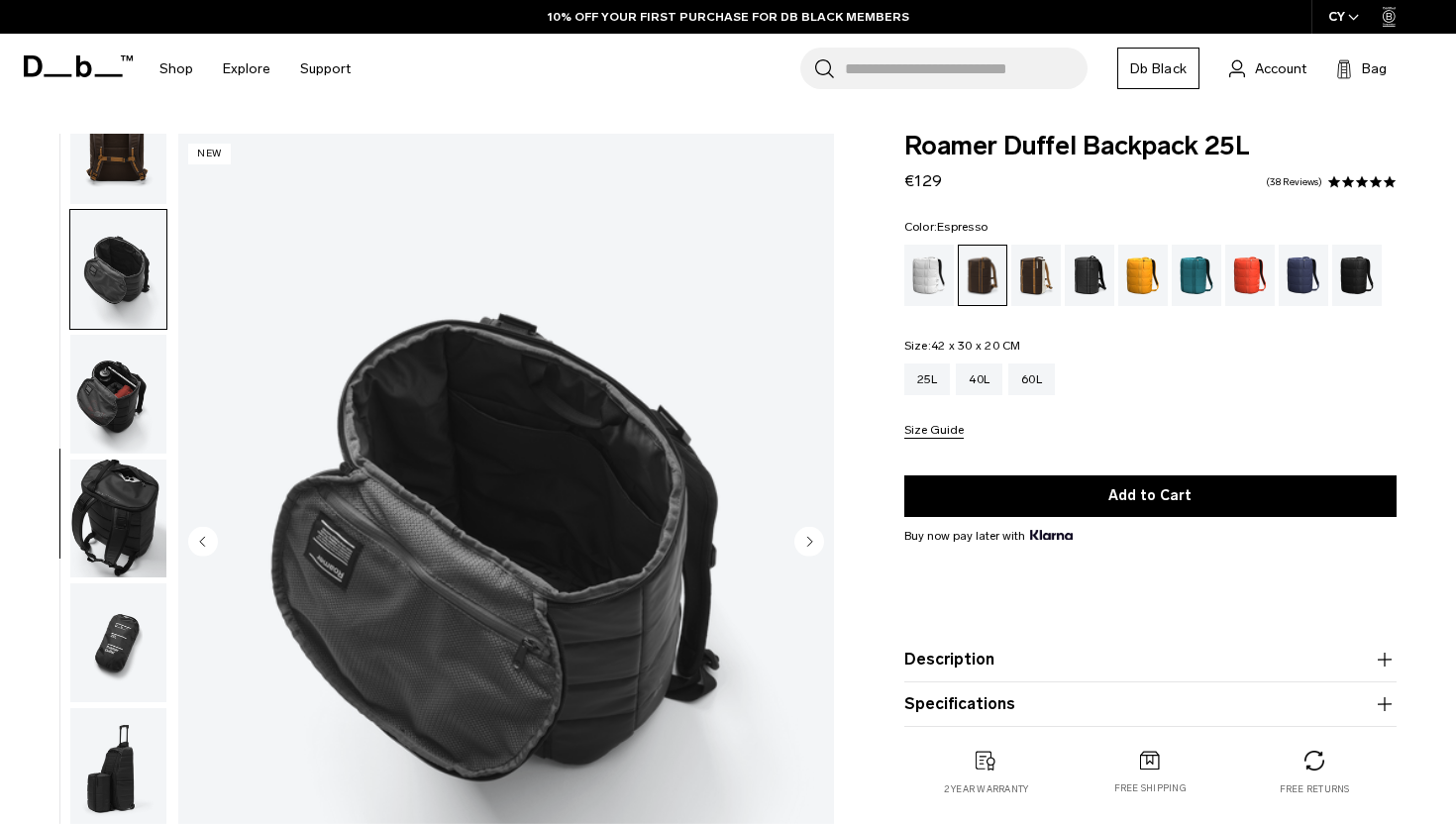 click 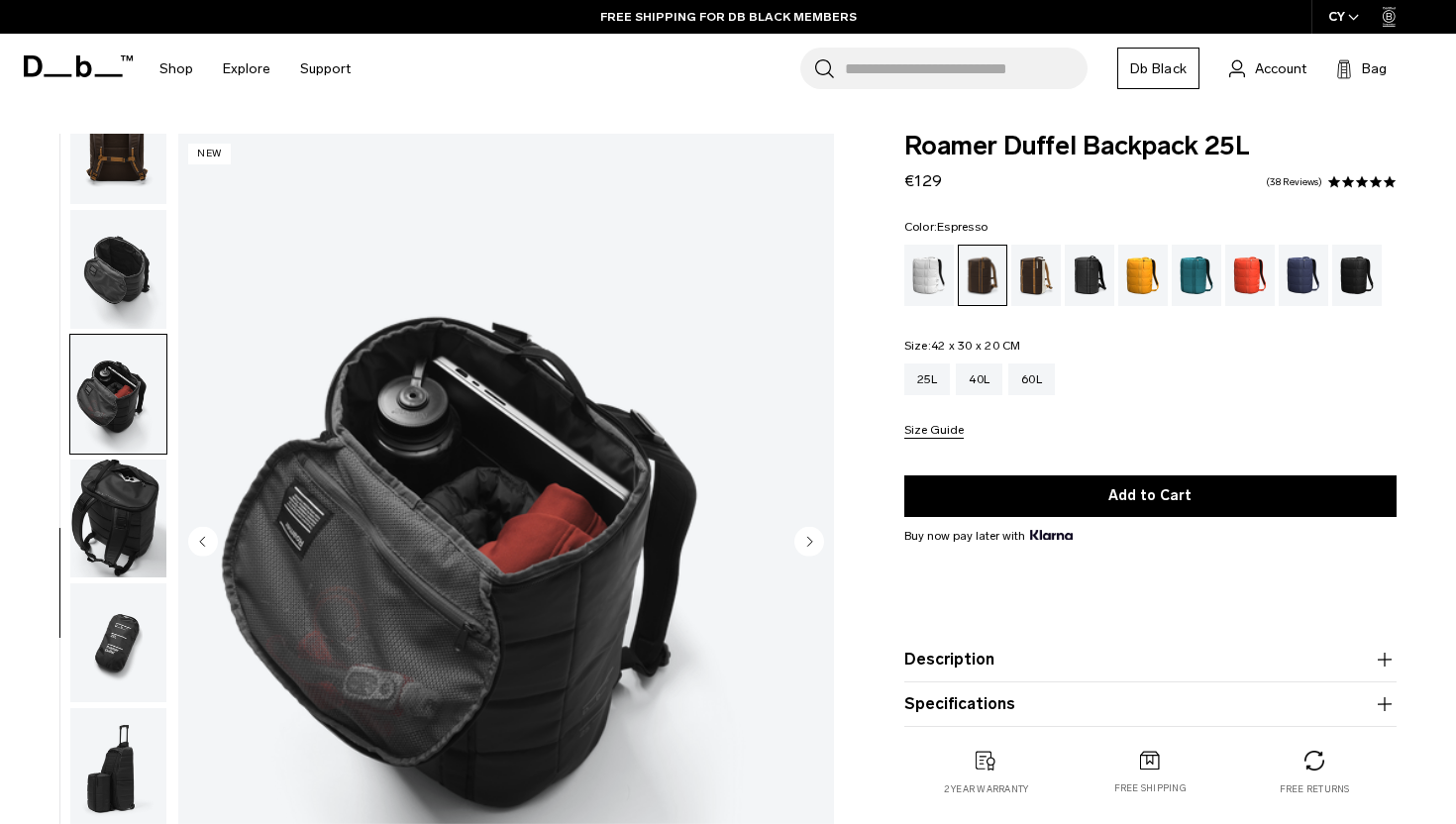 click 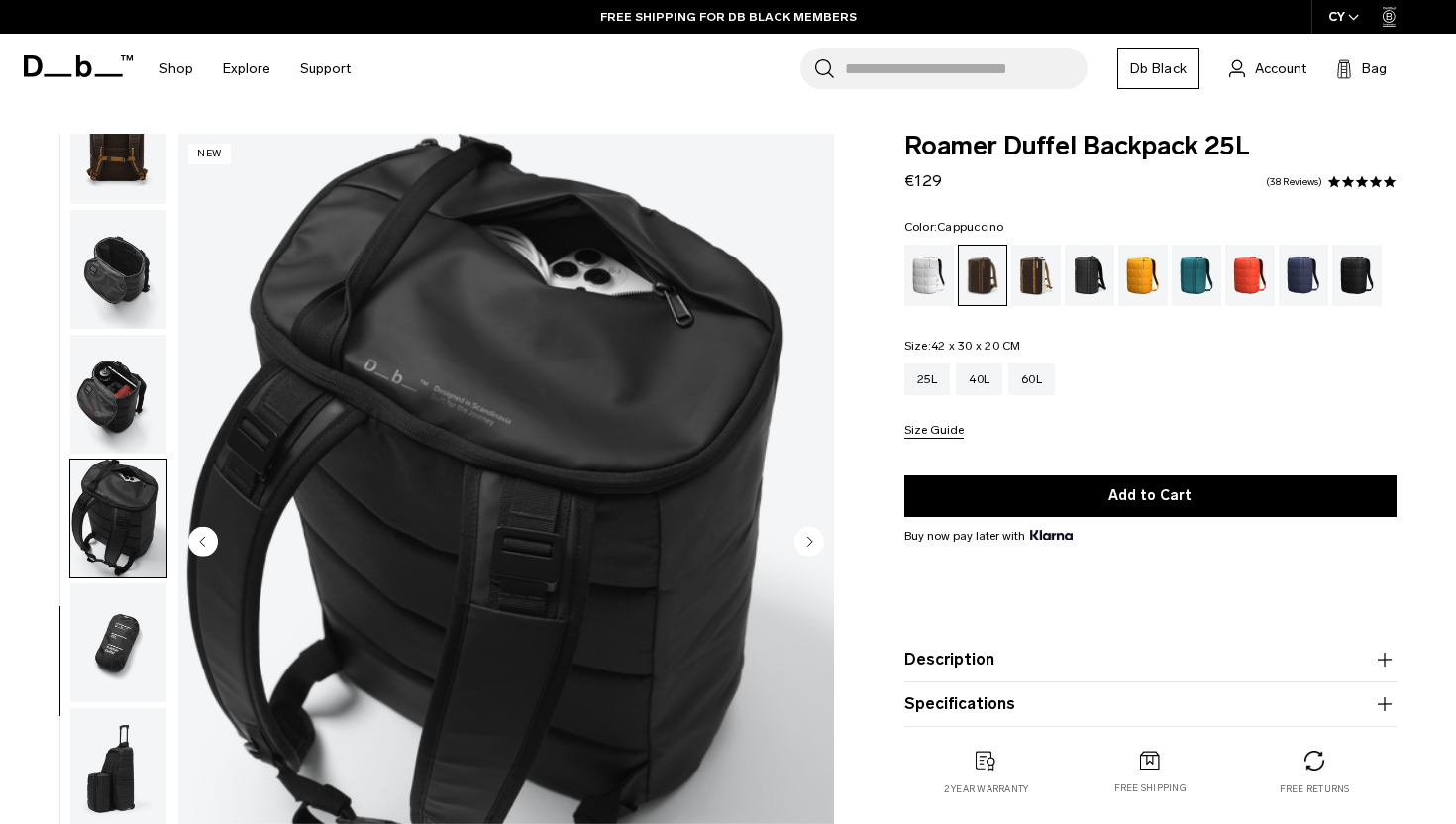 click at bounding box center [1036, 275] 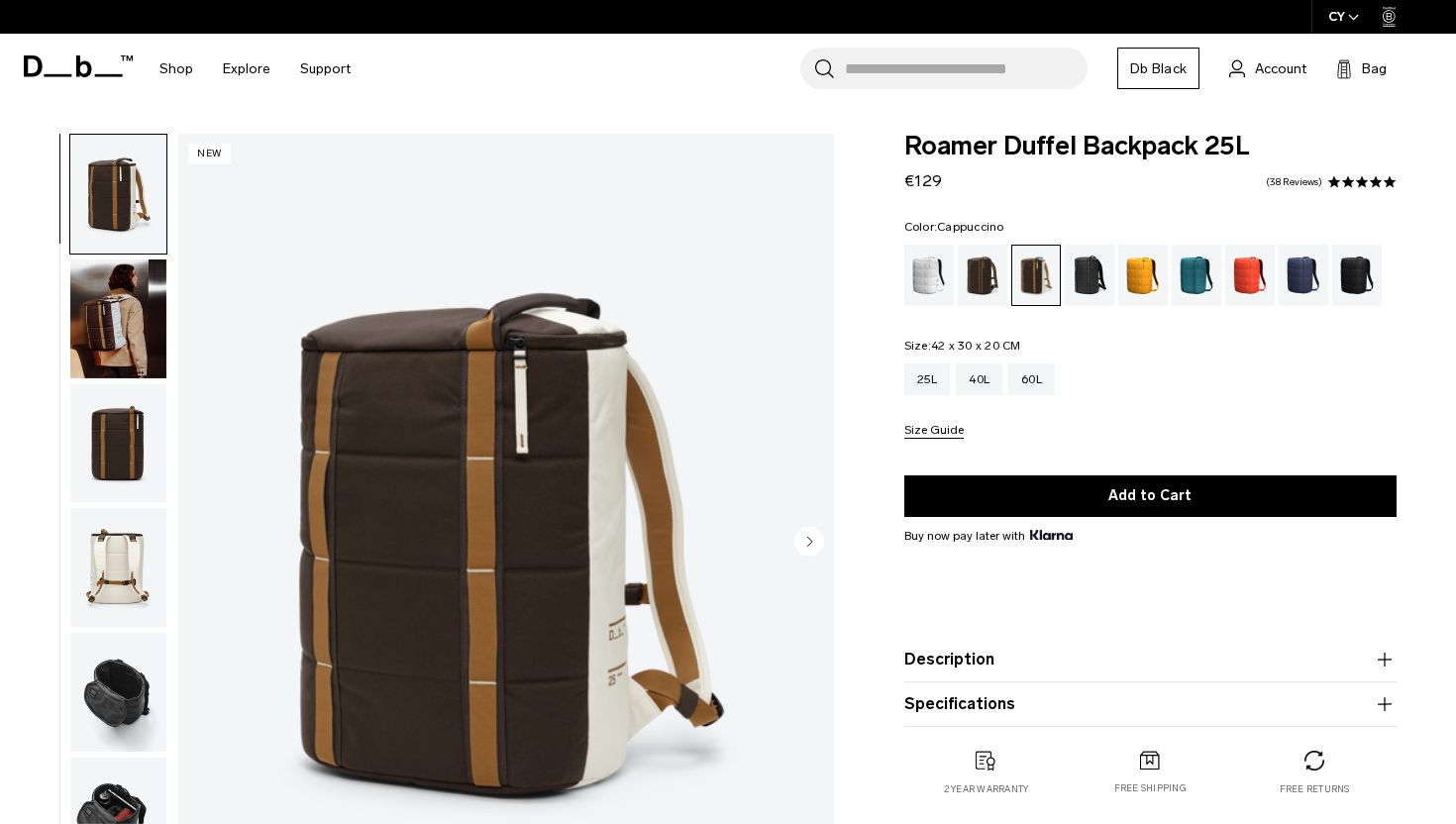 click 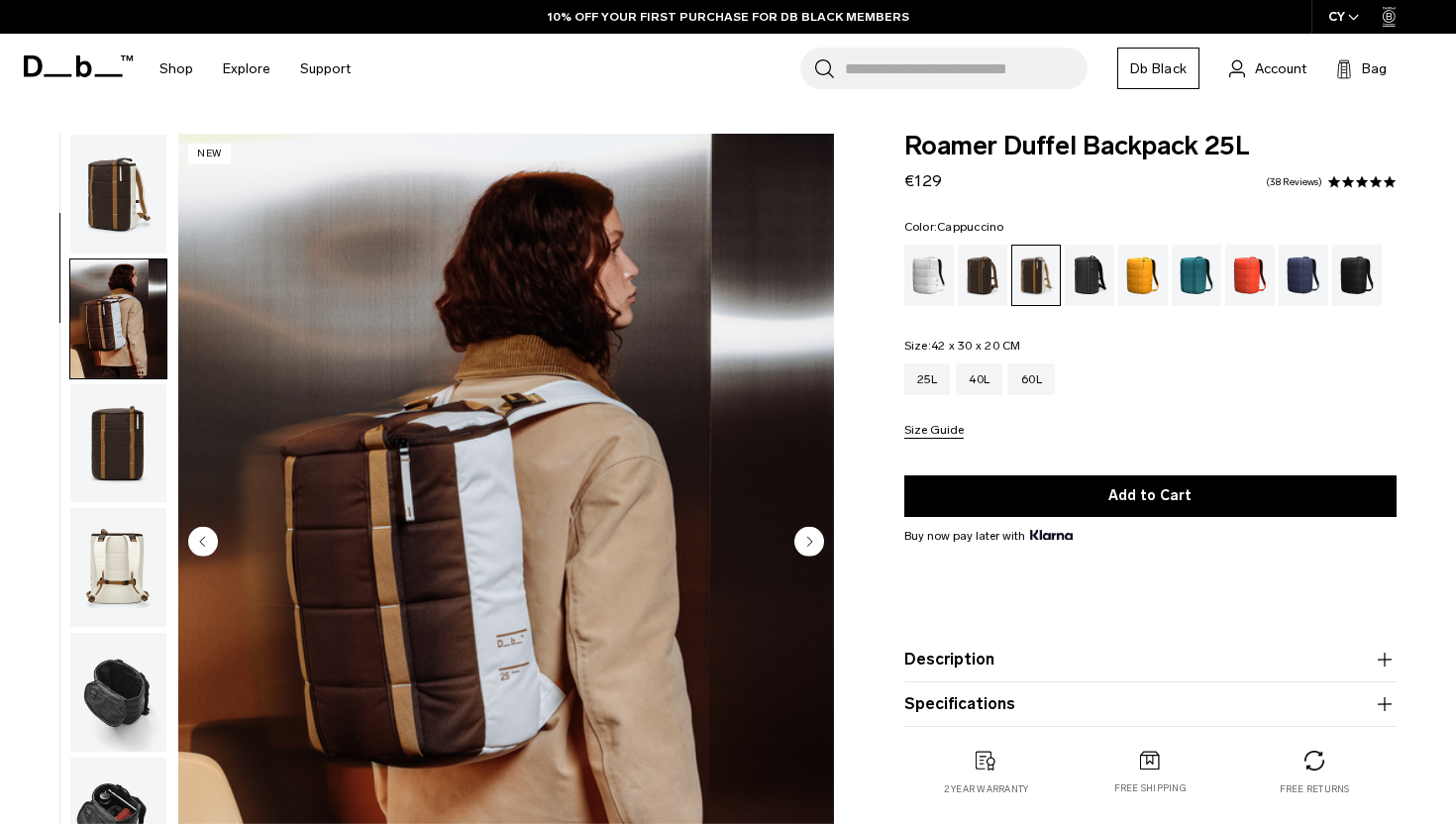 scroll, scrollTop: 125, scrollLeft: 0, axis: vertical 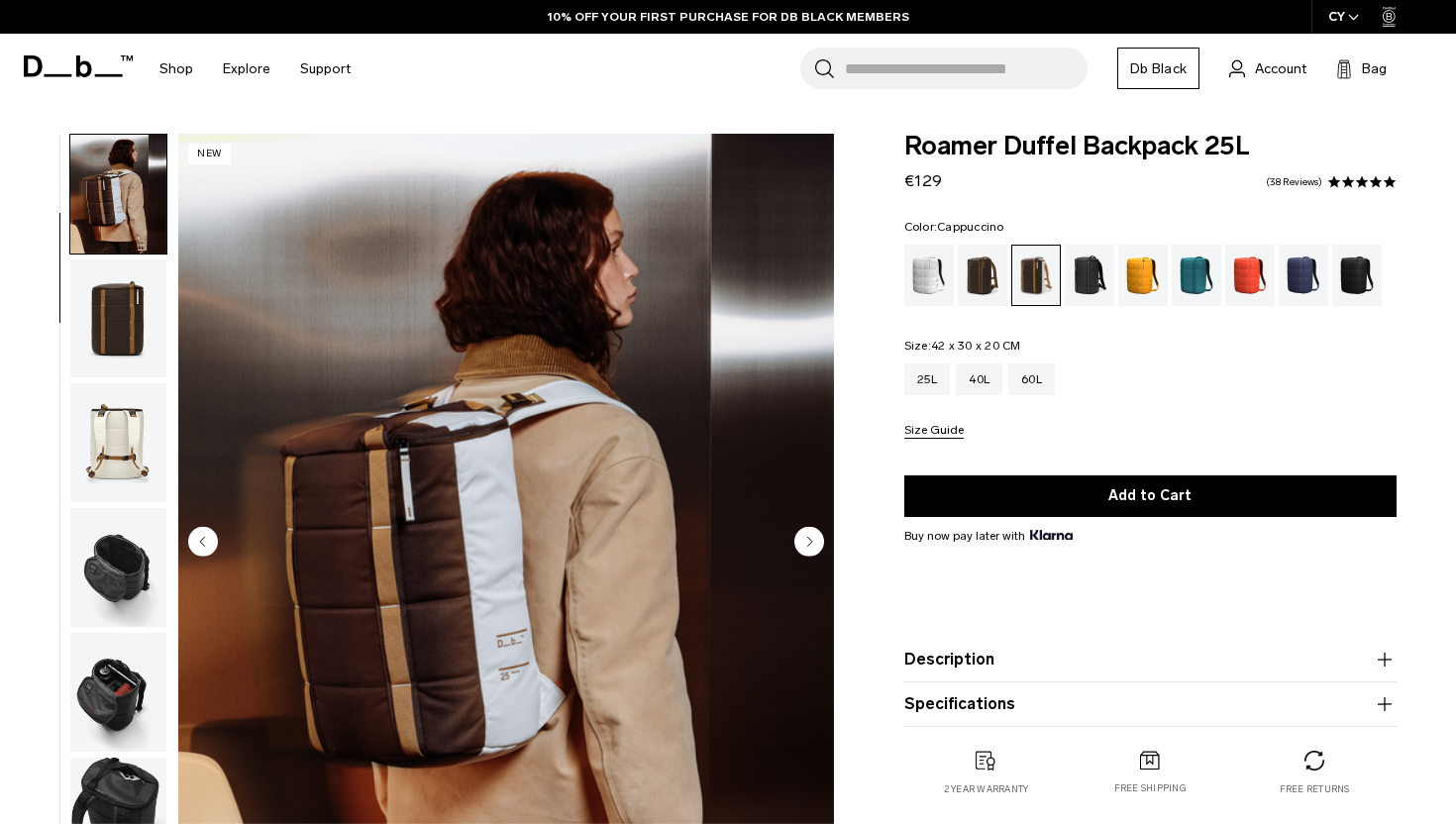 click 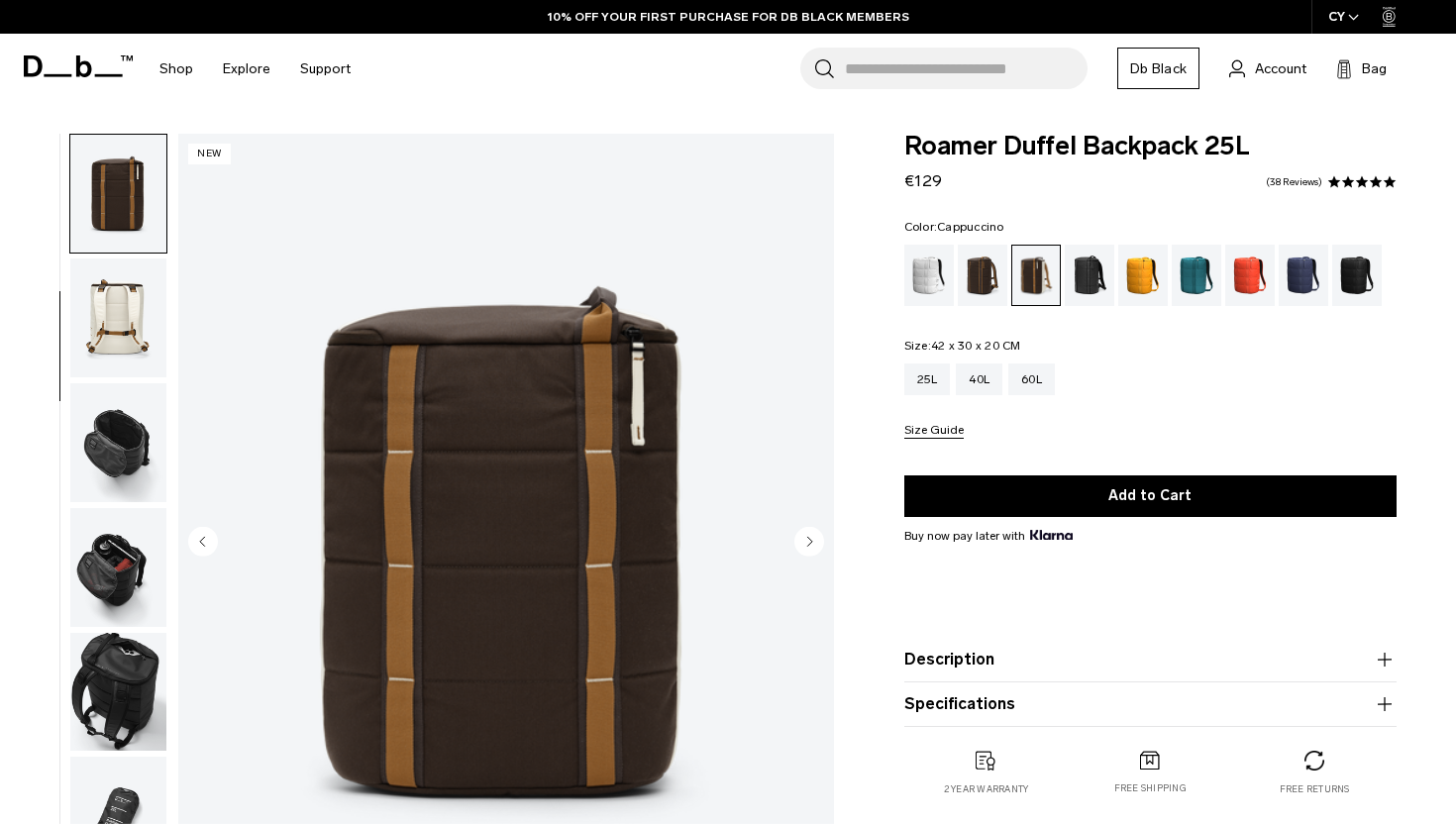 click 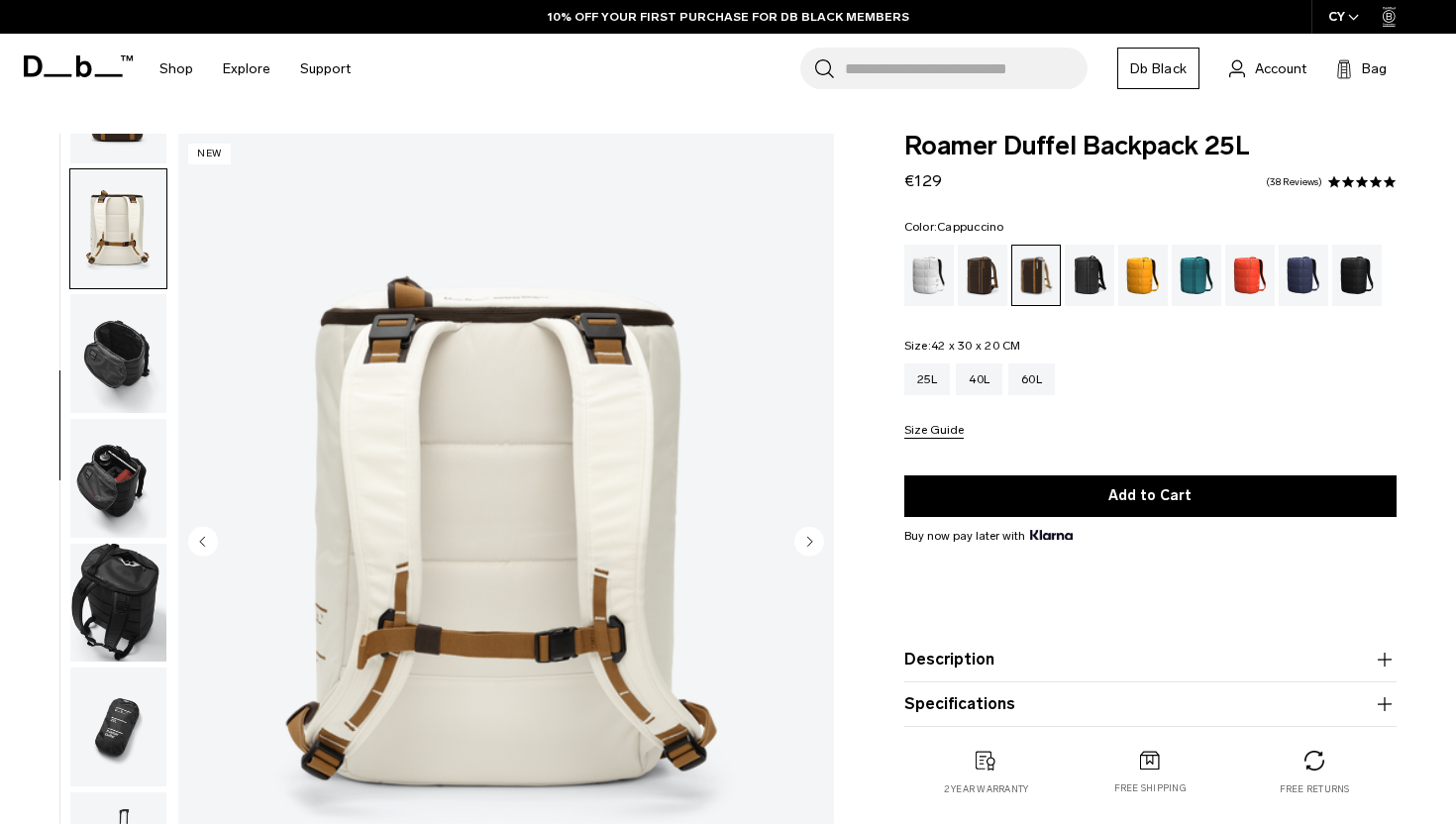 scroll, scrollTop: 373, scrollLeft: 0, axis: vertical 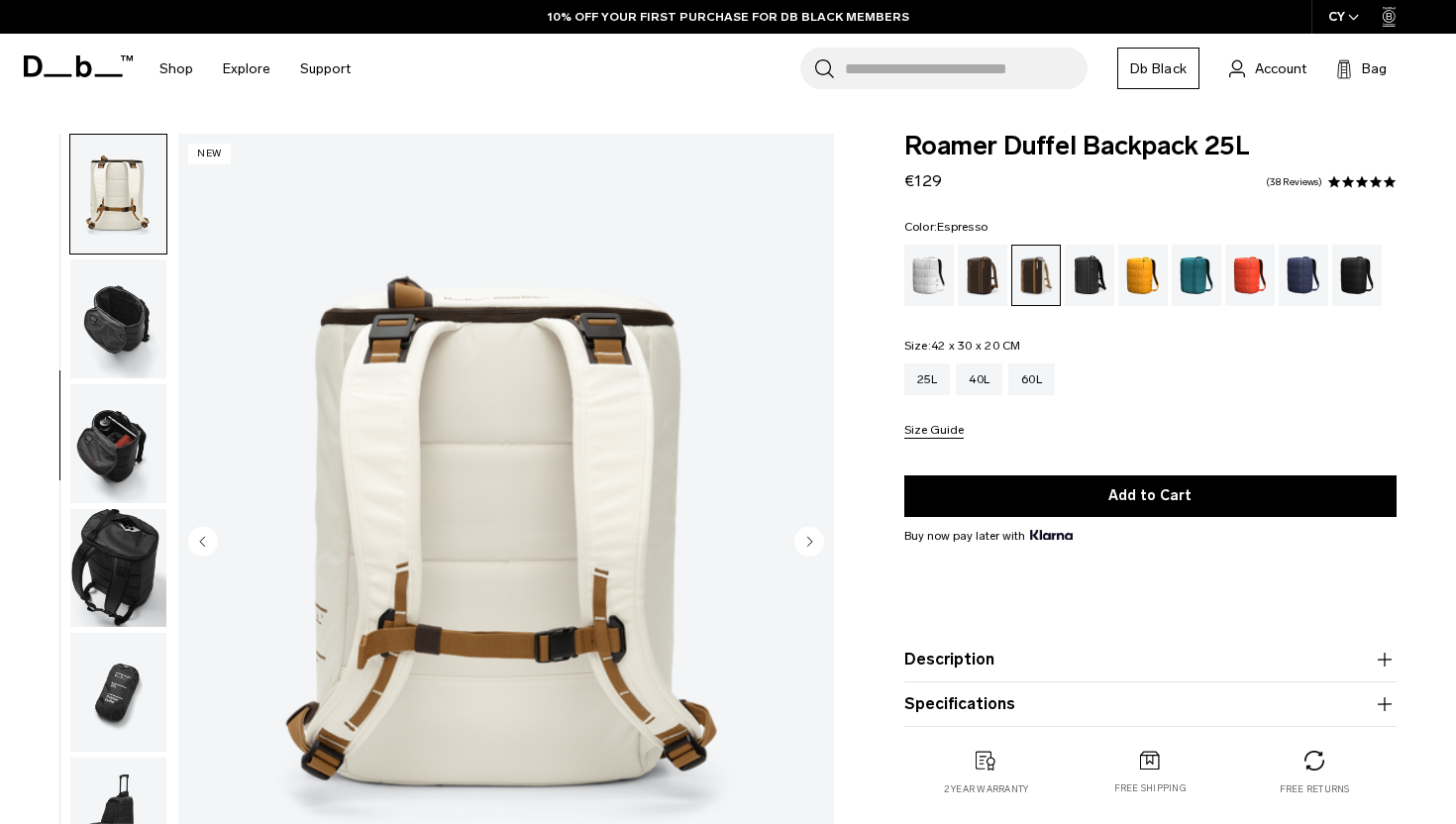 click at bounding box center [983, 275] 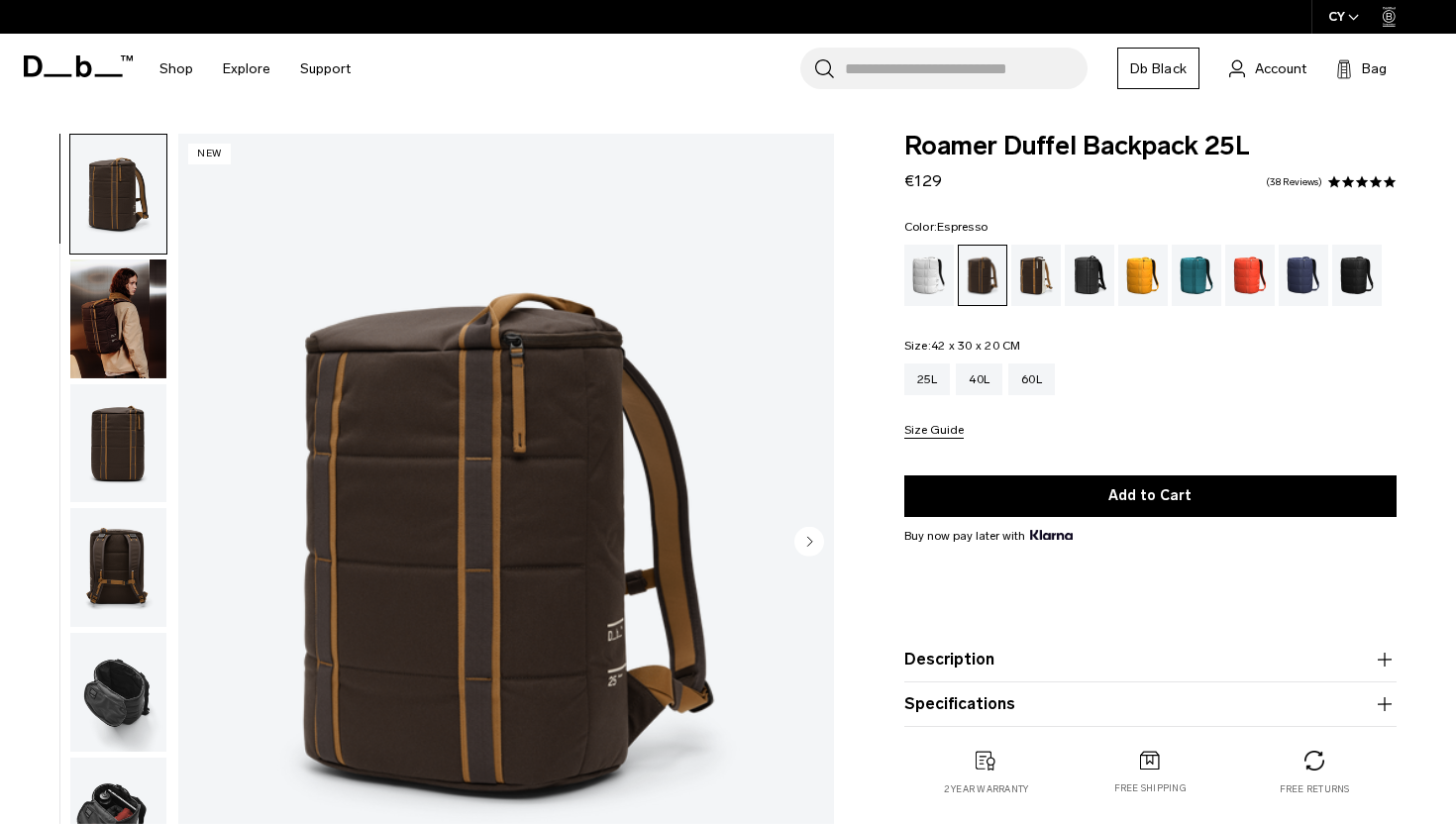 scroll, scrollTop: 0, scrollLeft: 0, axis: both 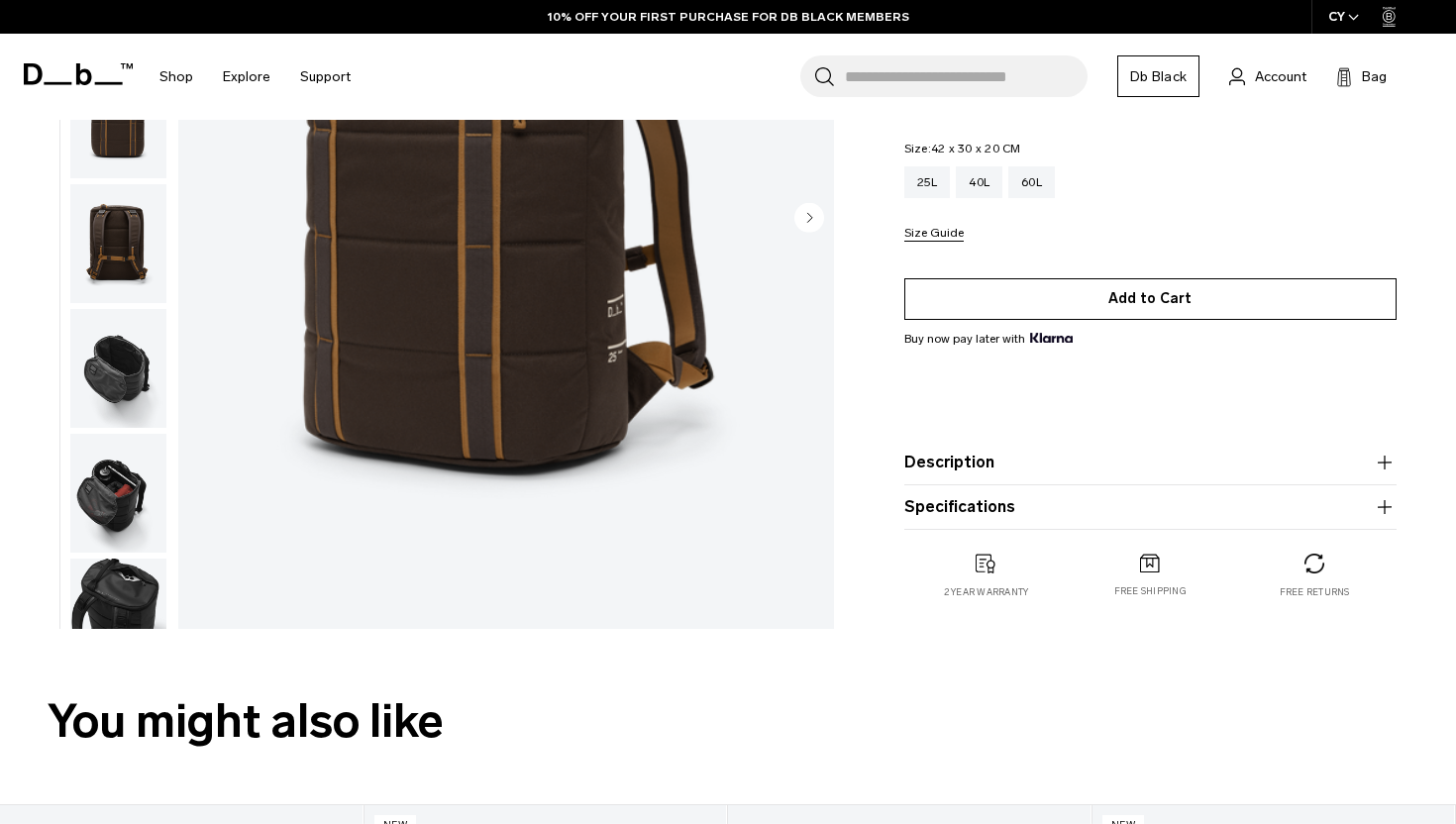 click on "Add to Cart" at bounding box center [1150, 299] 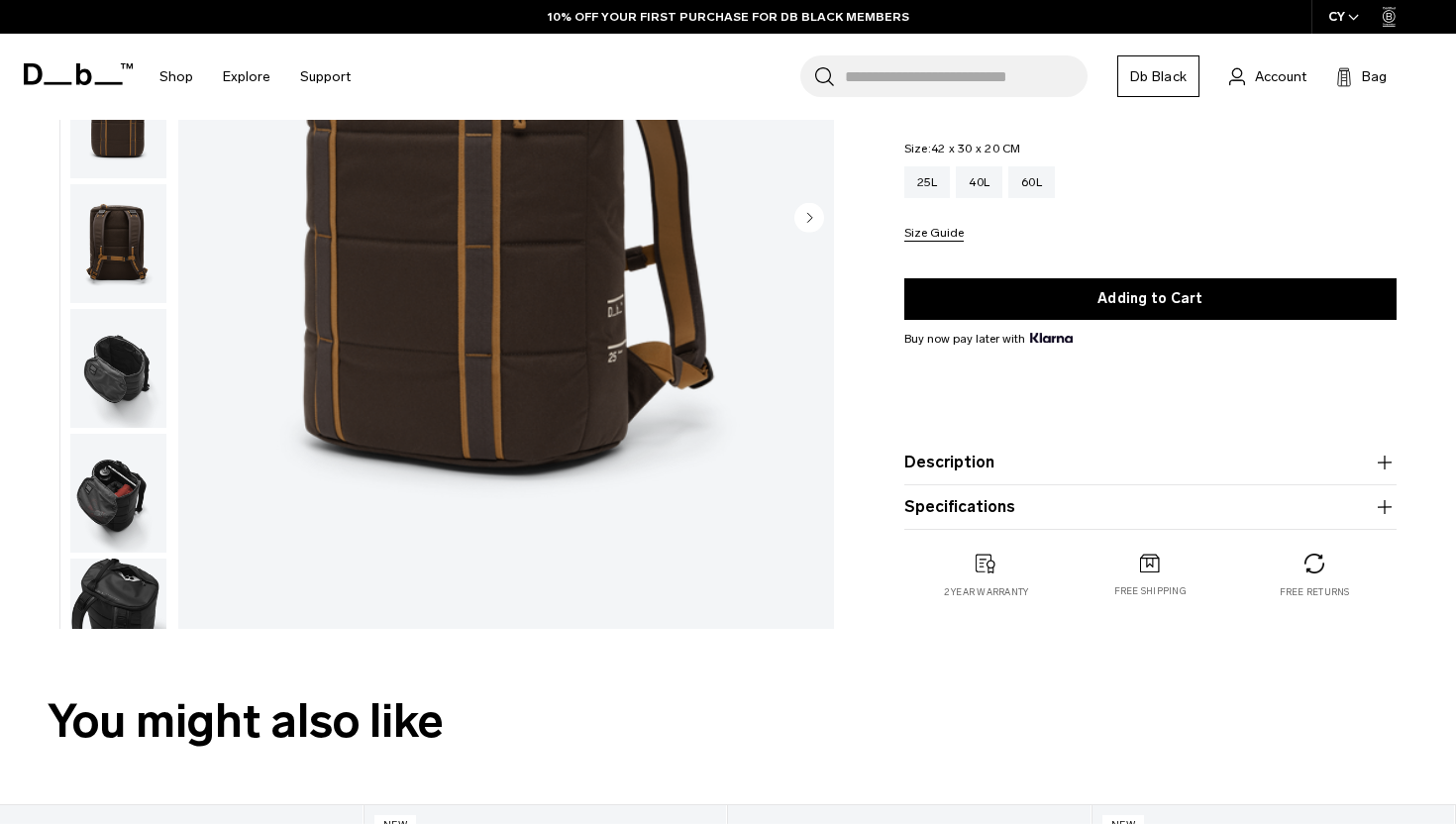 scroll, scrollTop: 0, scrollLeft: 0, axis: both 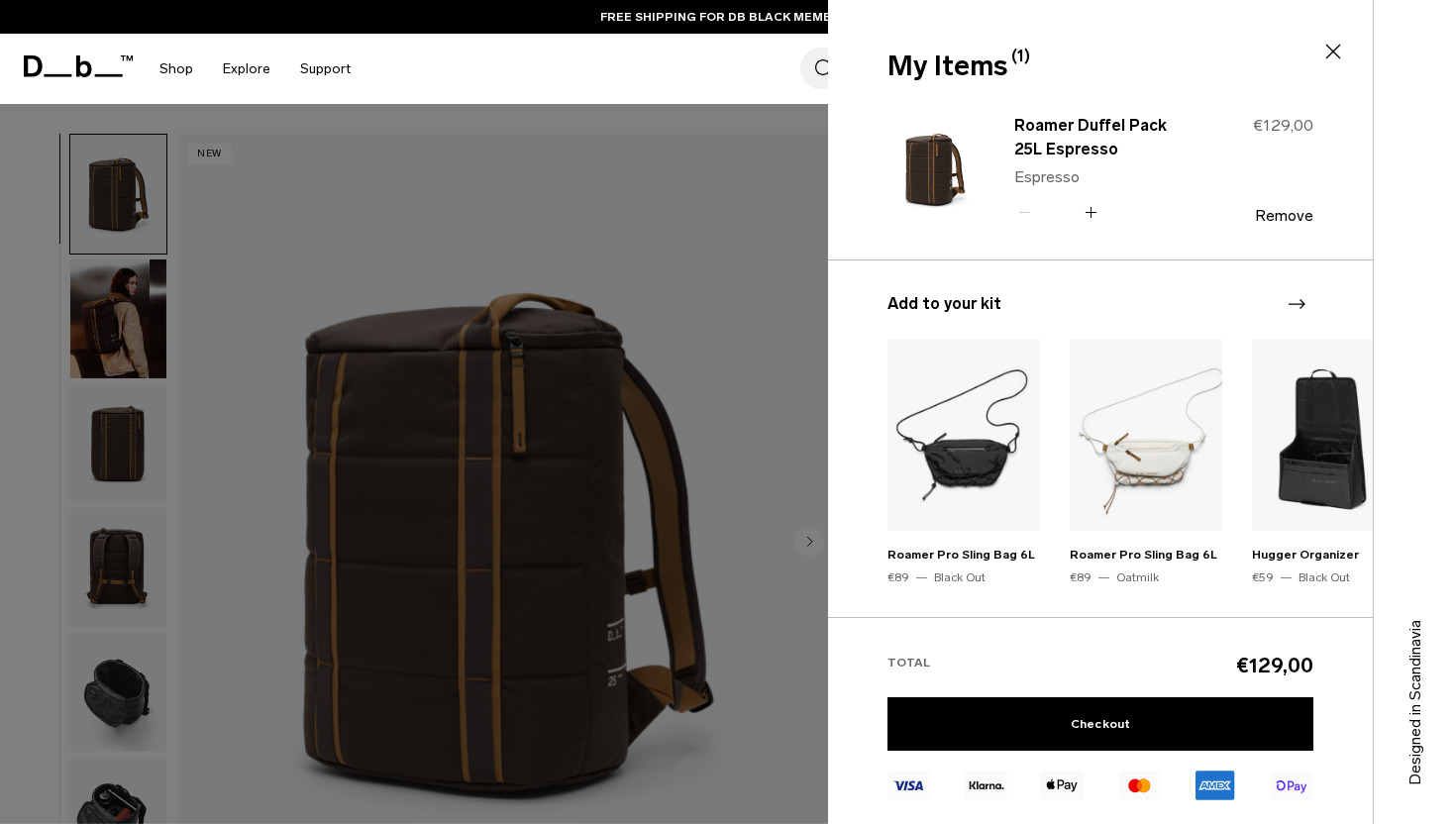 click at bounding box center (1328, 435) 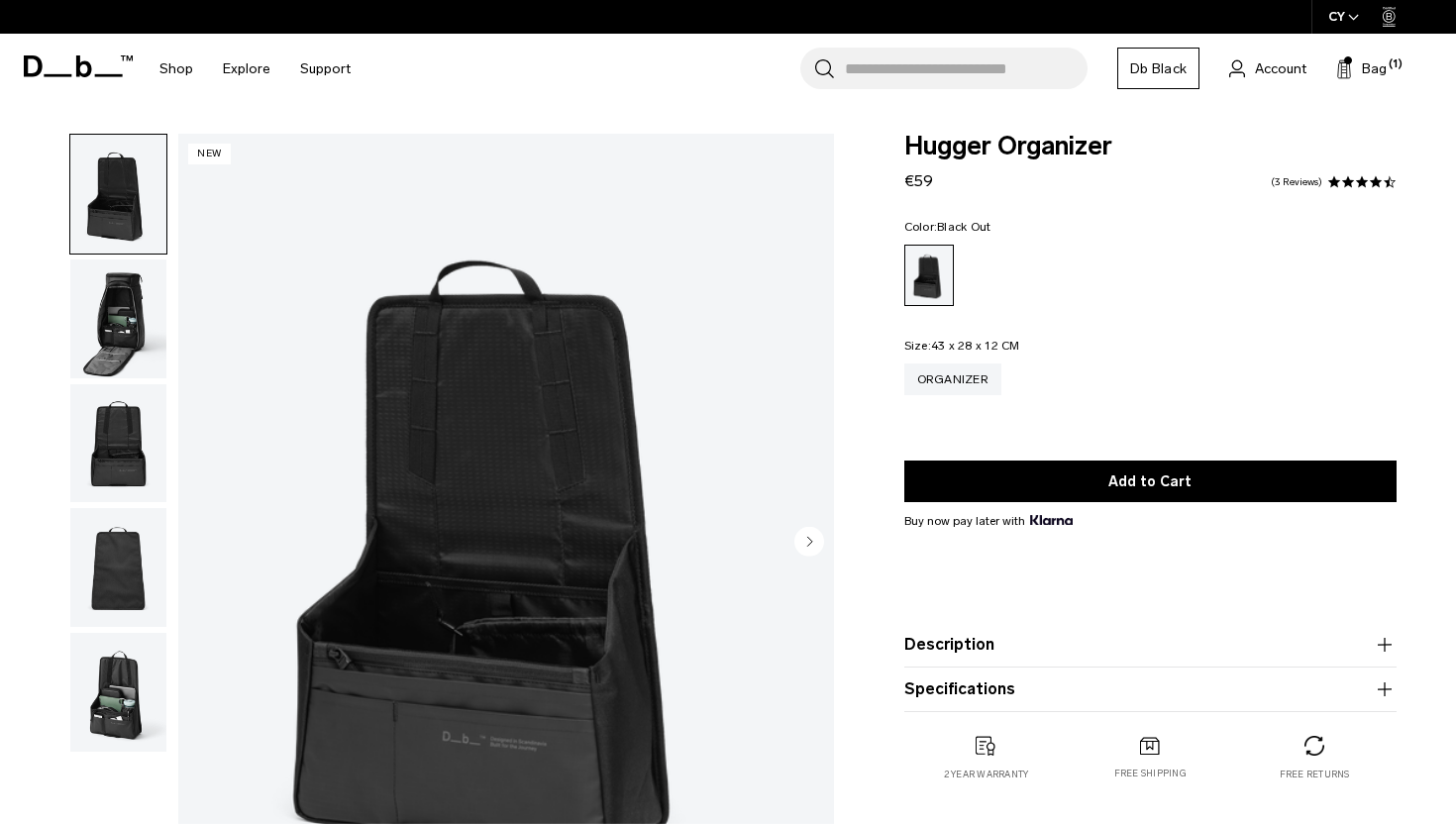 scroll, scrollTop: 0, scrollLeft: 0, axis: both 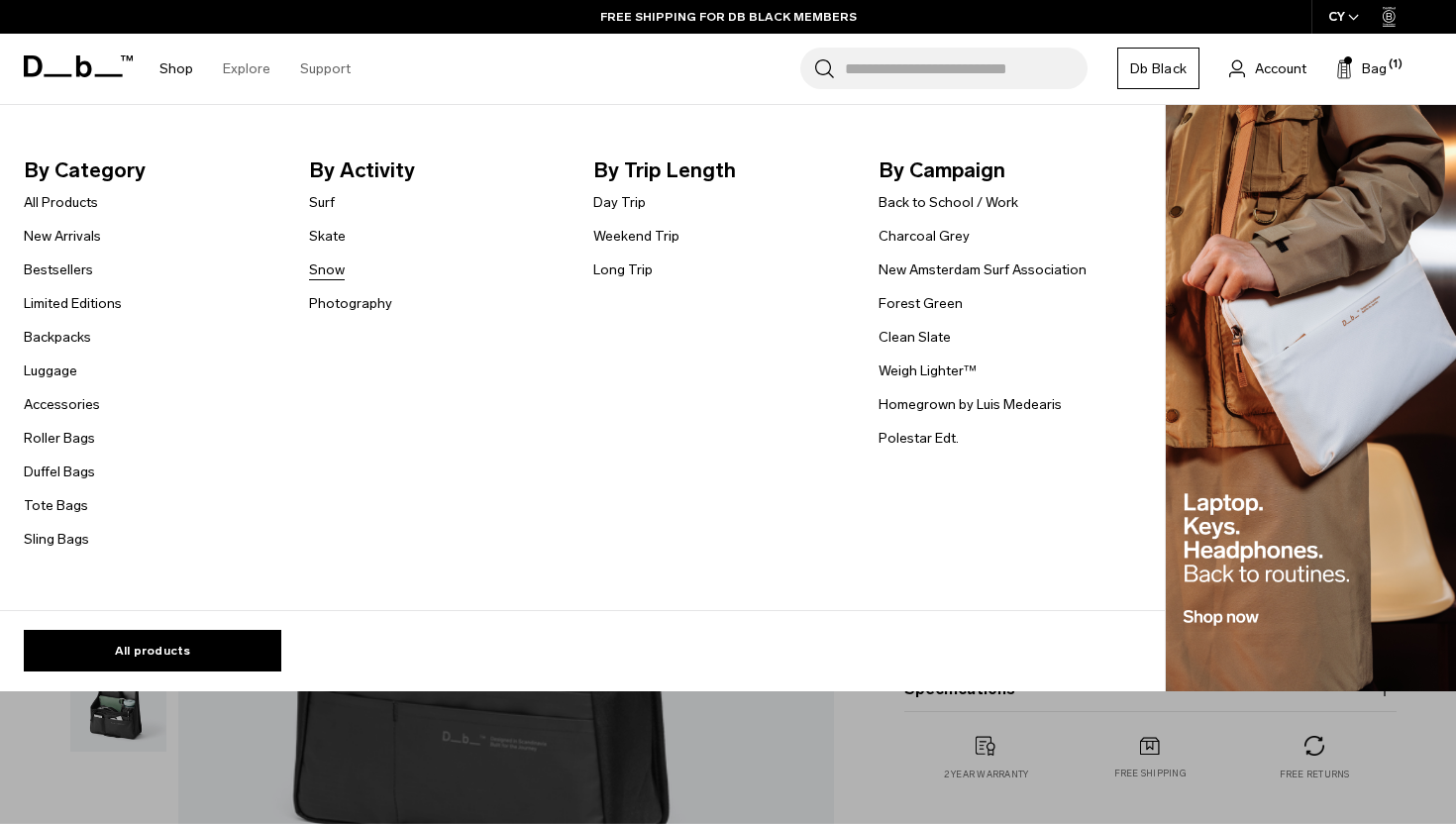 click on "Snow" at bounding box center [327, 269] 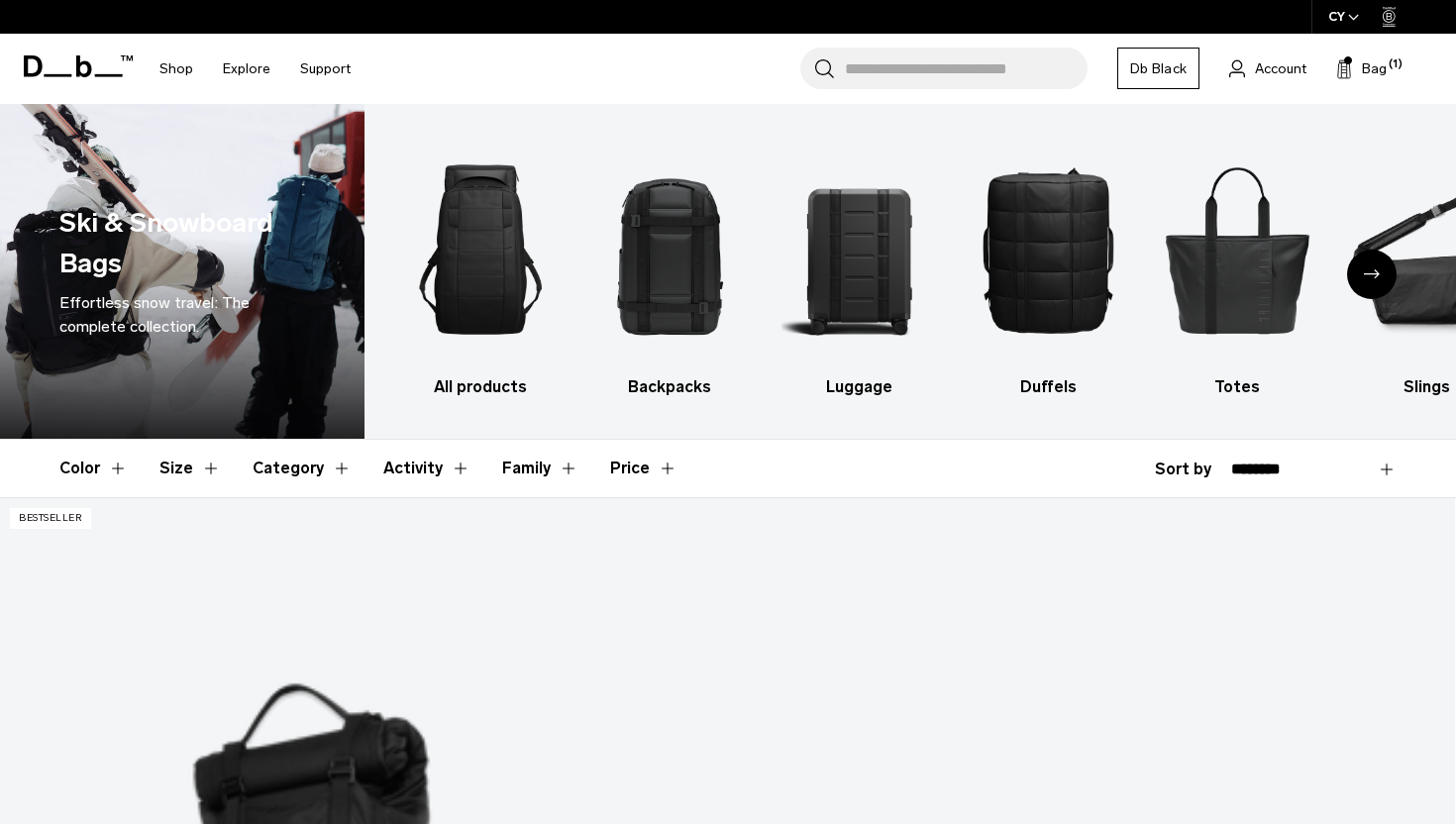 scroll, scrollTop: 0, scrollLeft: 0, axis: both 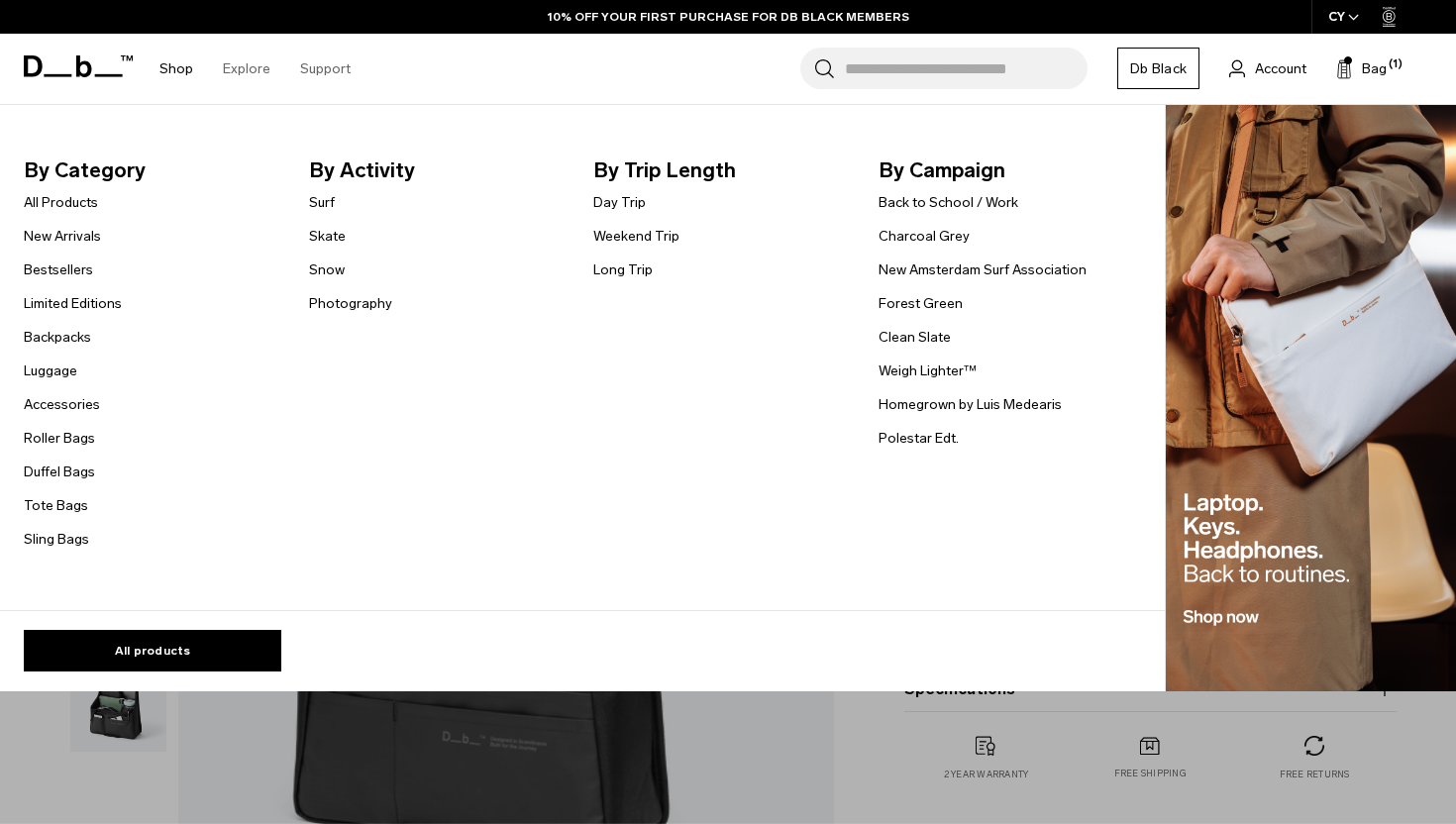 click at bounding box center [1310, 398] 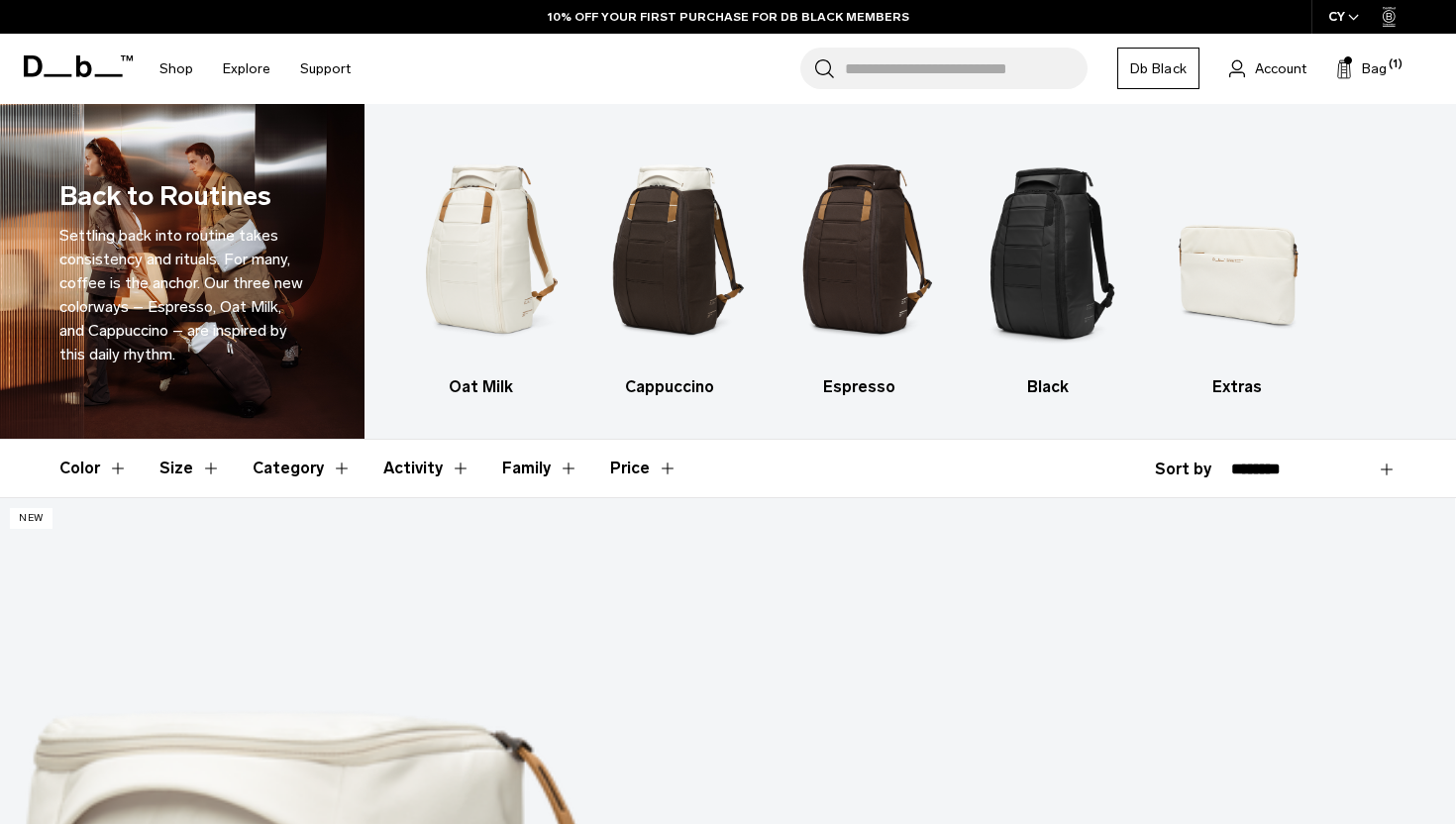scroll, scrollTop: 1029, scrollLeft: 0, axis: vertical 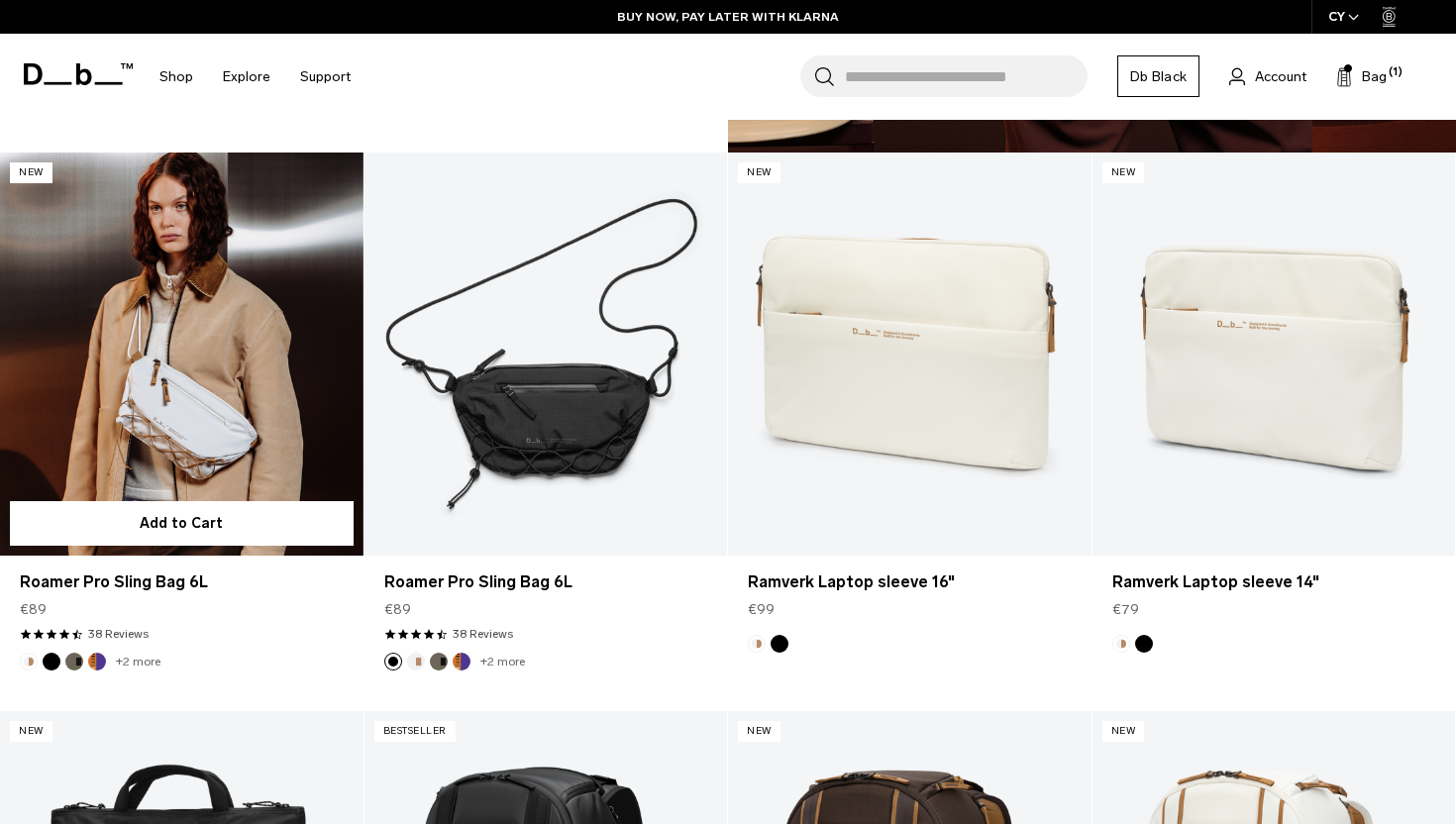 click at bounding box center [181, 354] 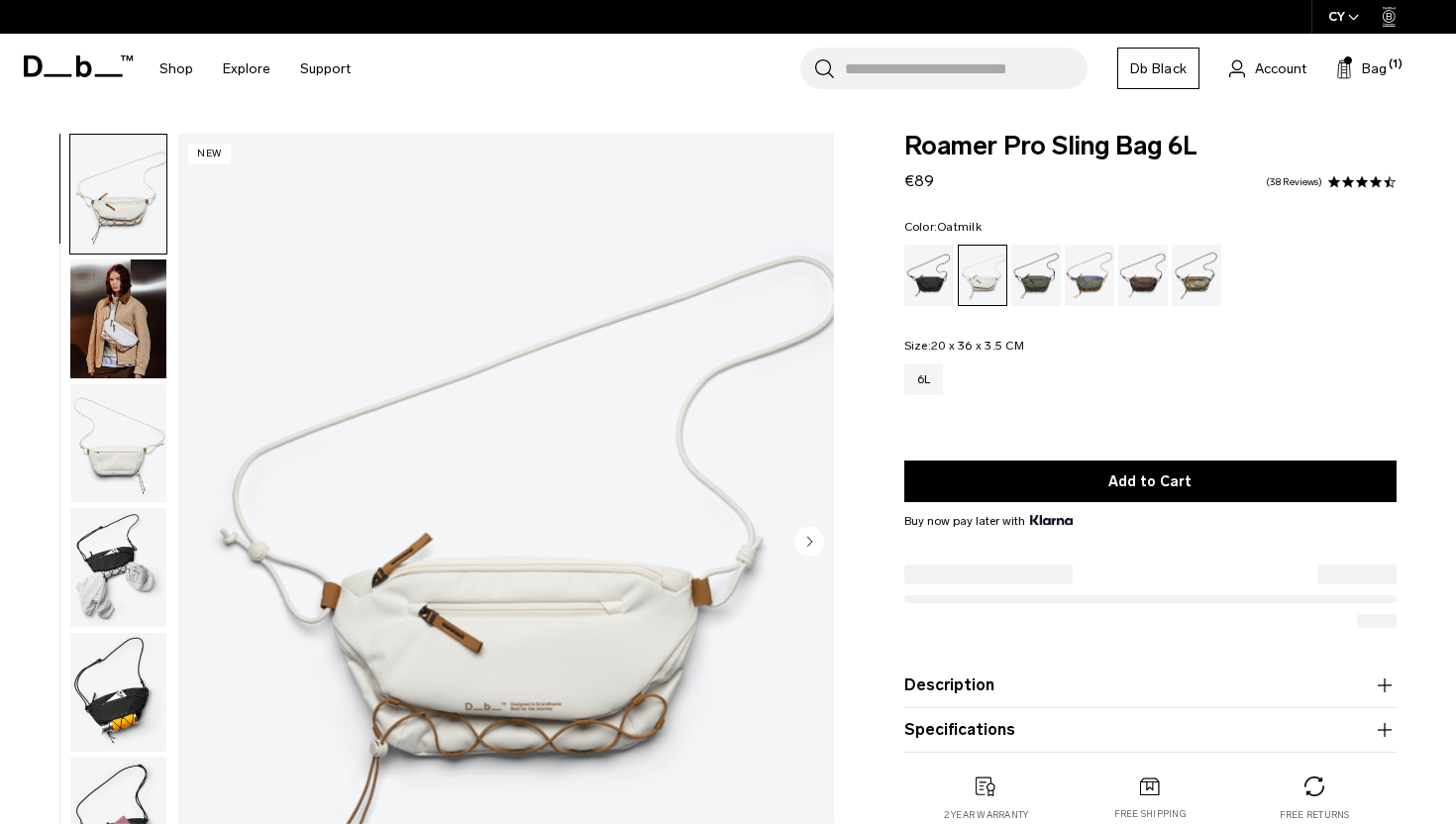 scroll, scrollTop: 0, scrollLeft: 0, axis: both 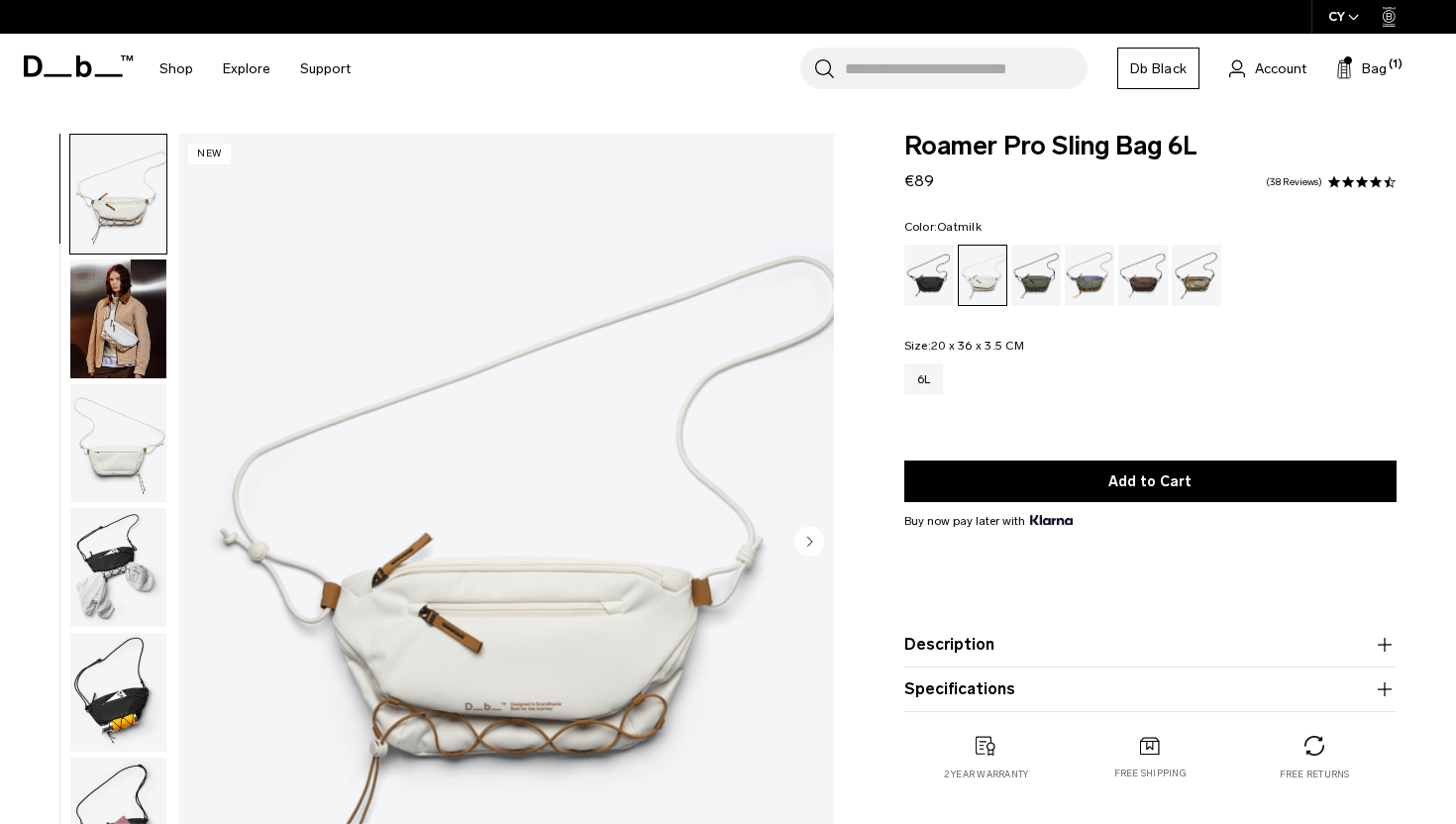 click at bounding box center (118, 567) 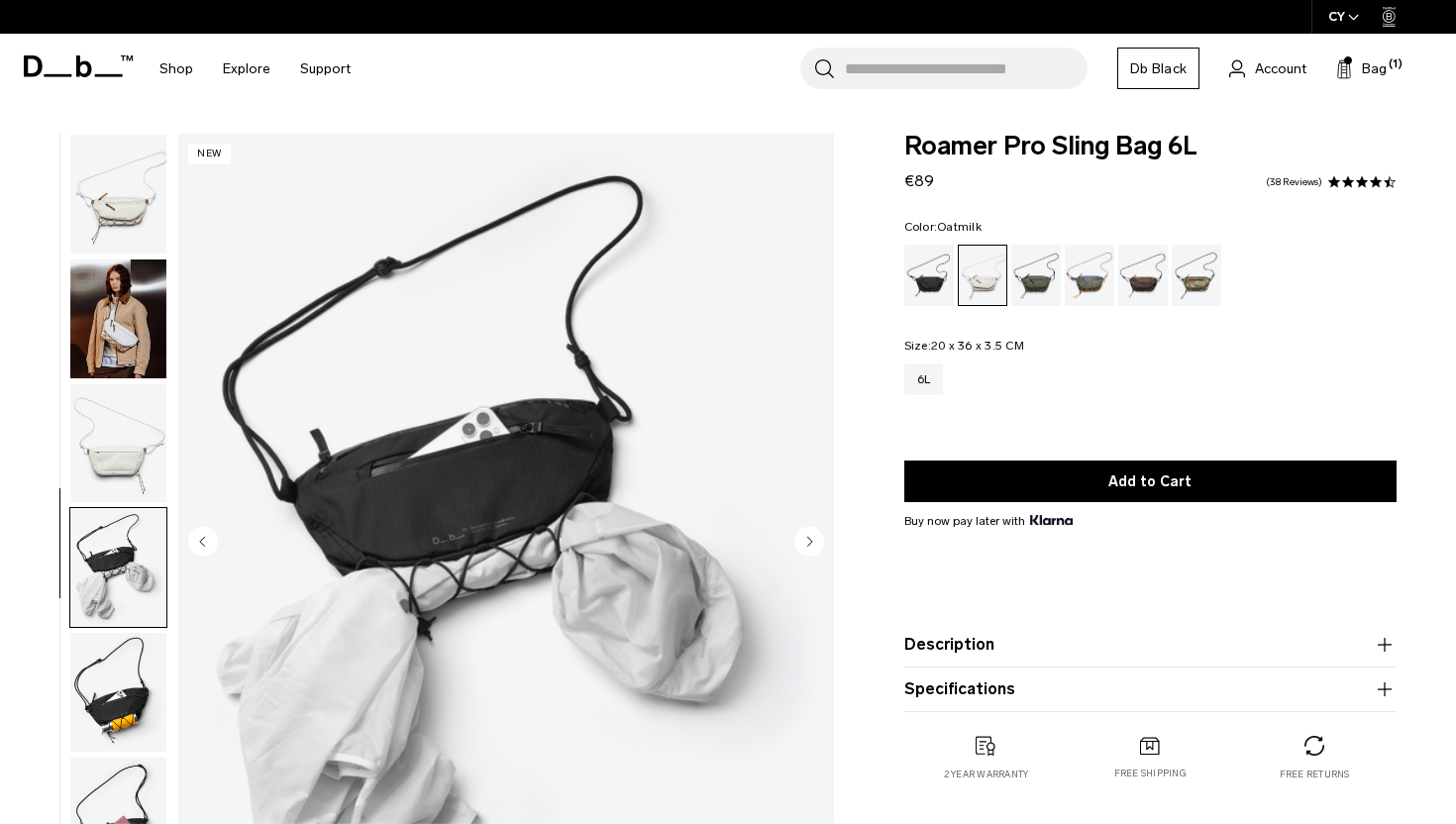 scroll, scrollTop: 0, scrollLeft: 0, axis: both 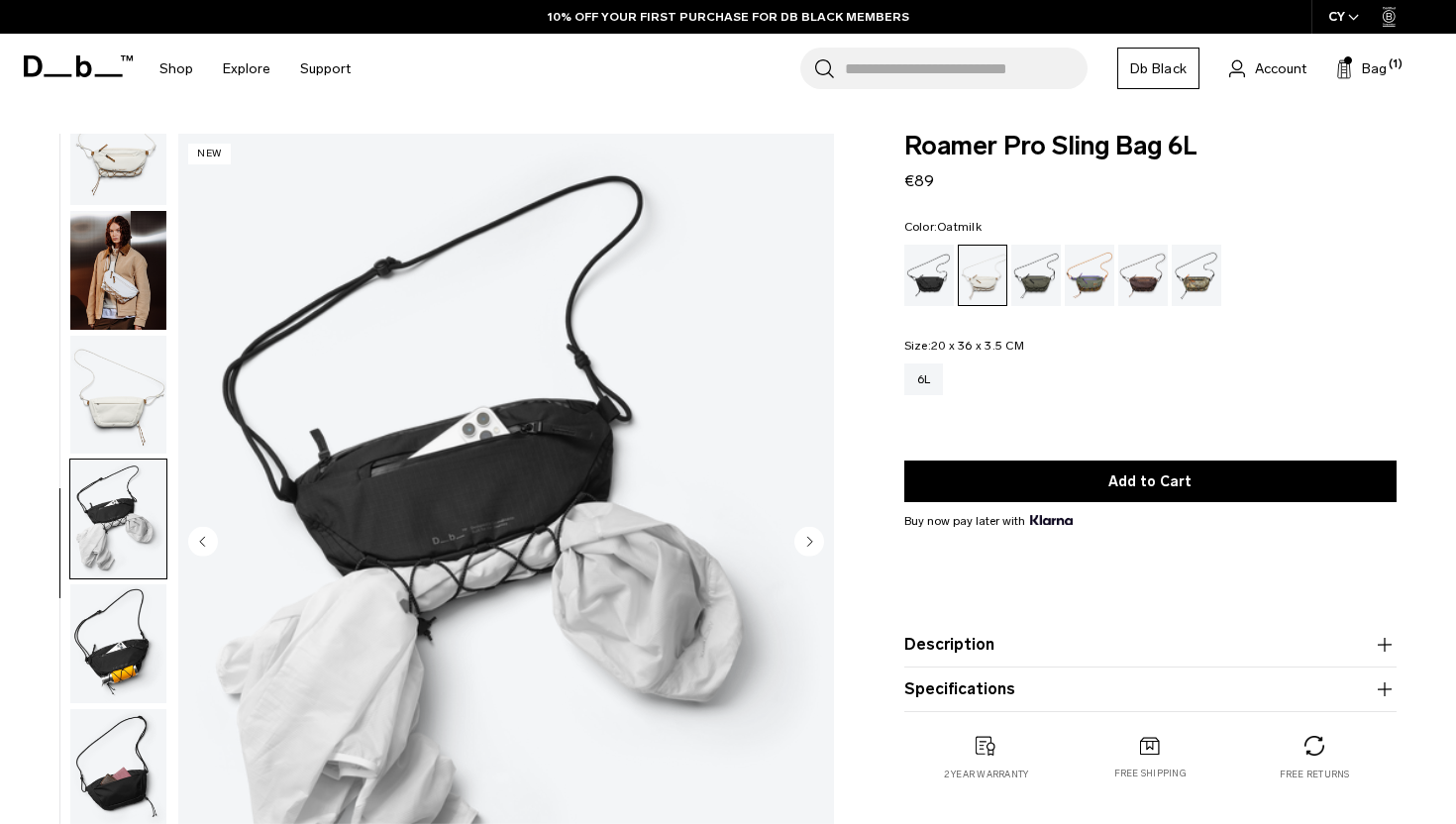 click at bounding box center (118, 644) 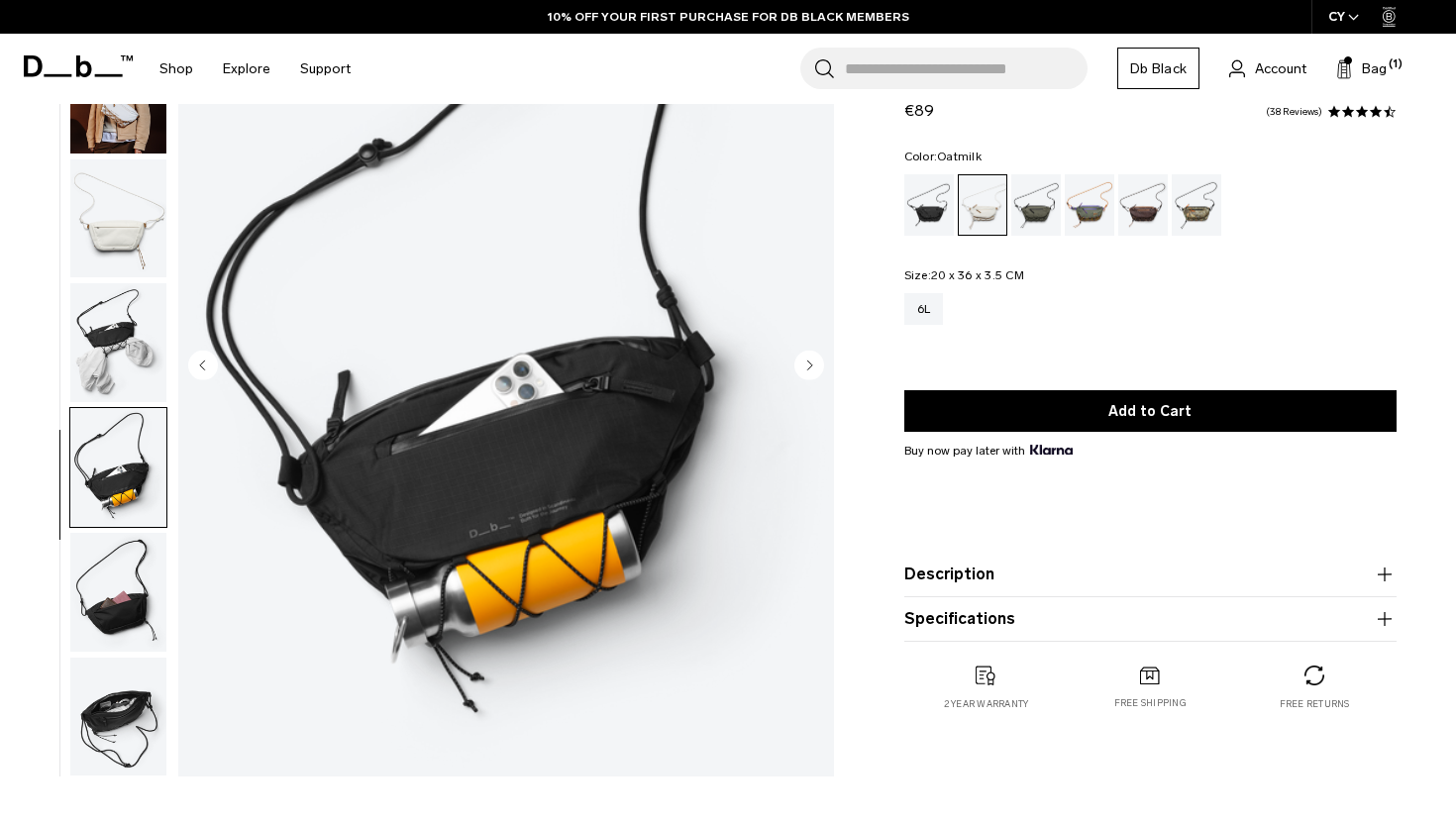 scroll, scrollTop: 184, scrollLeft: 0, axis: vertical 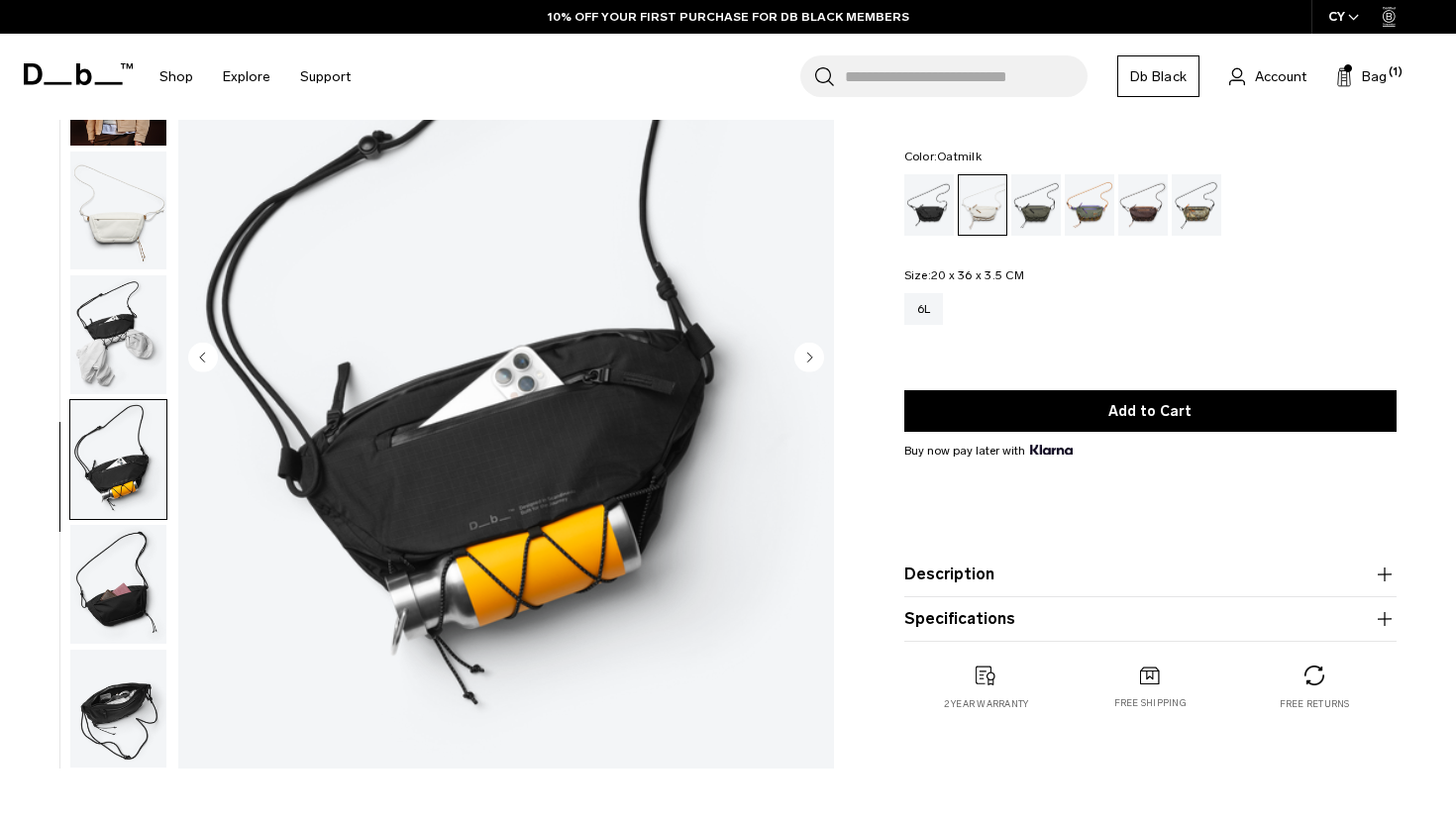 click at bounding box center [118, 460] 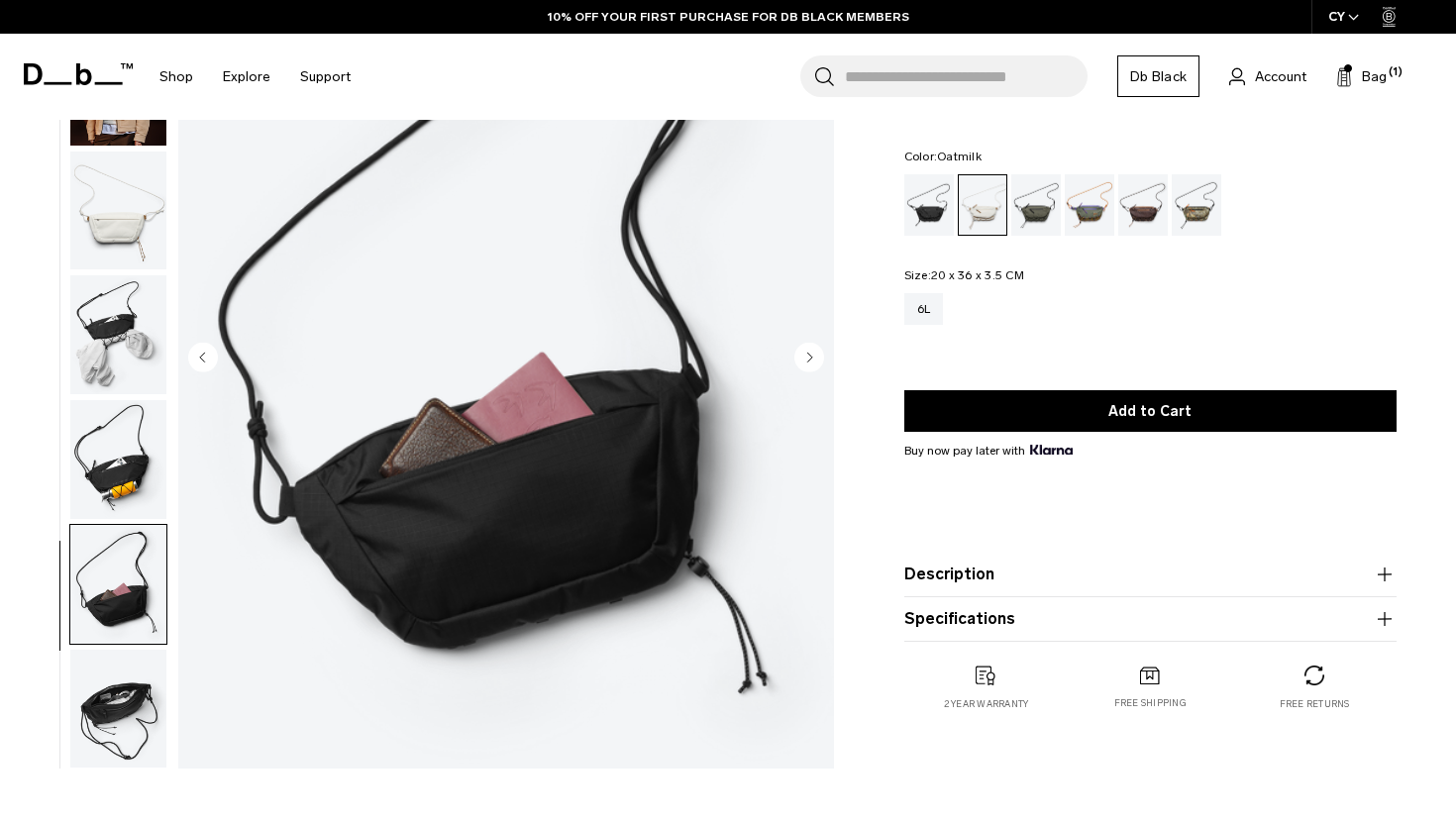click at bounding box center [118, 211] 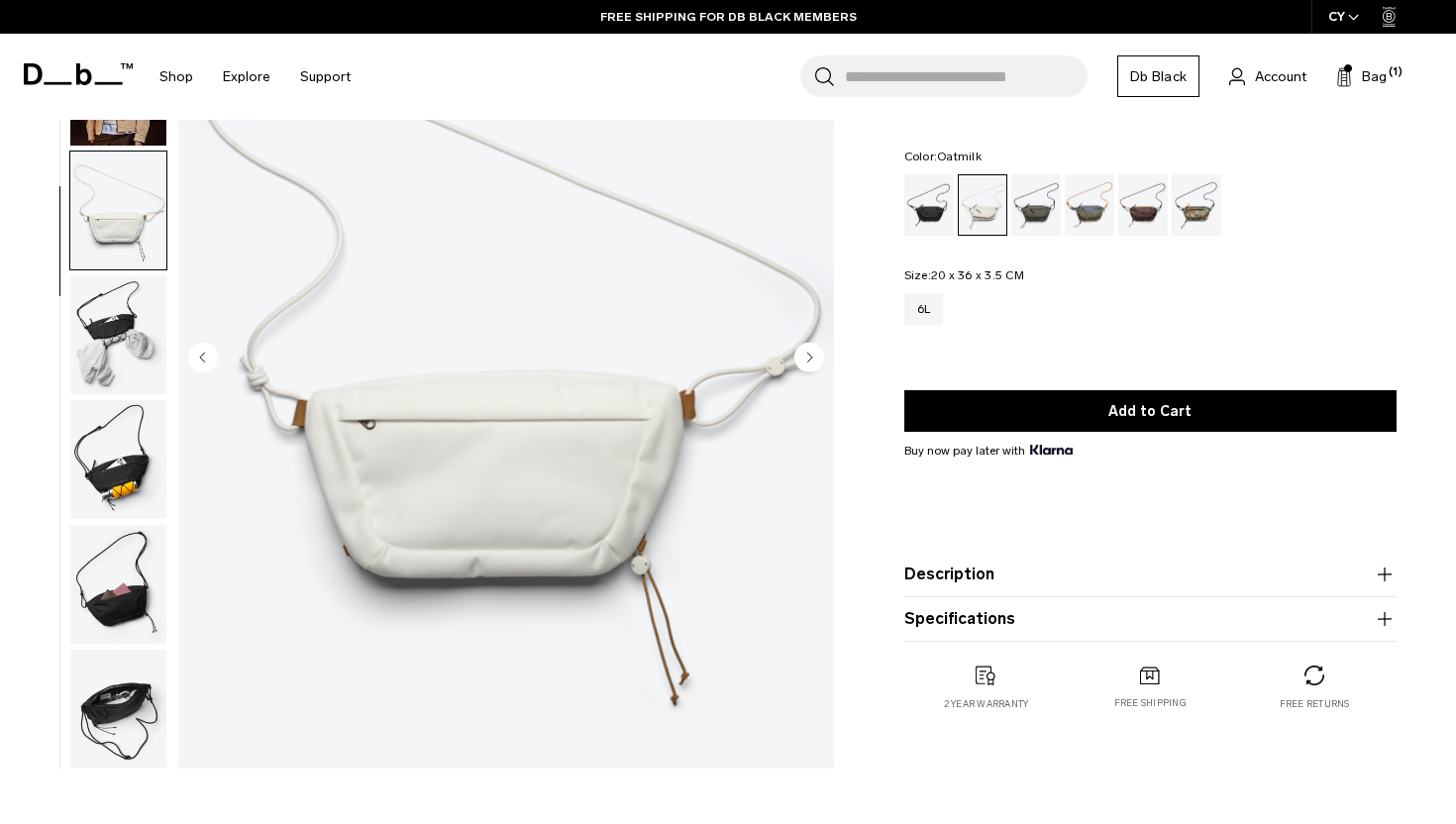 click 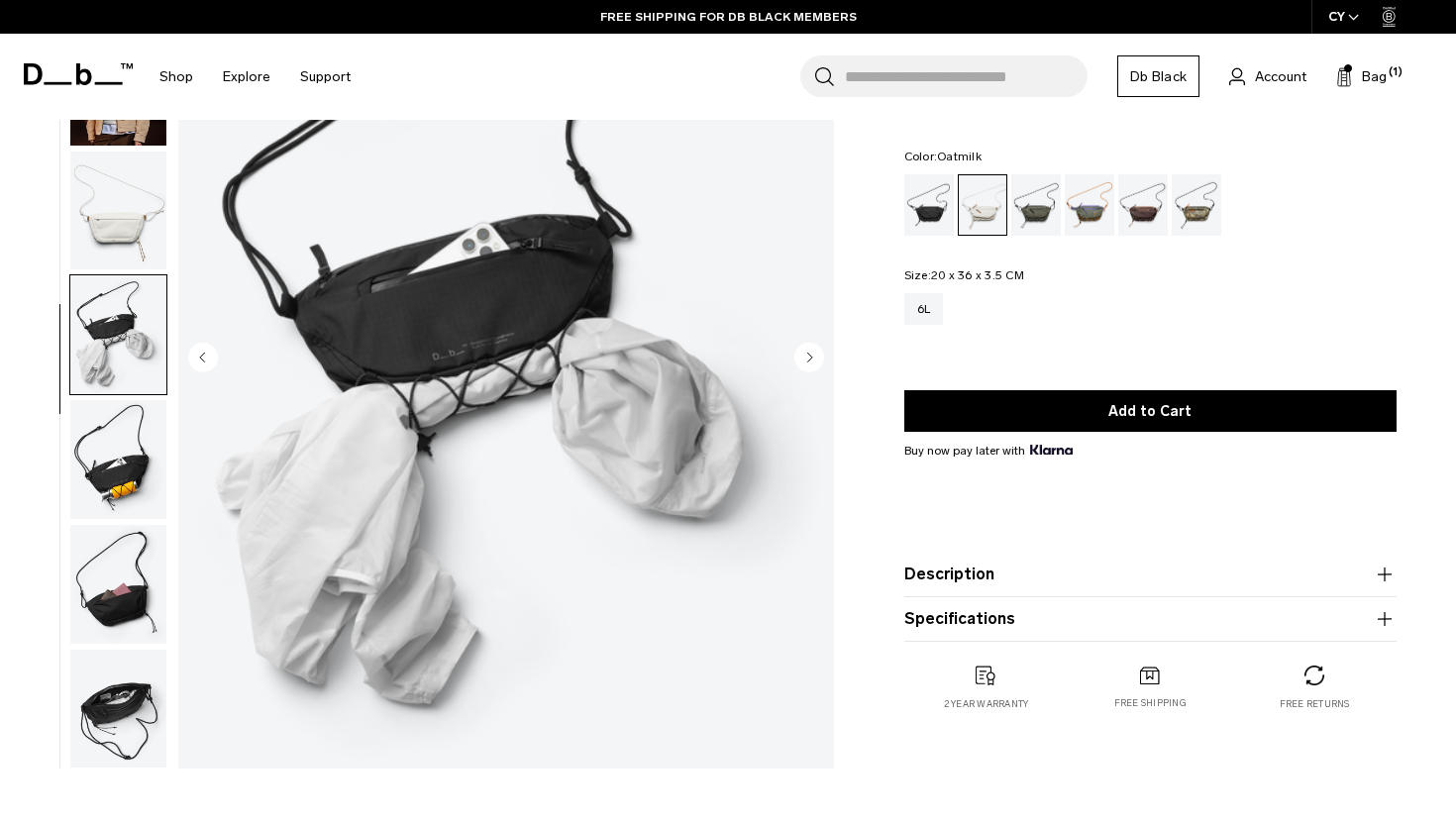 click 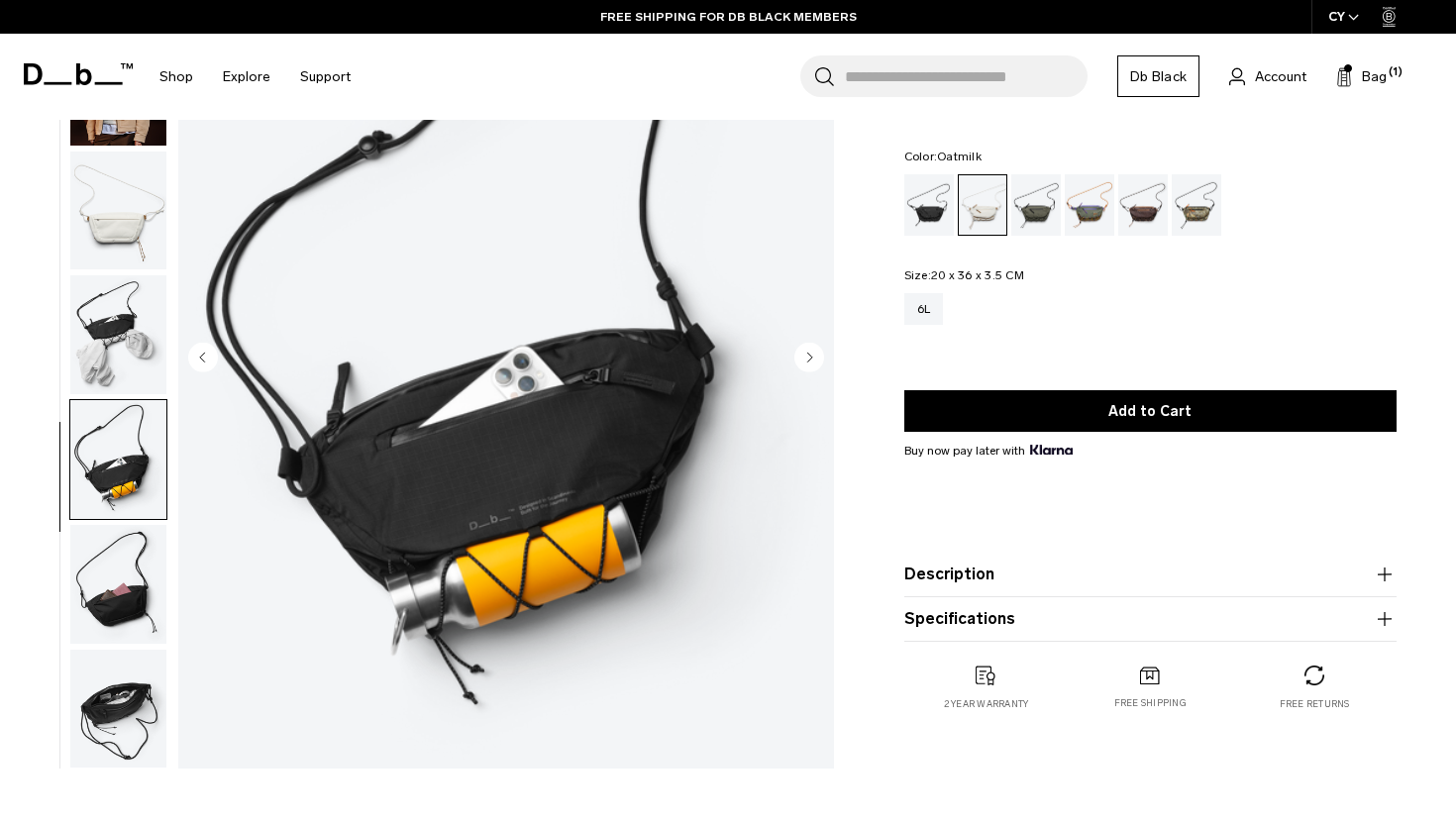 click at bounding box center (983, 205) 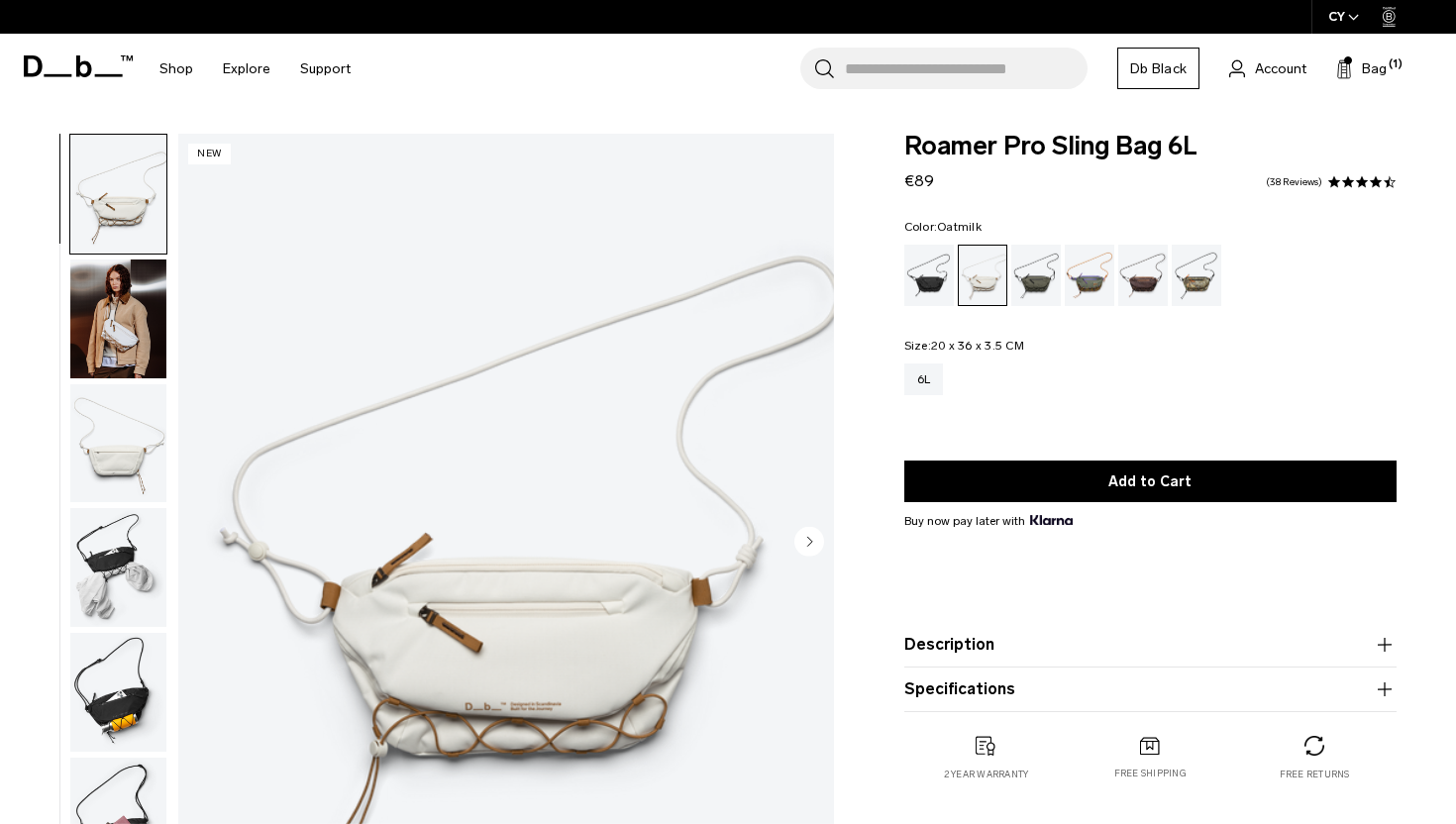 click at bounding box center [118, 194] 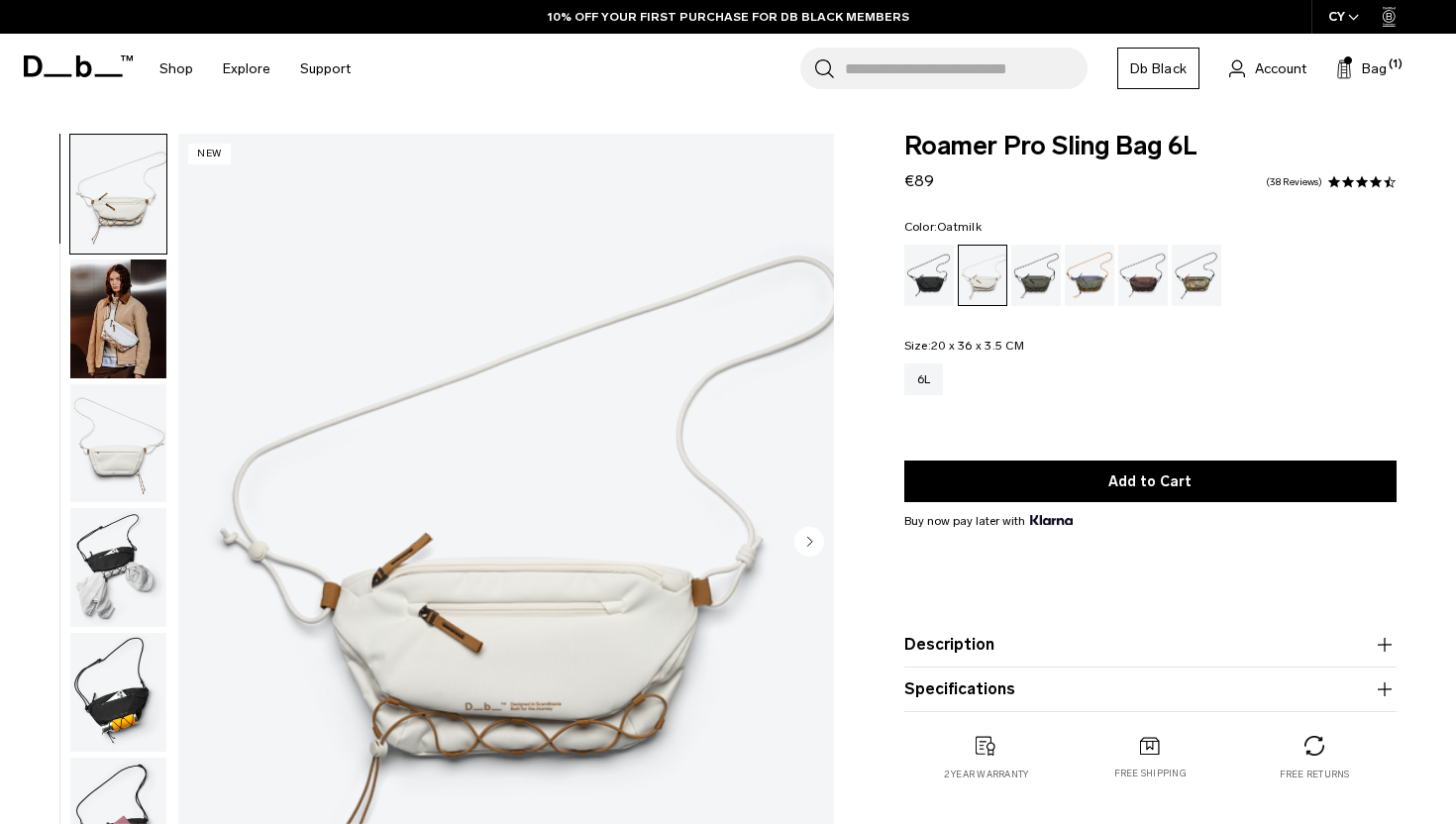 scroll, scrollTop: 0, scrollLeft: 0, axis: both 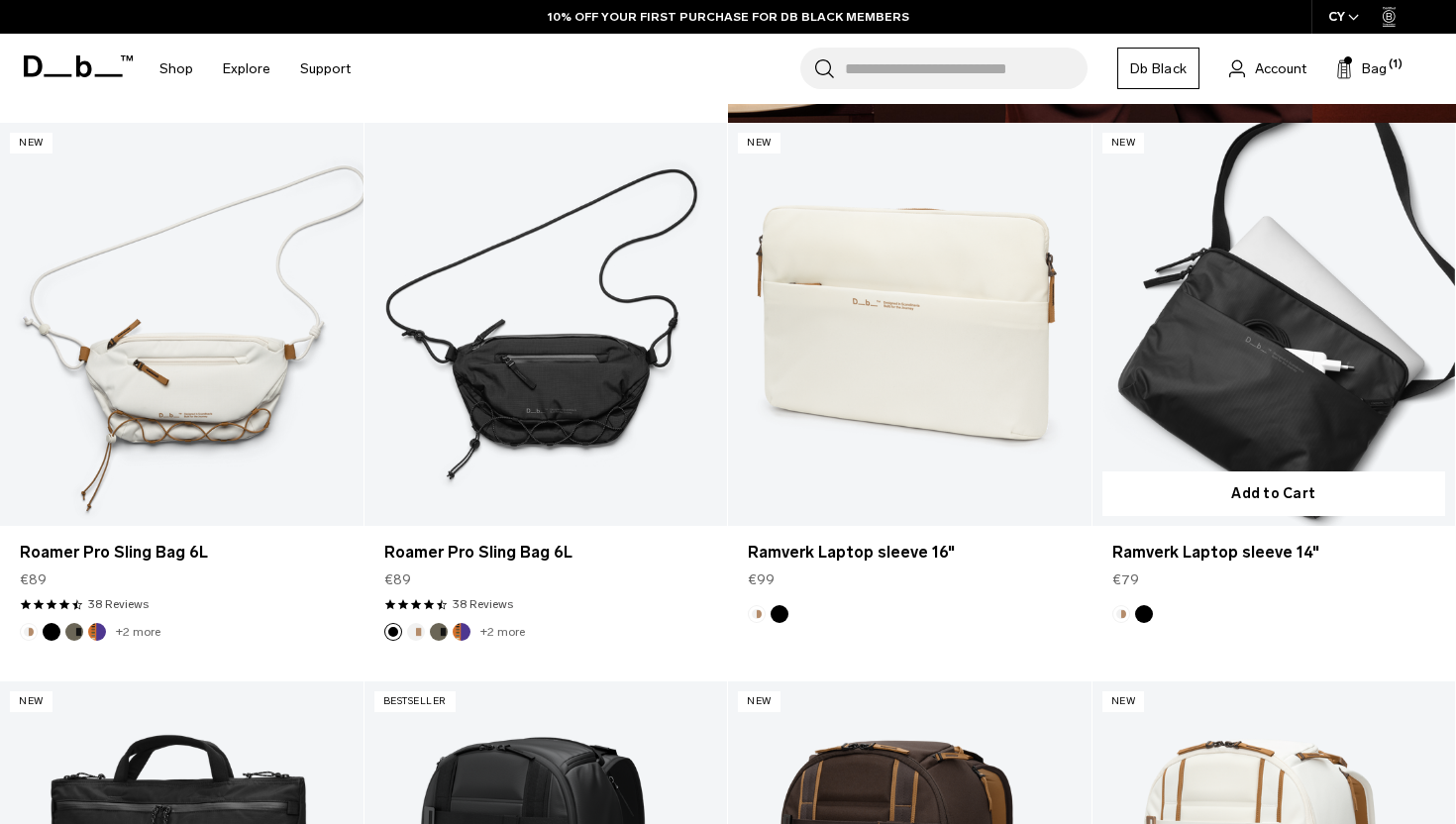 click at bounding box center (1274, 324) 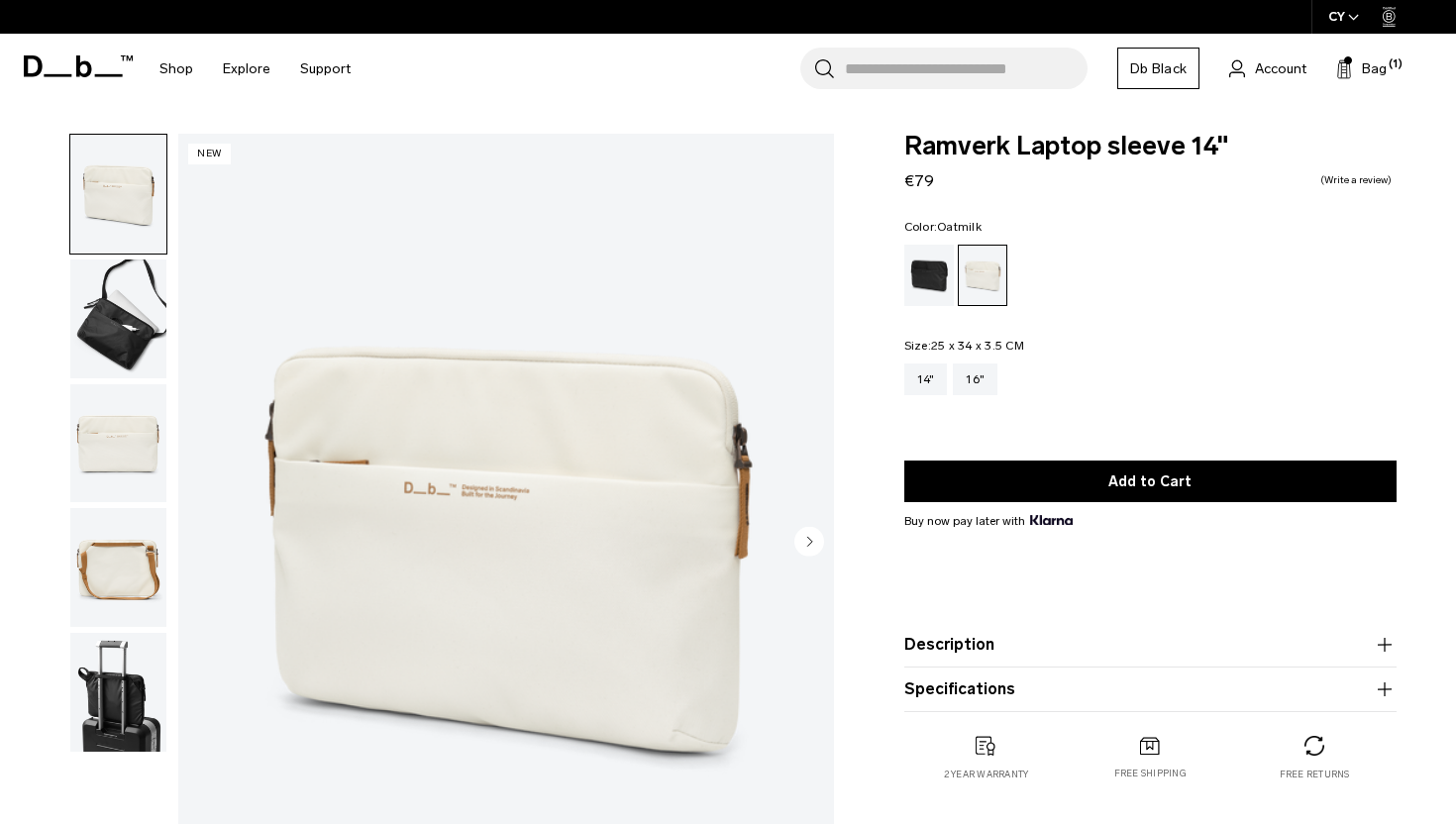 scroll, scrollTop: 0, scrollLeft: 0, axis: both 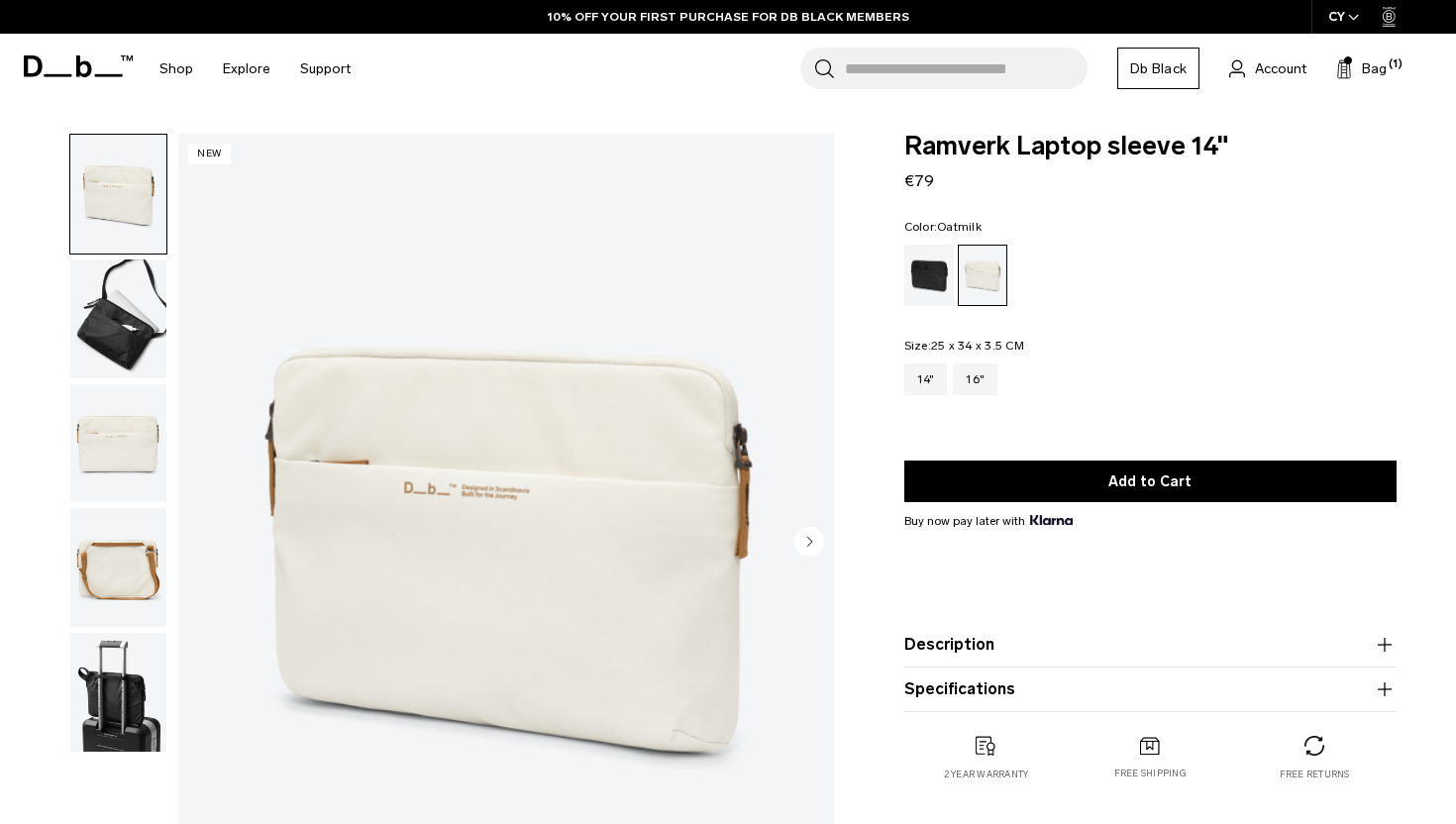 click 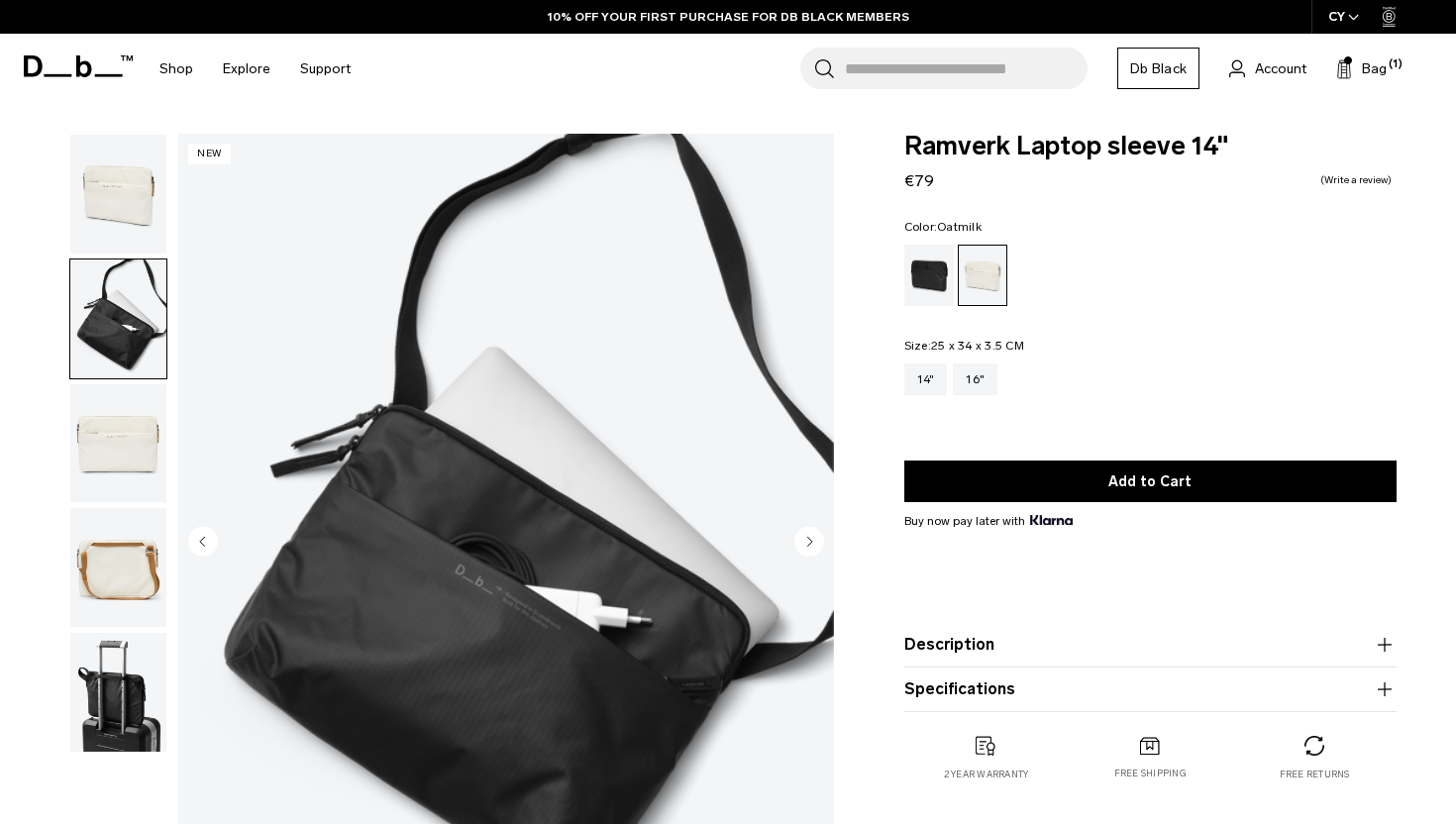click 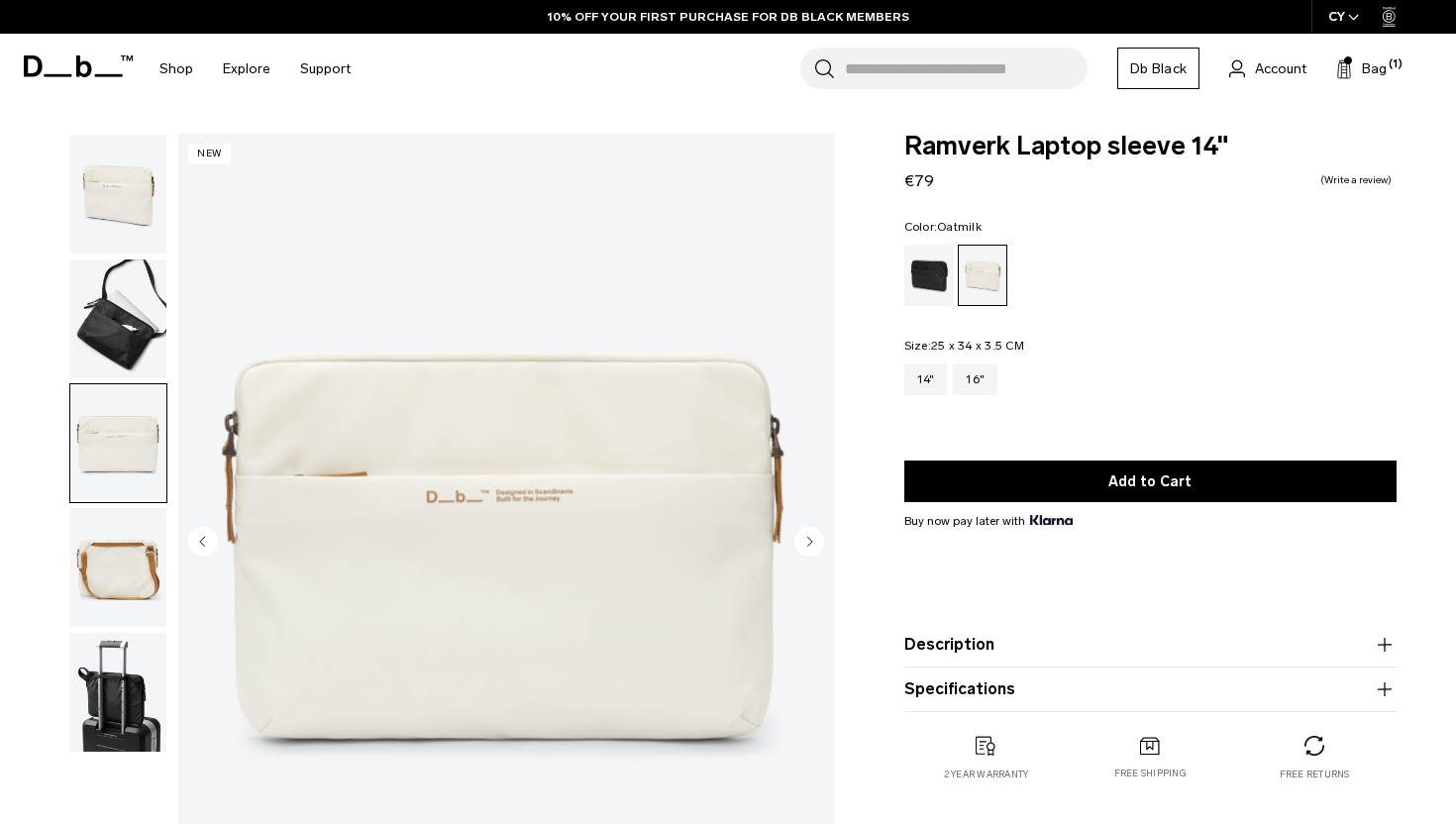 click 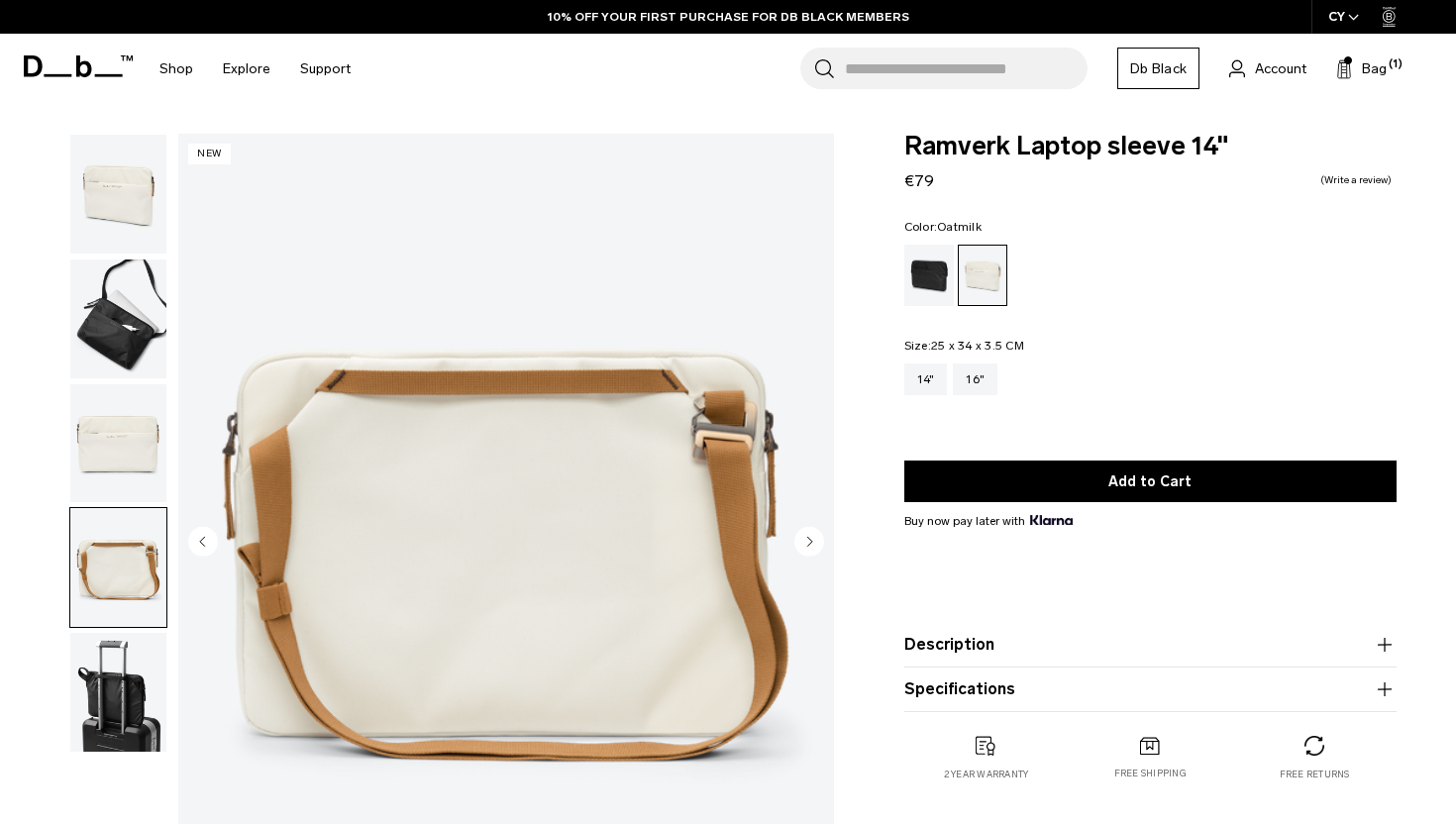 click 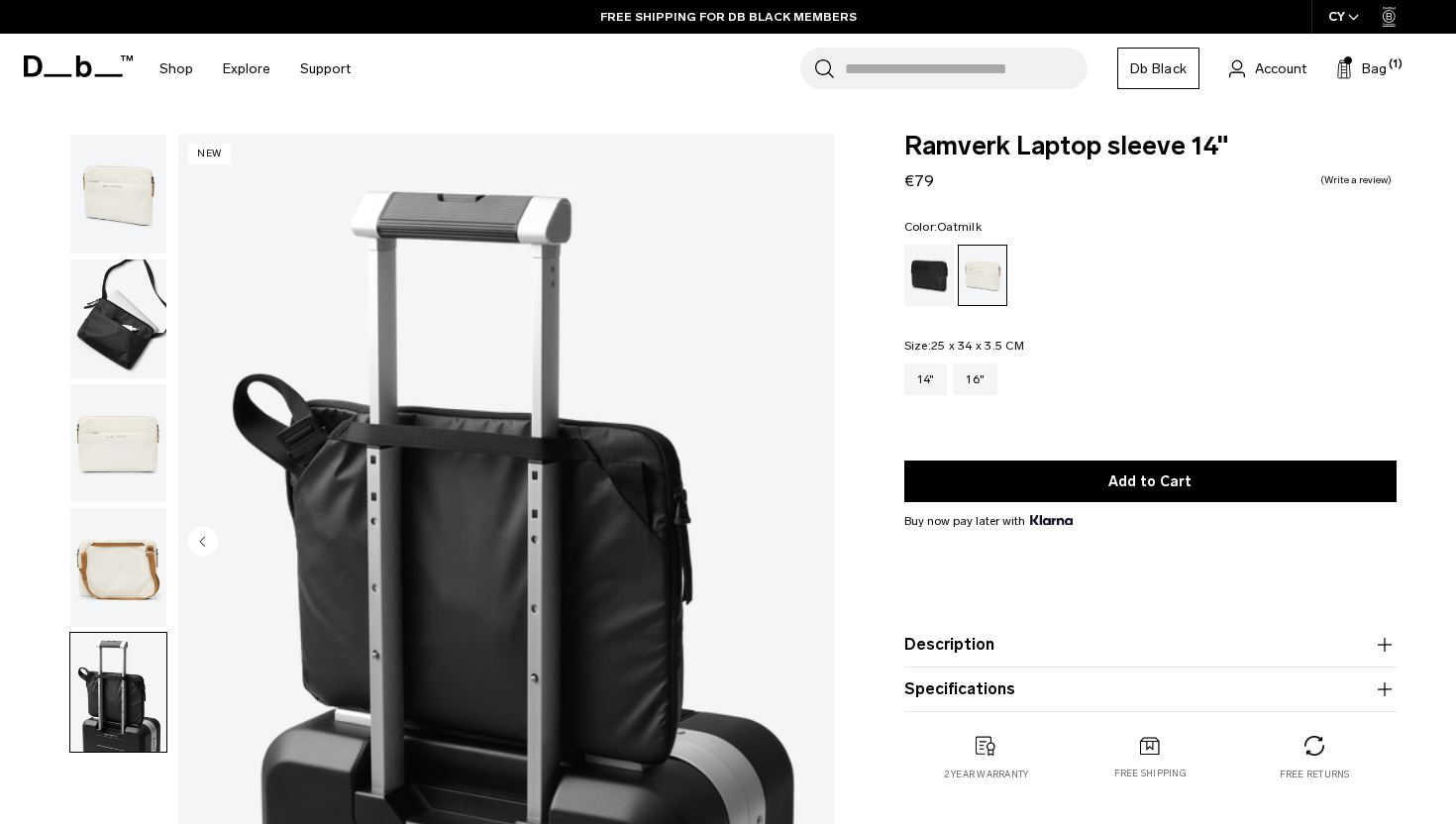 click at bounding box center (506, 543) 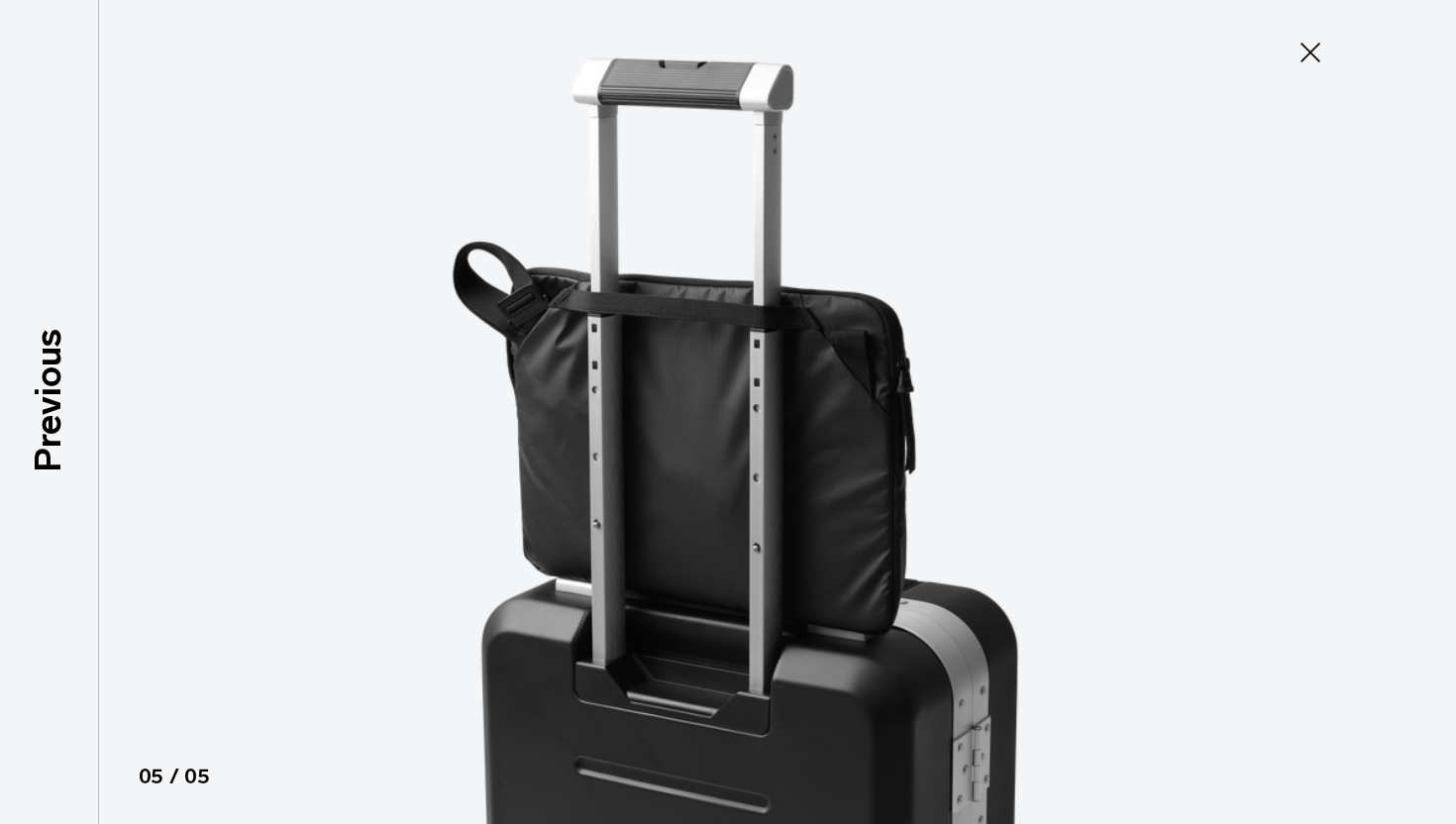 click 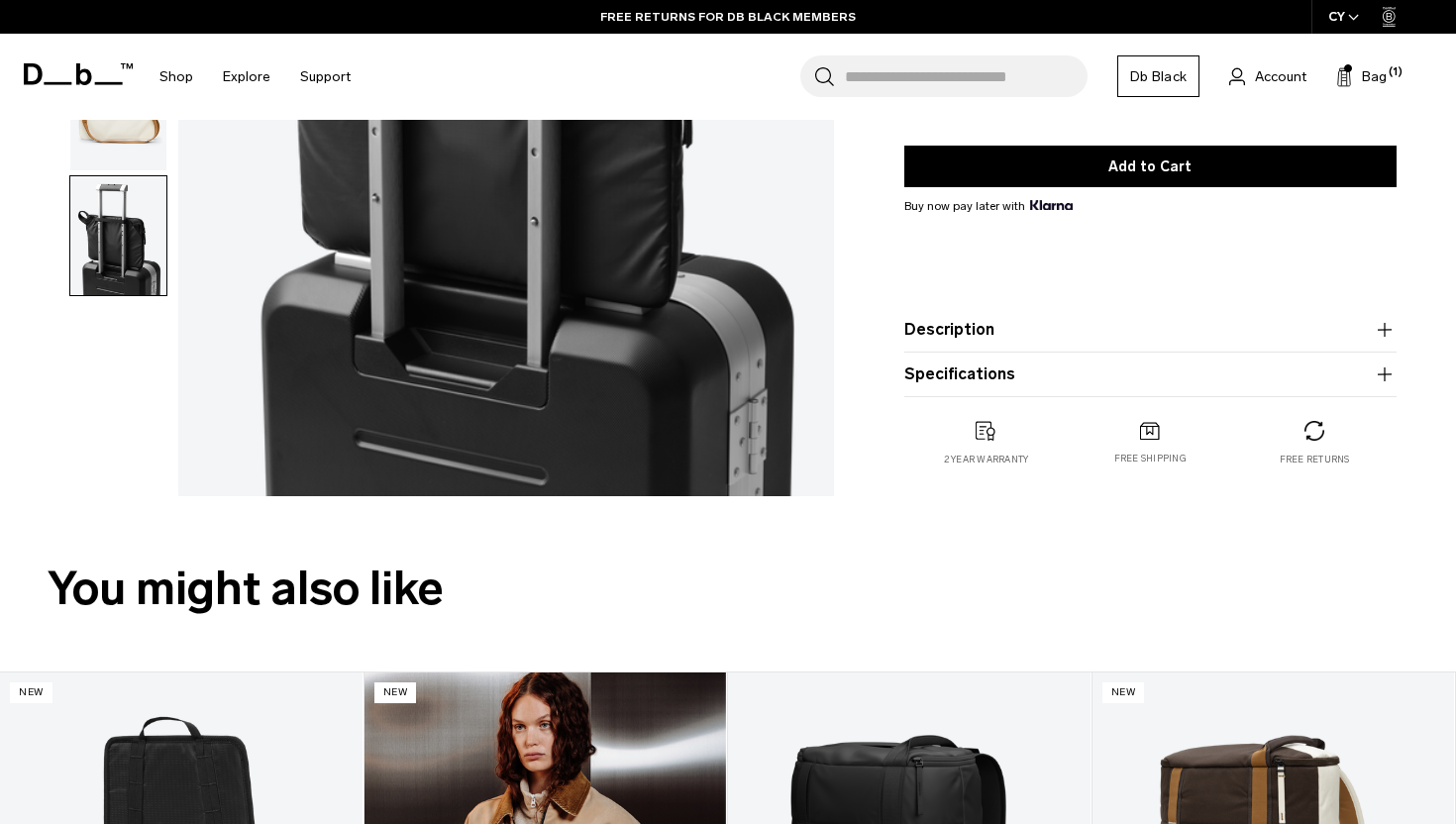 scroll, scrollTop: 0, scrollLeft: 0, axis: both 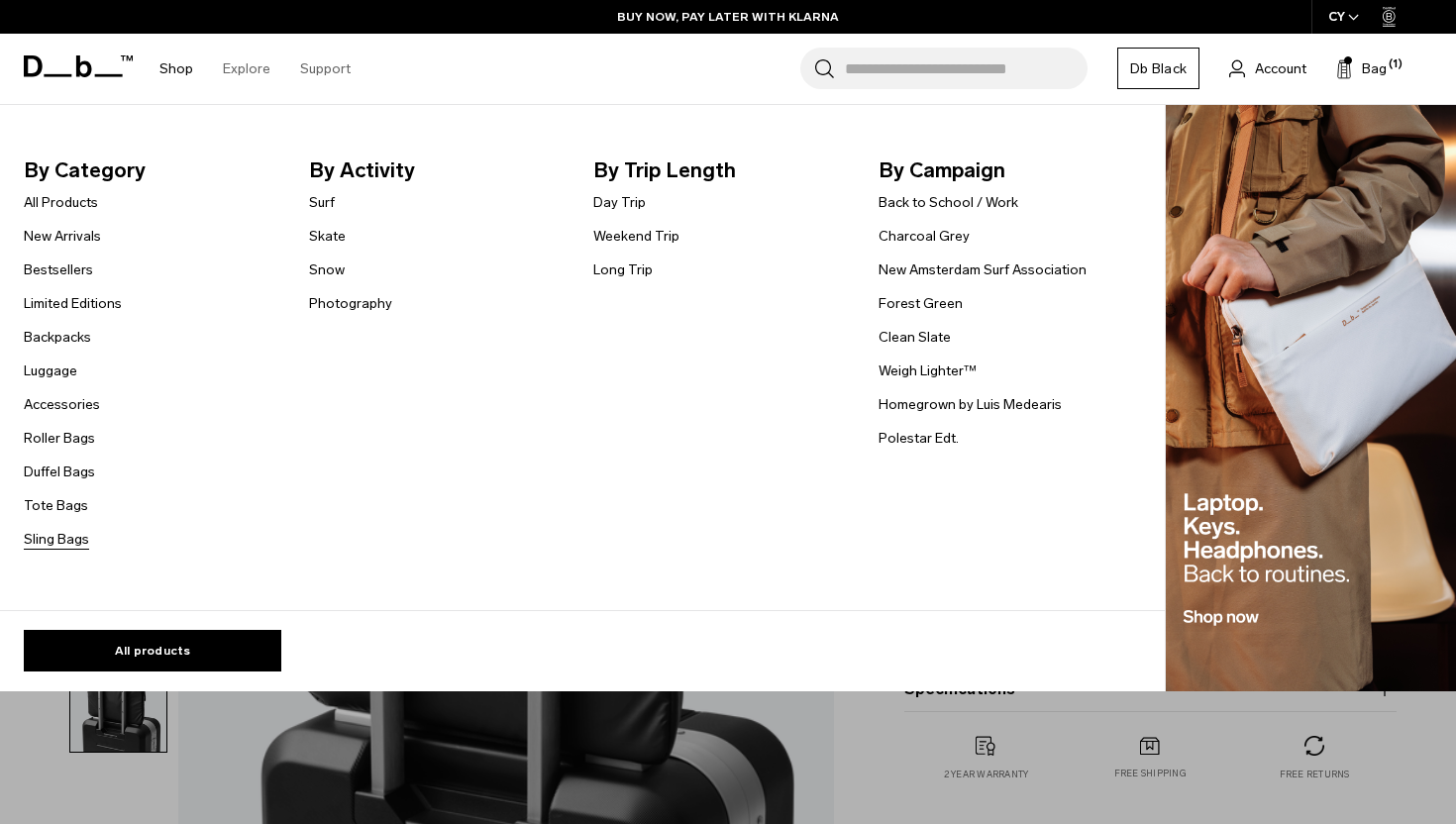 click on "Sling Bags" at bounding box center [56, 539] 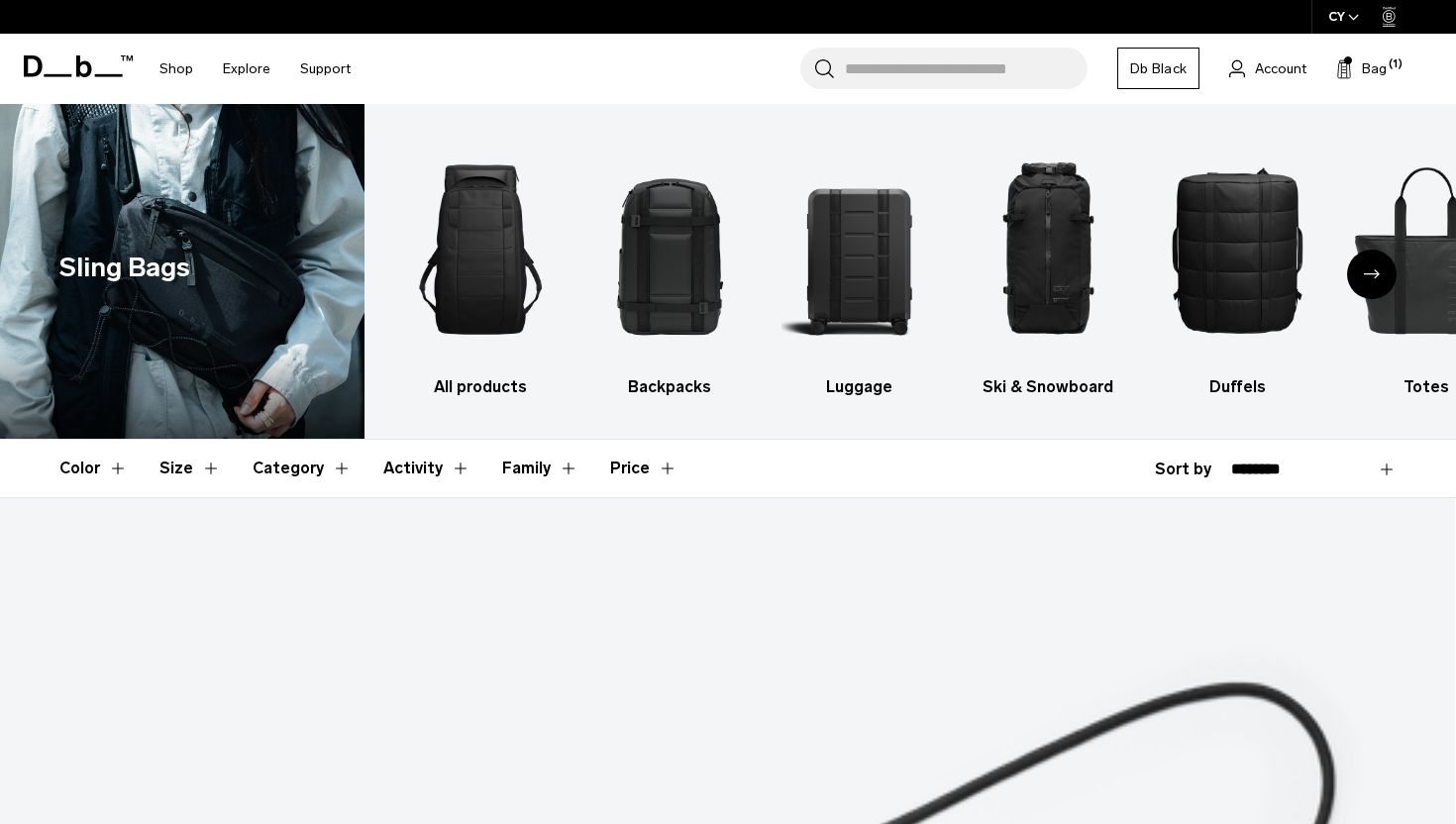 scroll, scrollTop: 0, scrollLeft: 0, axis: both 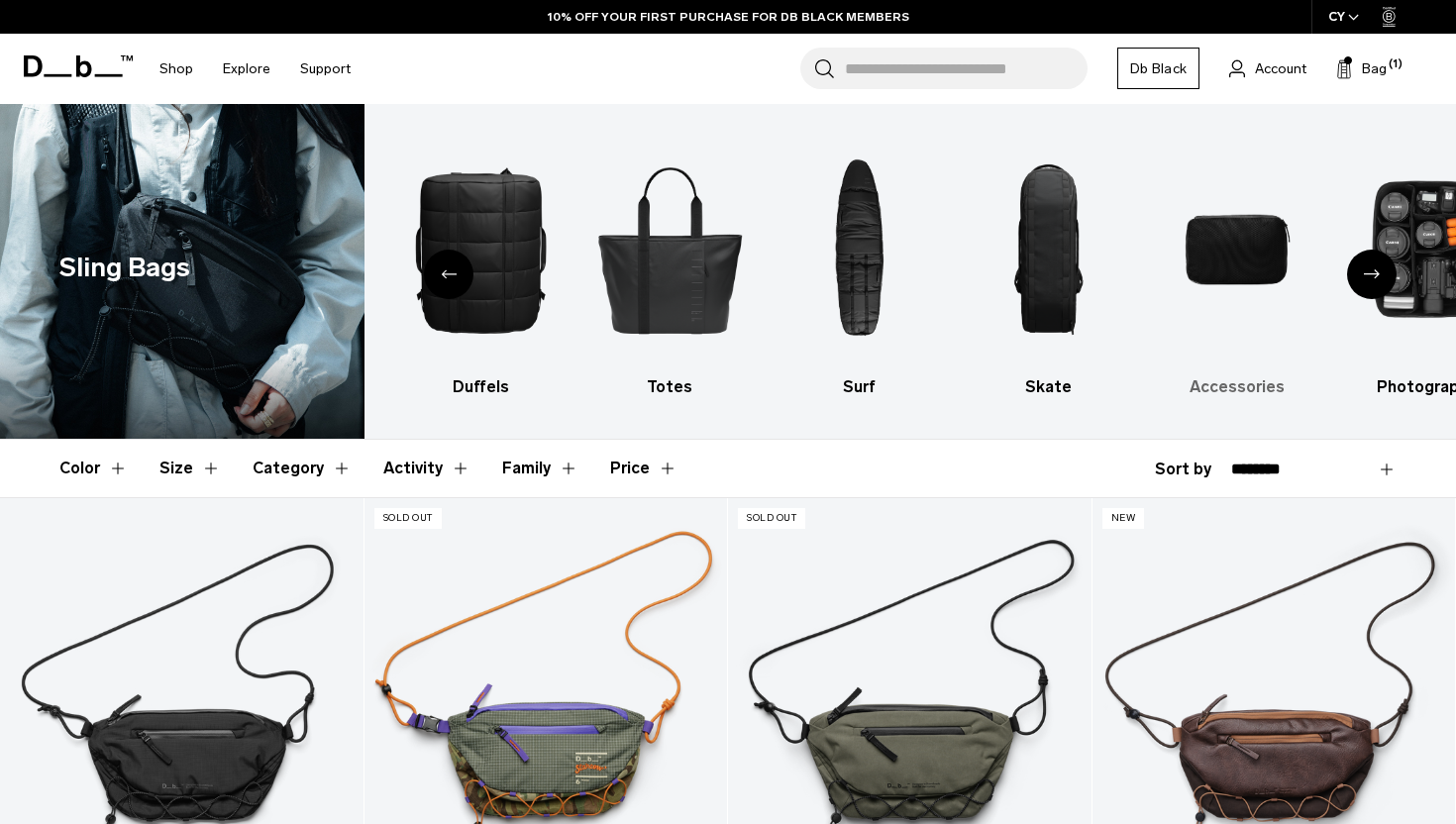 click at bounding box center [1237, 250] 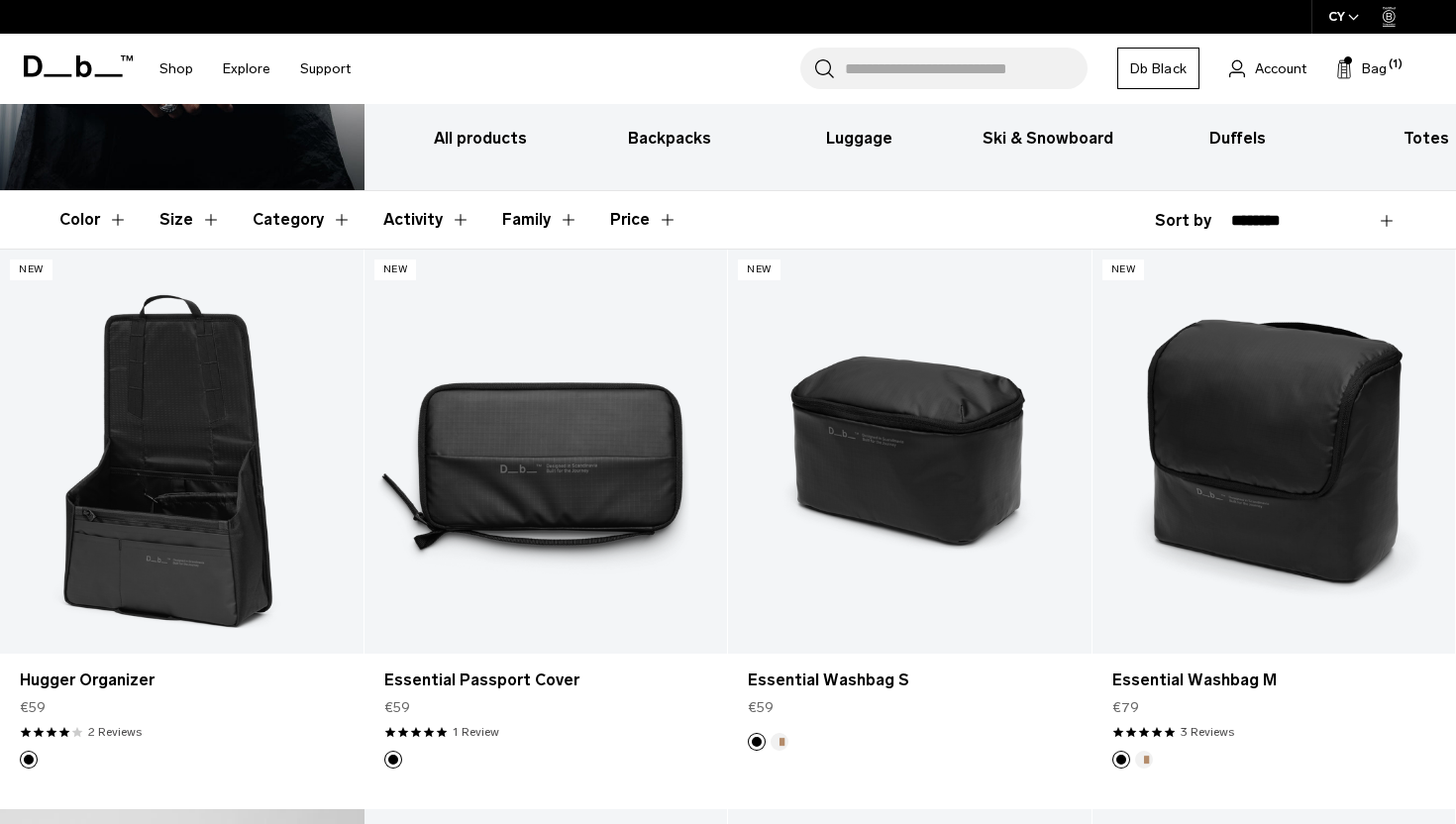 scroll, scrollTop: 0, scrollLeft: 0, axis: both 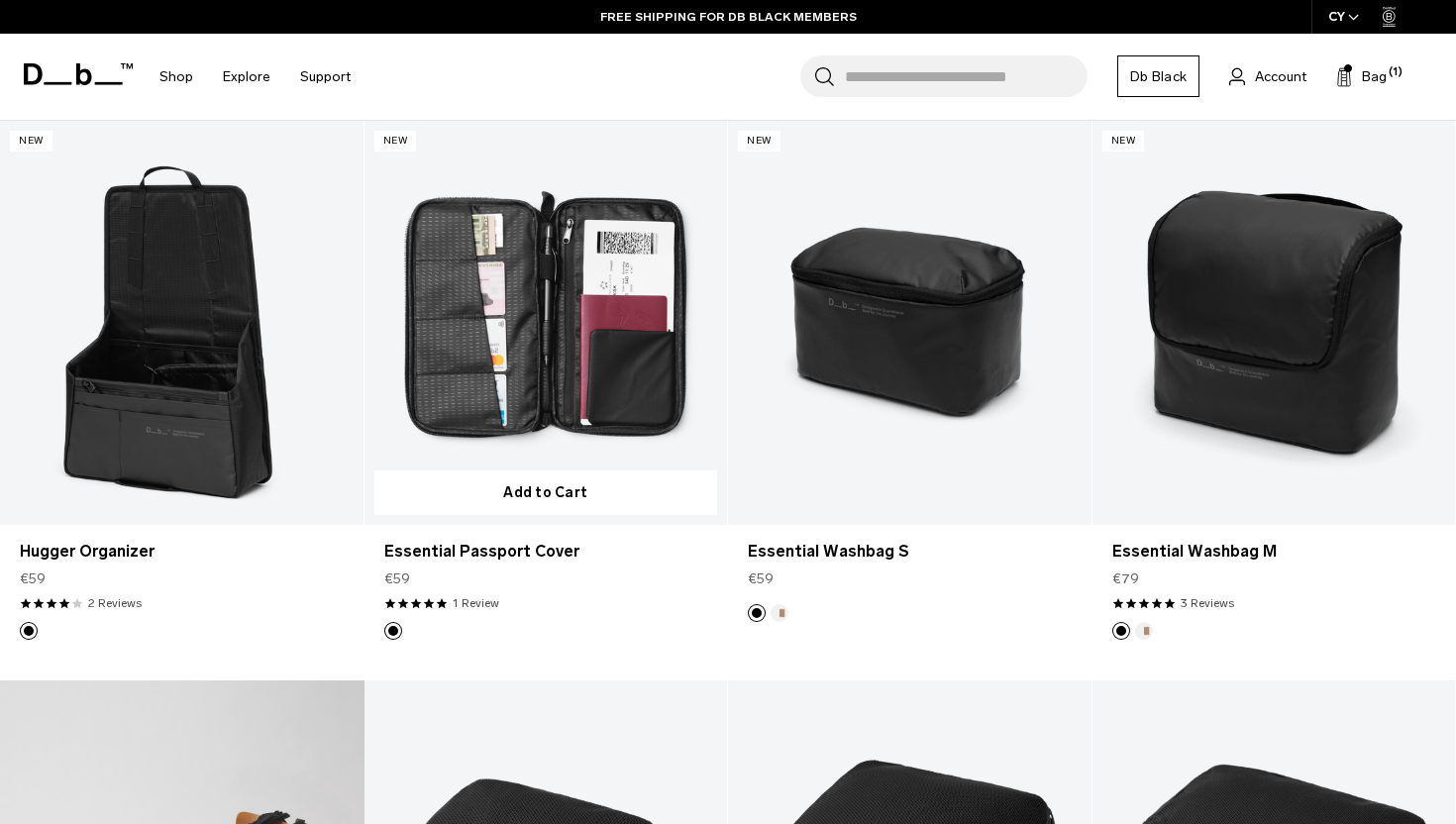click at bounding box center (546, 322) 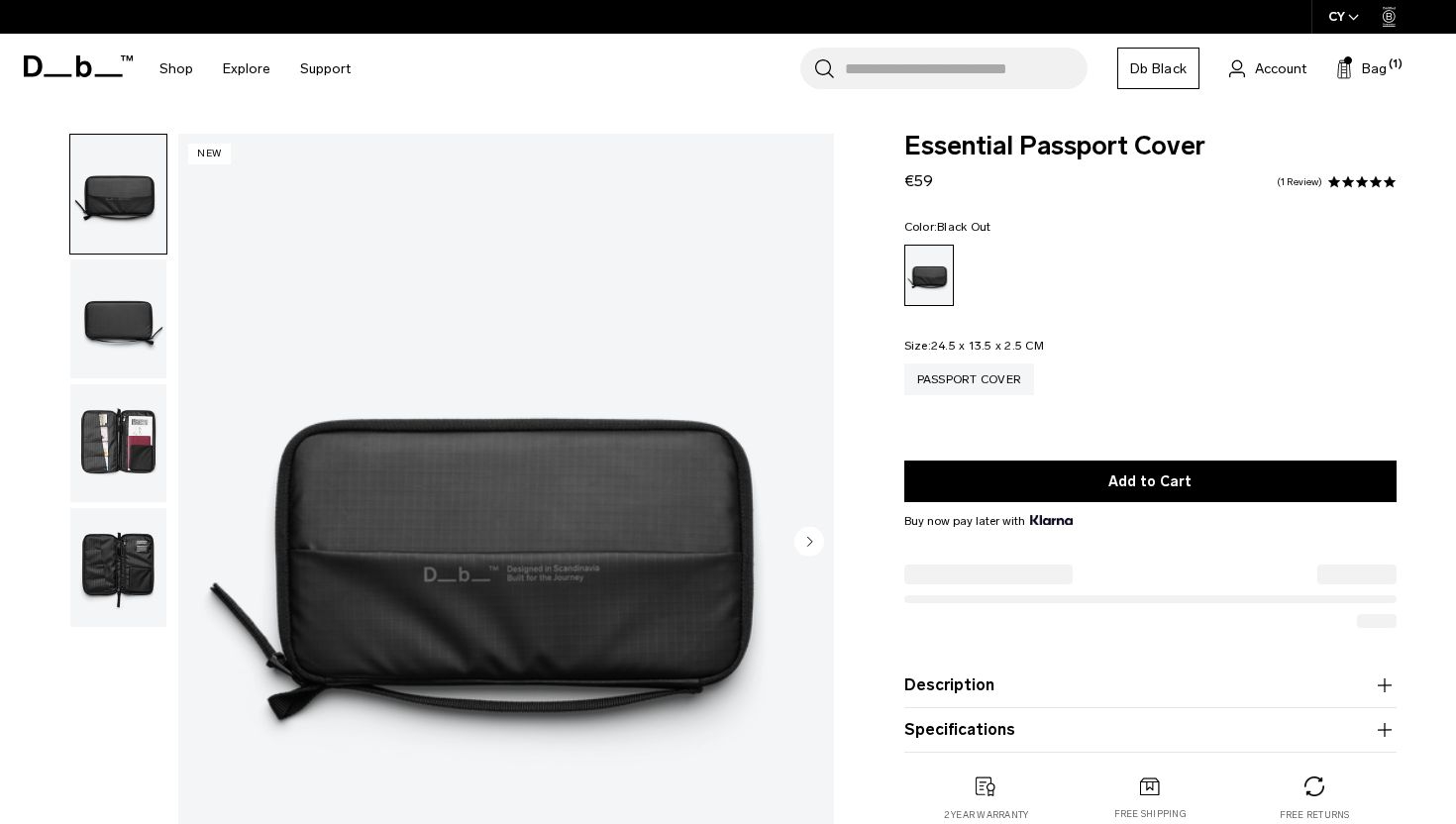 scroll, scrollTop: 0, scrollLeft: 0, axis: both 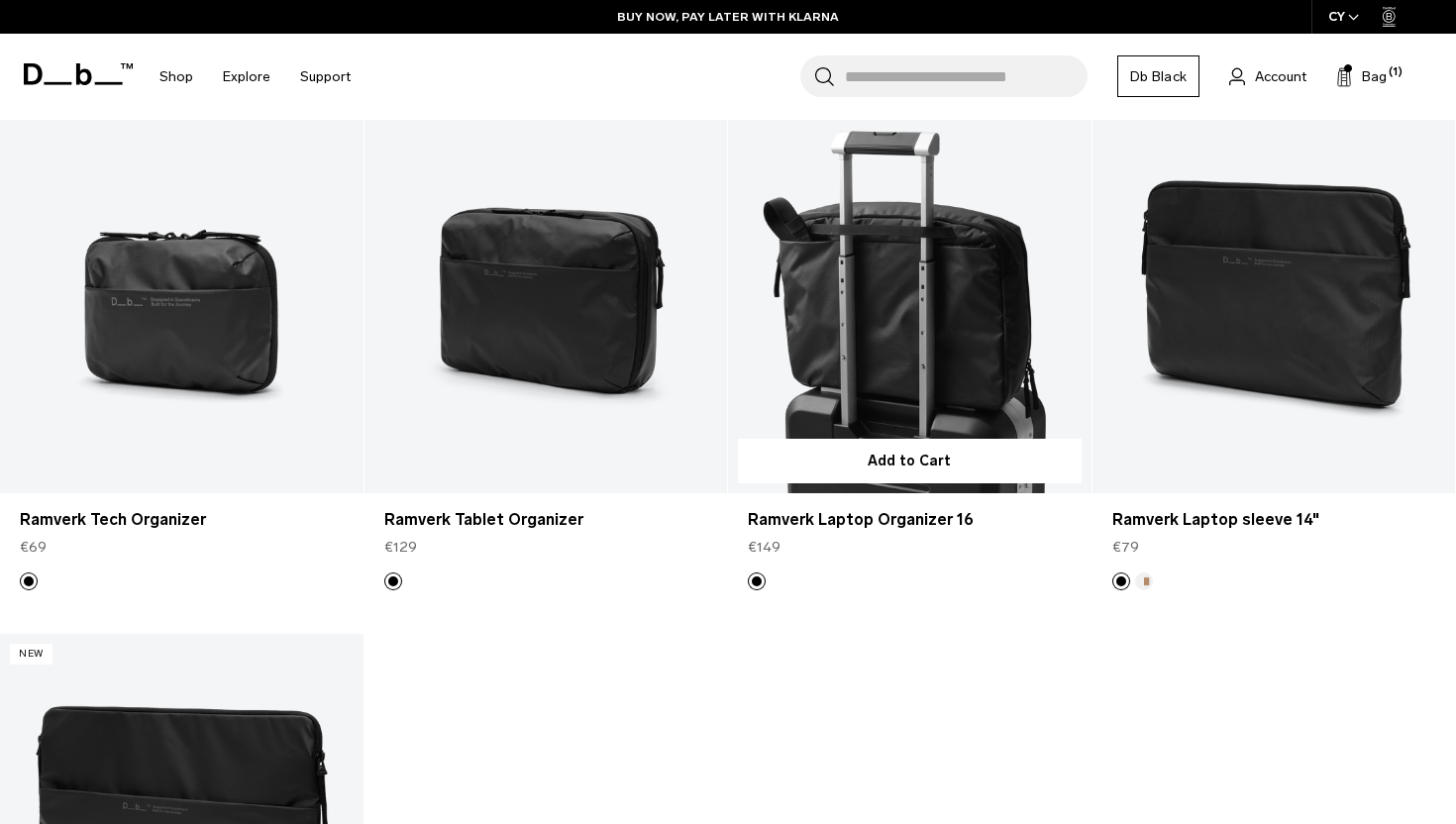 click at bounding box center [909, 290] 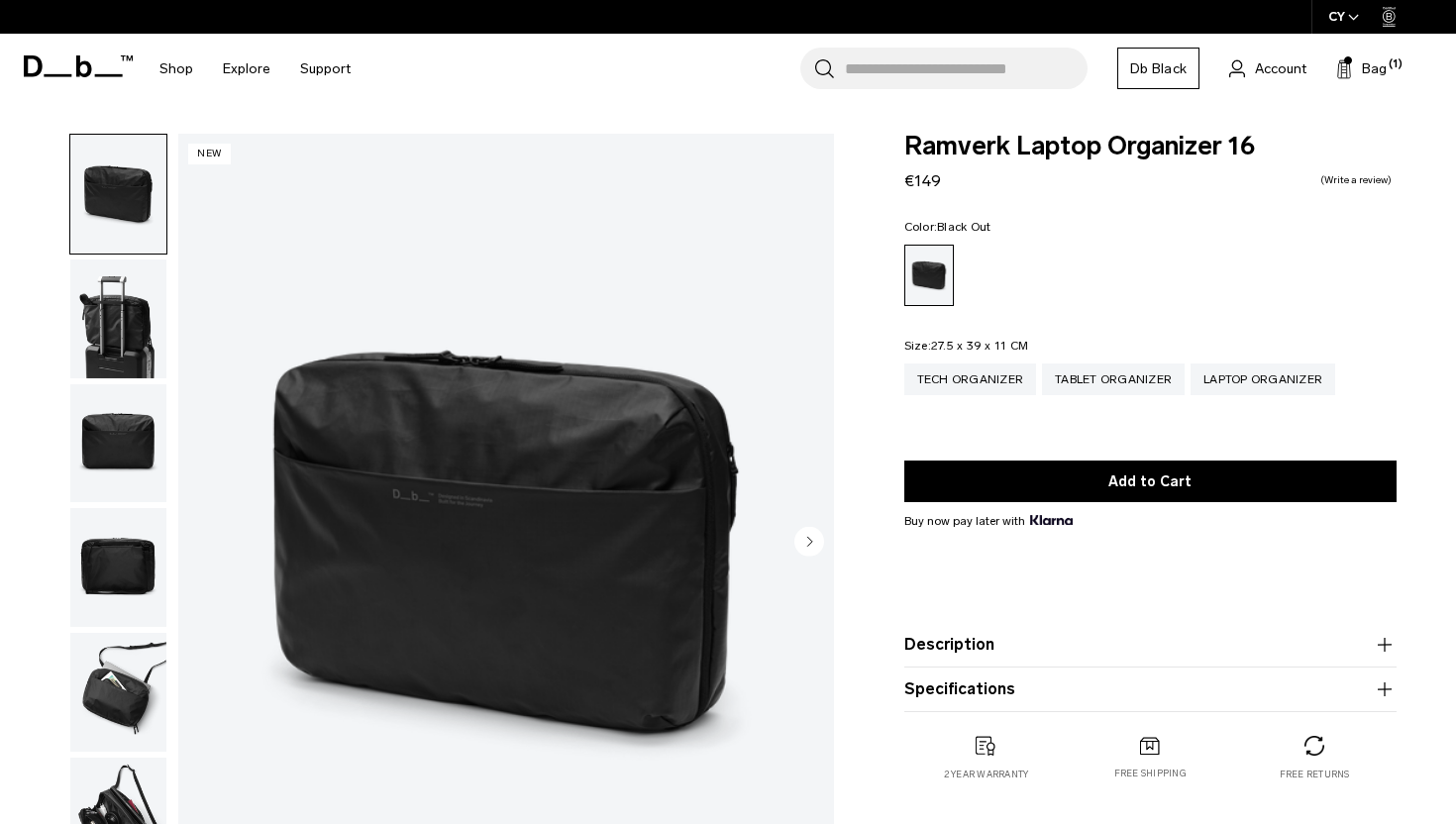 scroll, scrollTop: 112, scrollLeft: 0, axis: vertical 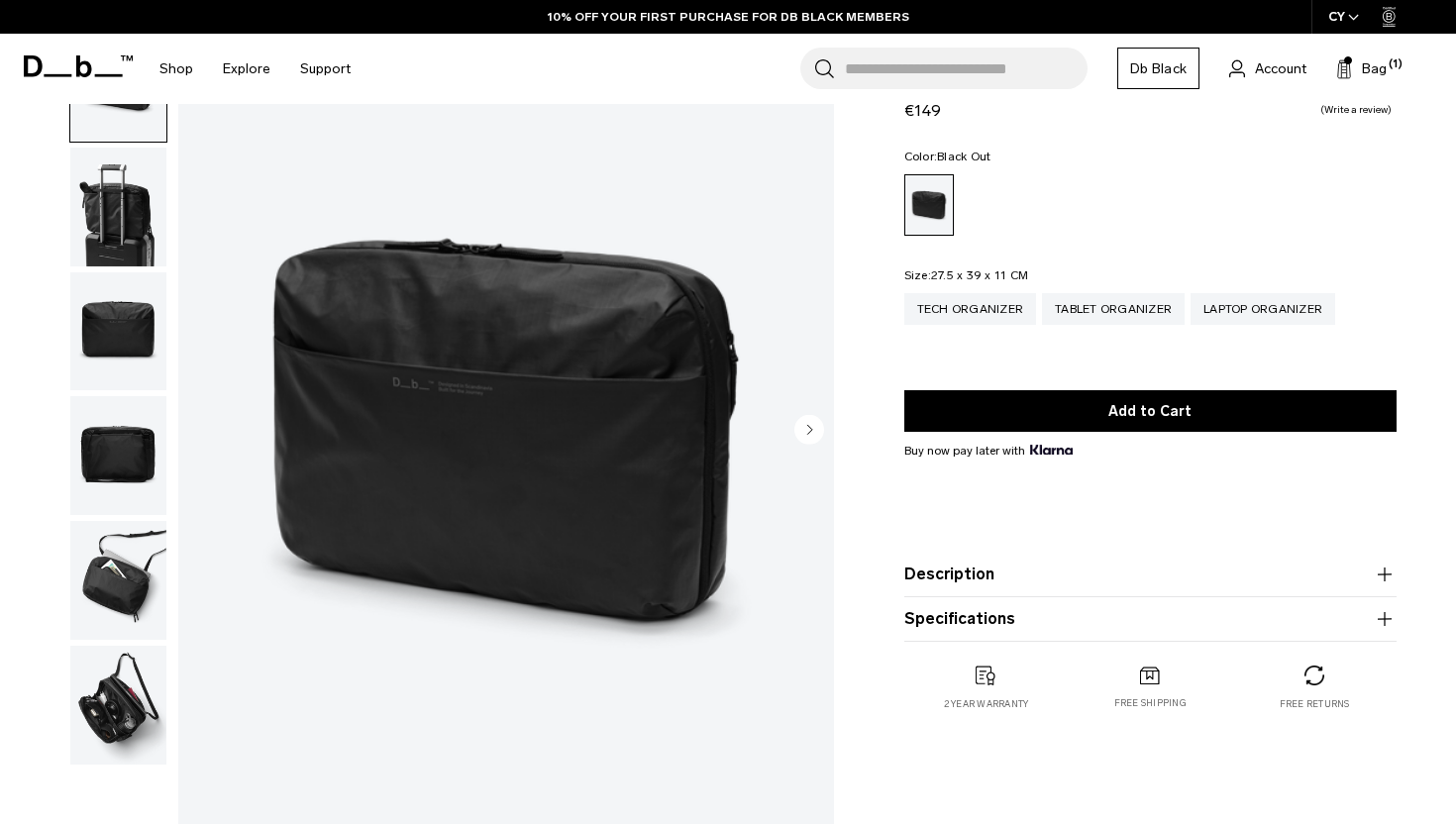 click at bounding box center [118, 580] 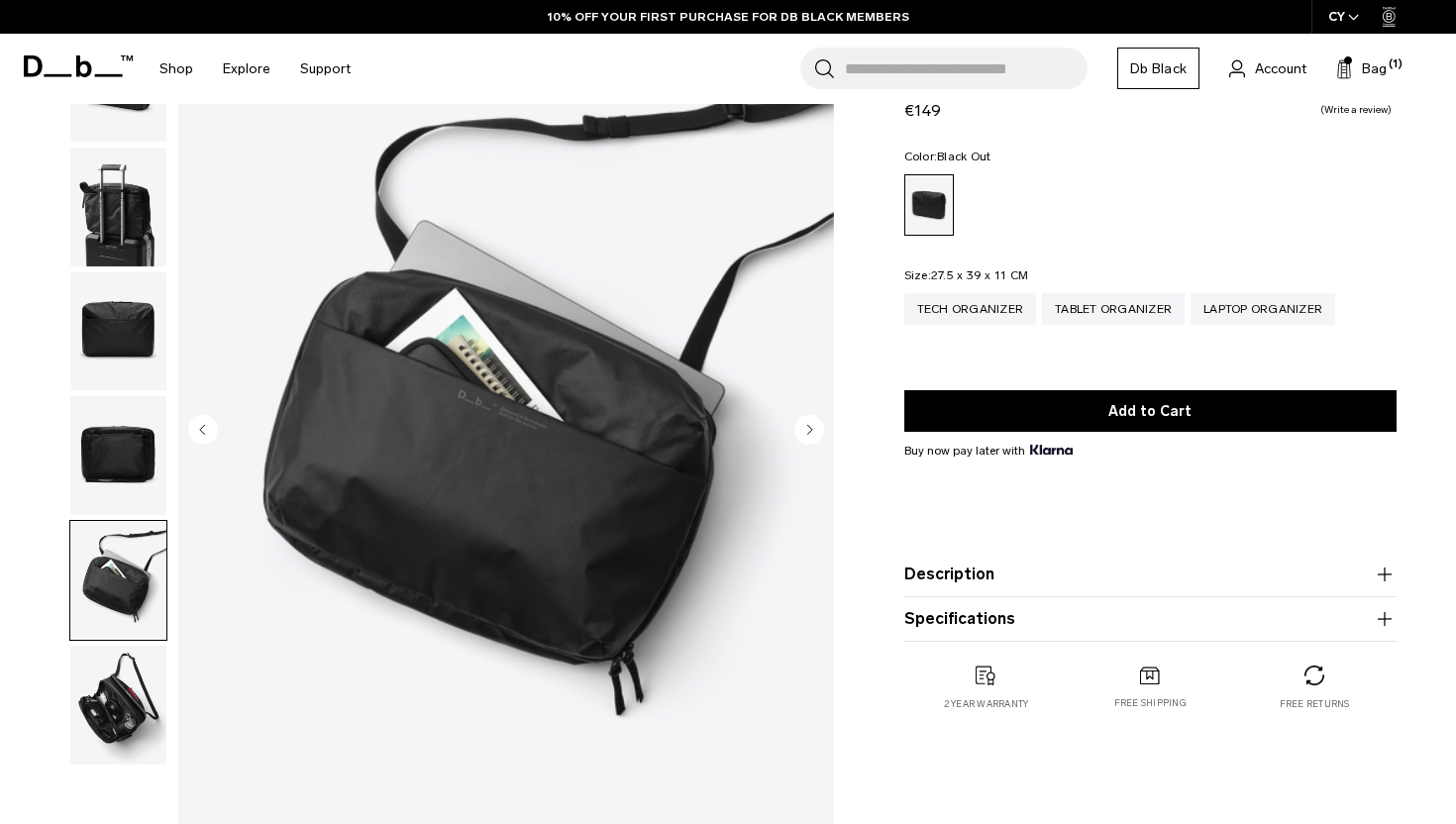 click at bounding box center (118, 456) 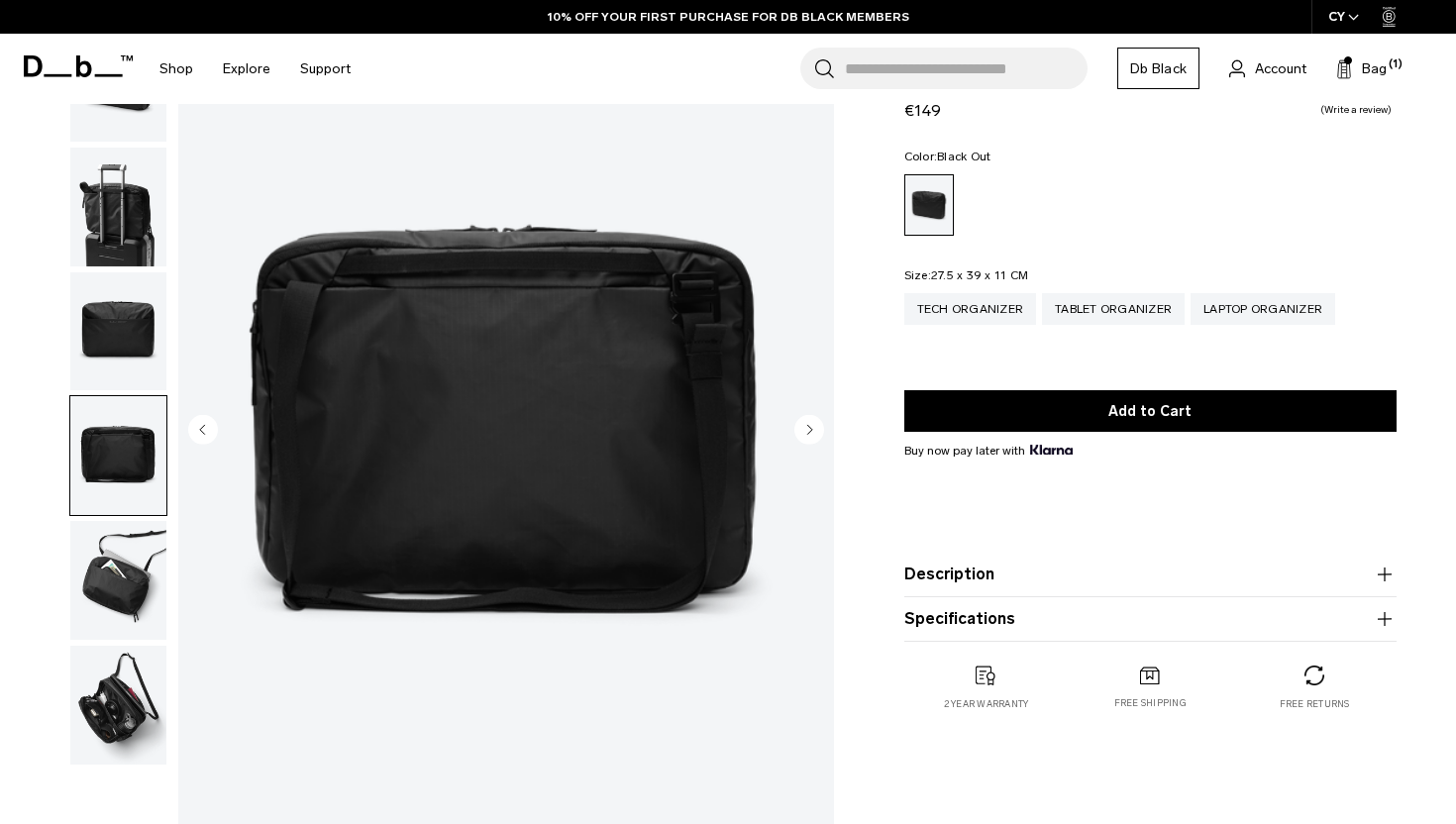 click at bounding box center [118, 332] 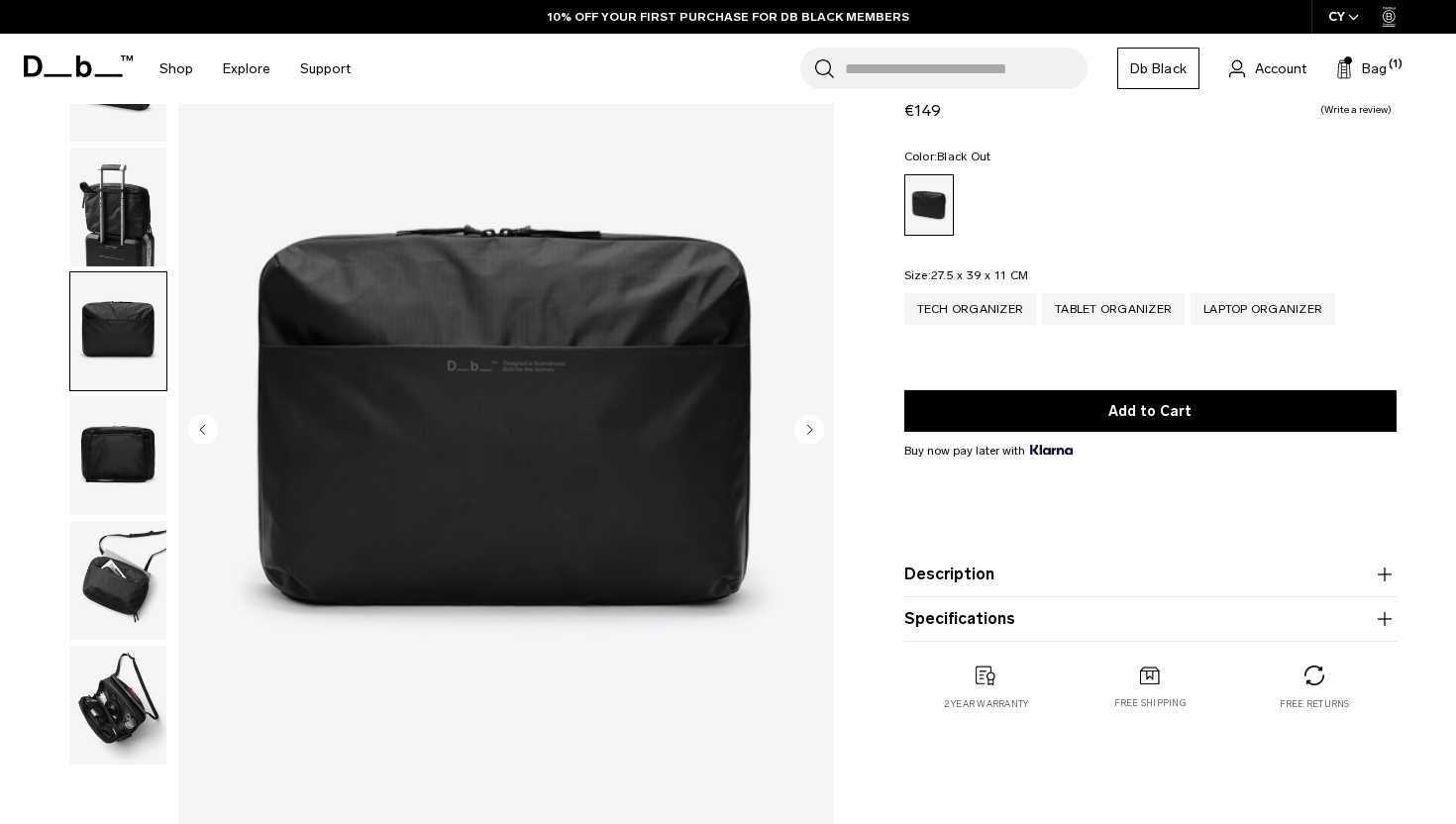 click at bounding box center [118, 580] 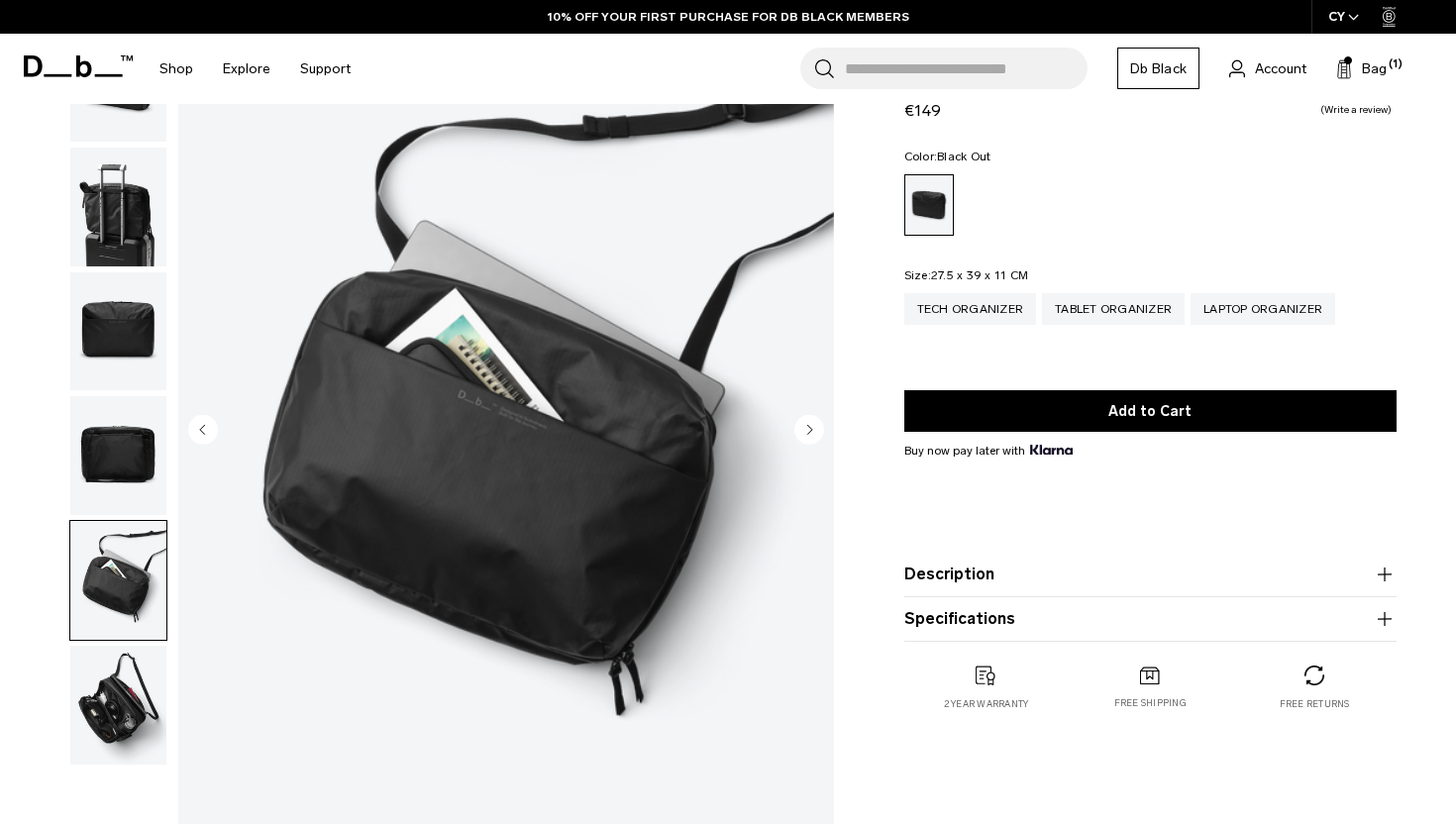 click at bounding box center [118, 705] 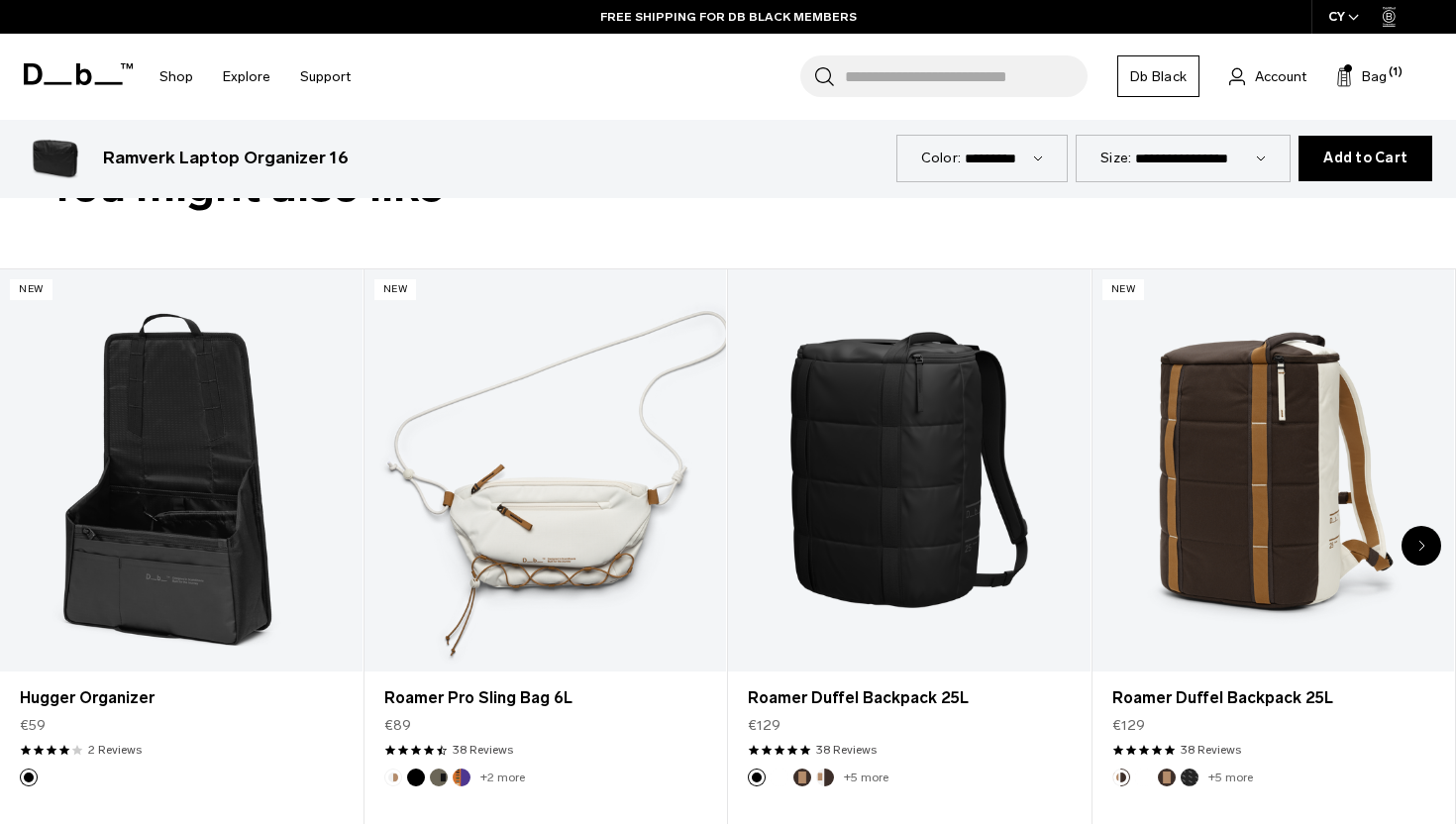 scroll, scrollTop: 924, scrollLeft: 0, axis: vertical 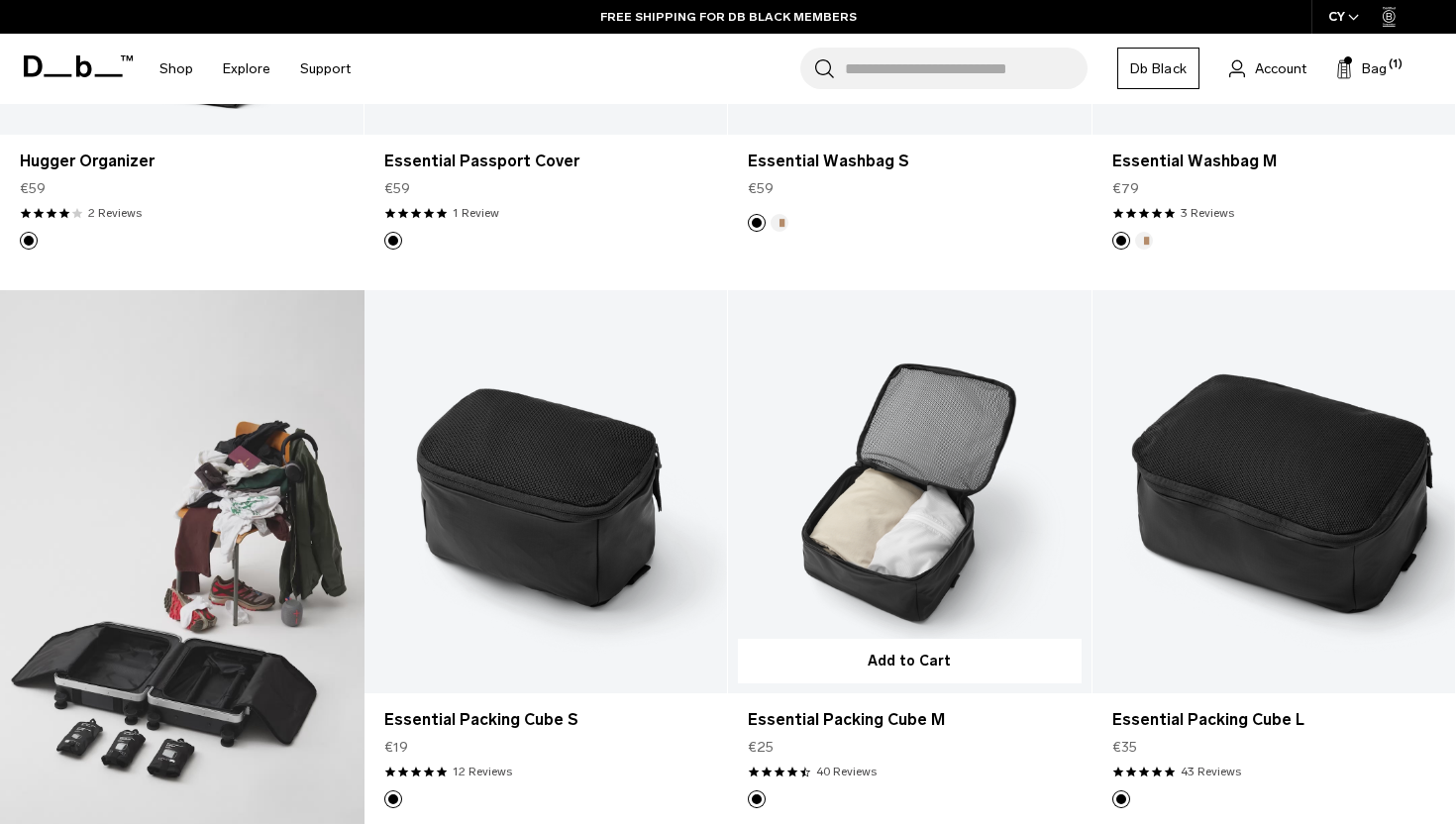 click at bounding box center (909, 491) 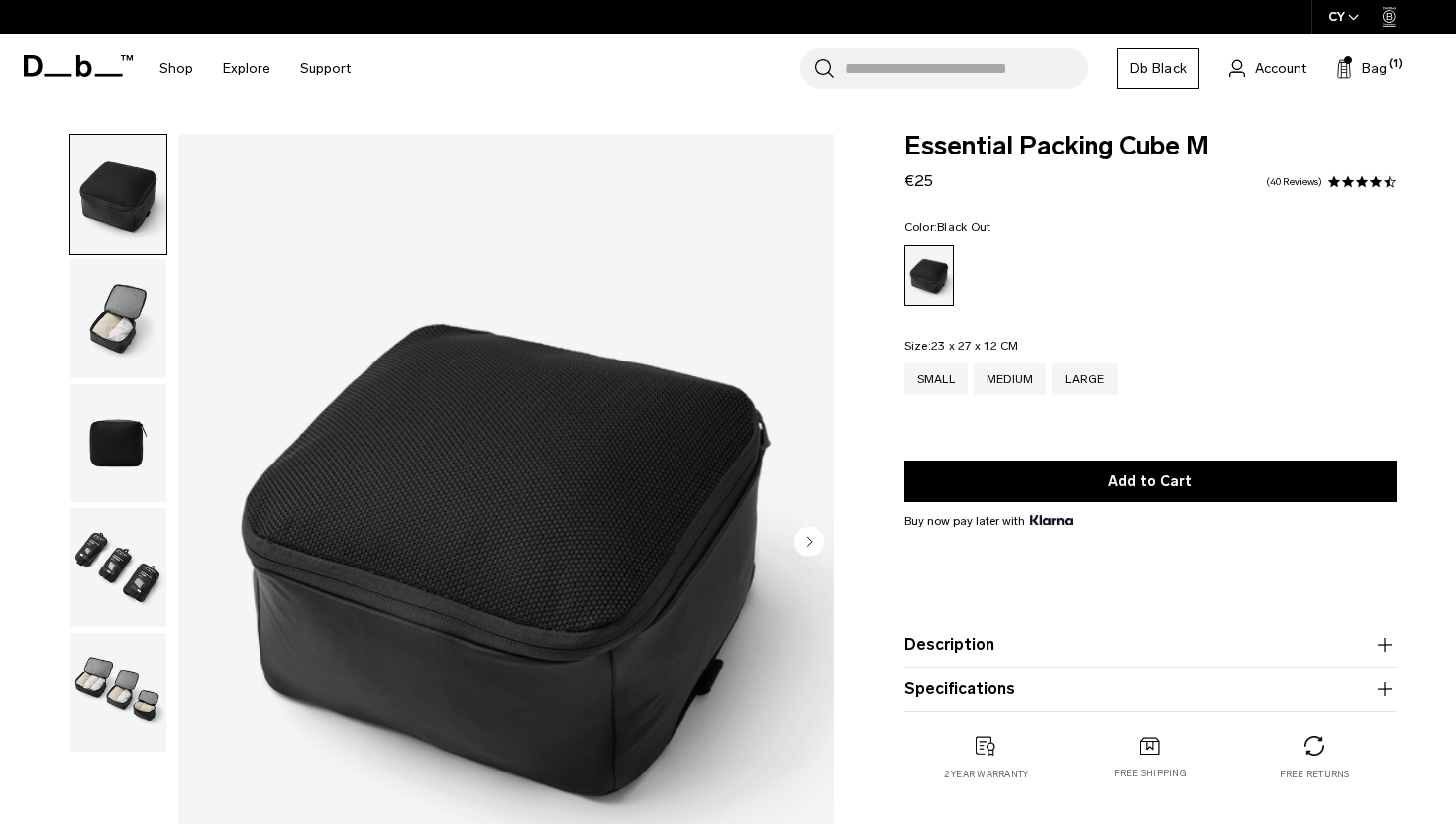 scroll, scrollTop: 0, scrollLeft: 0, axis: both 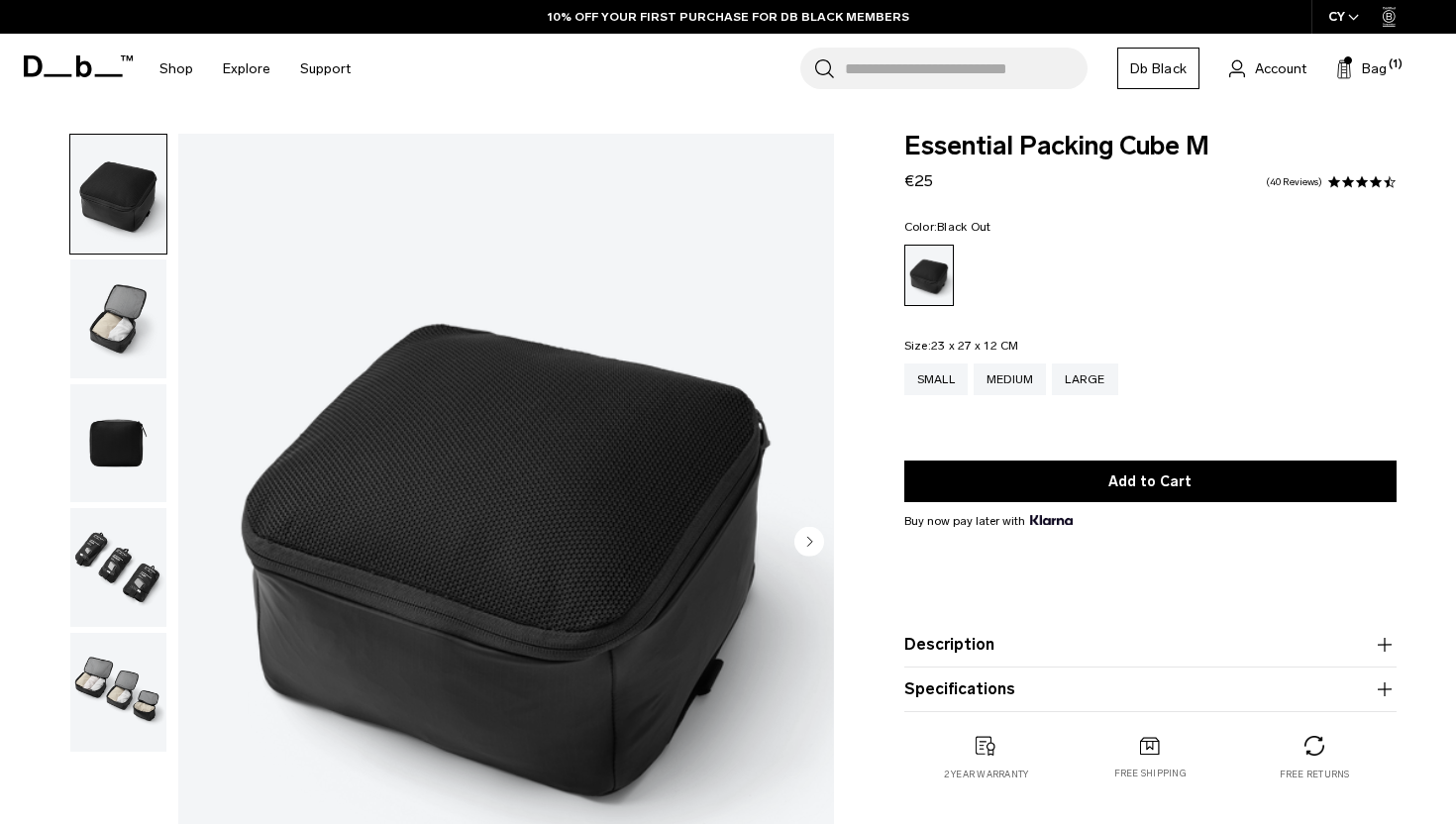 click at bounding box center [118, 319] 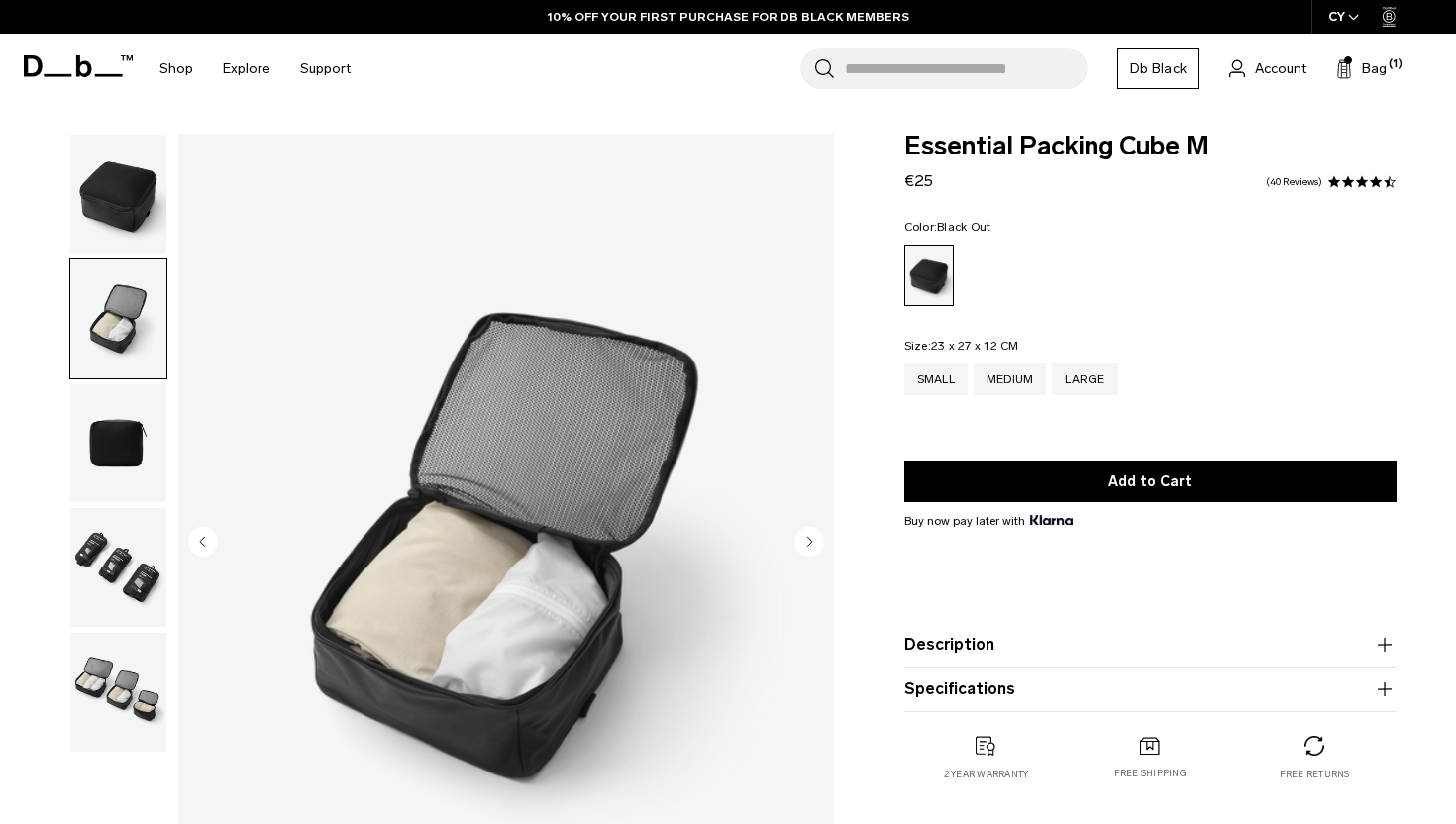 click at bounding box center (118, 444) 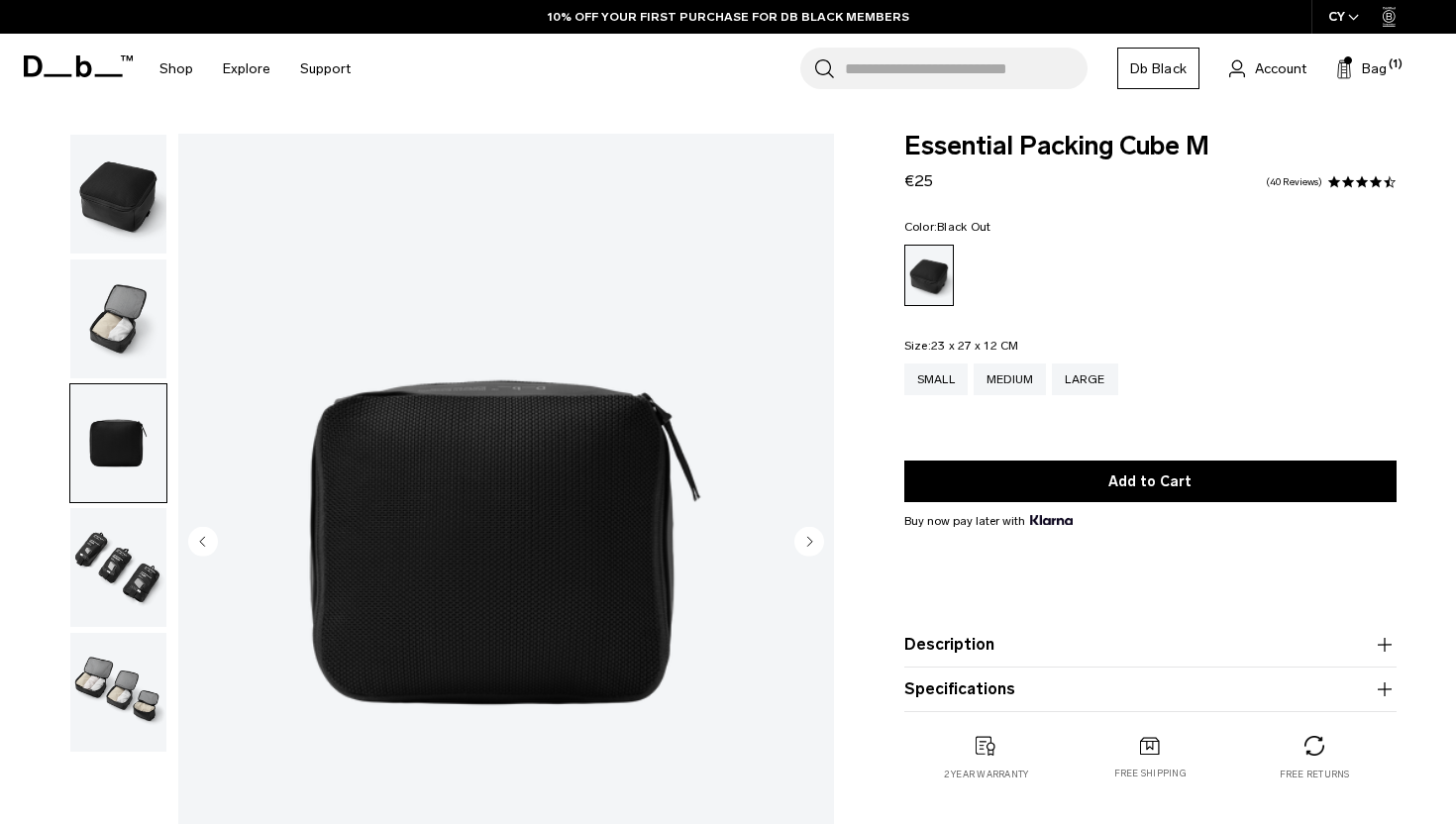 click at bounding box center [118, 567] 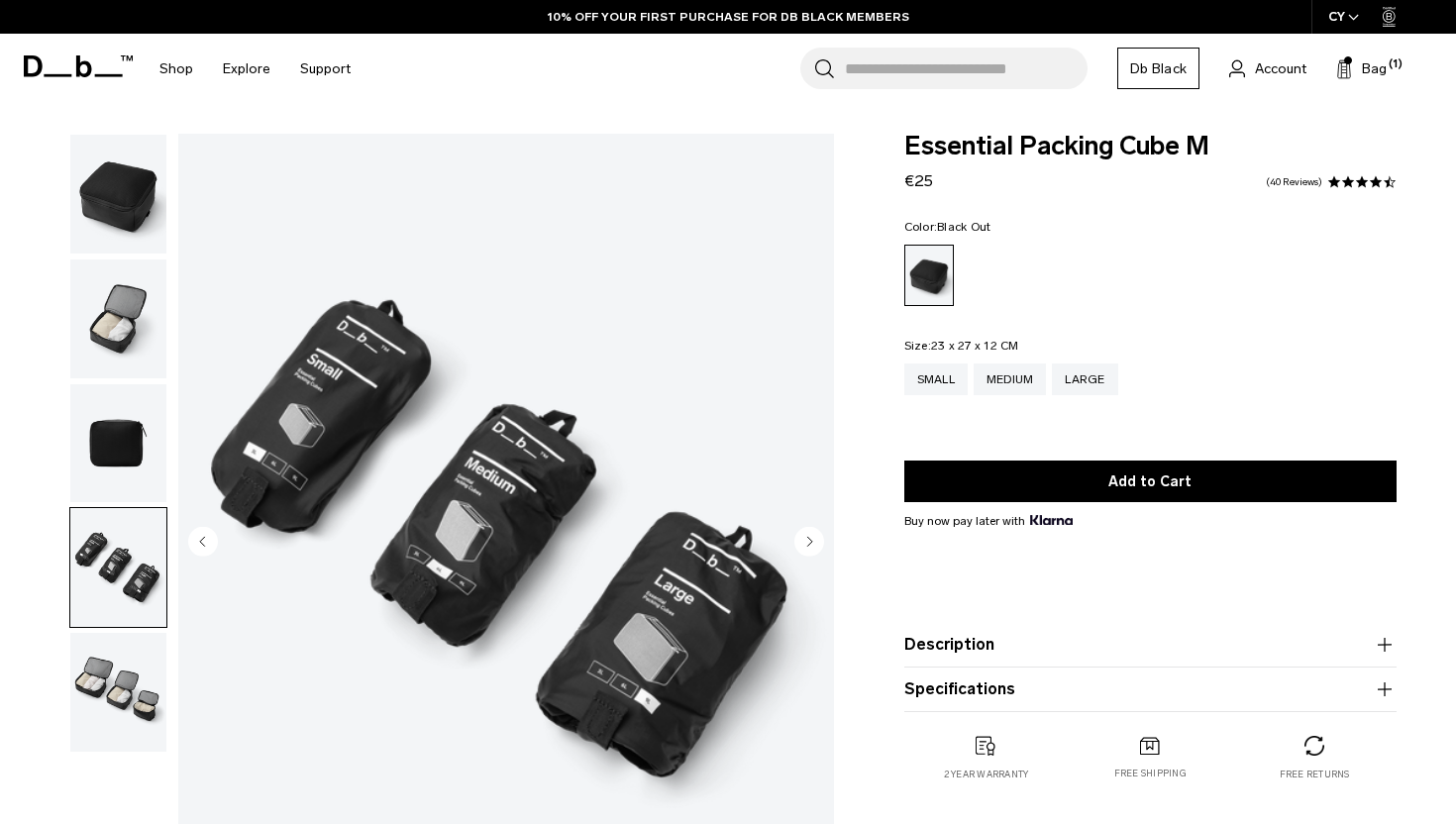 click at bounding box center (118, 692) 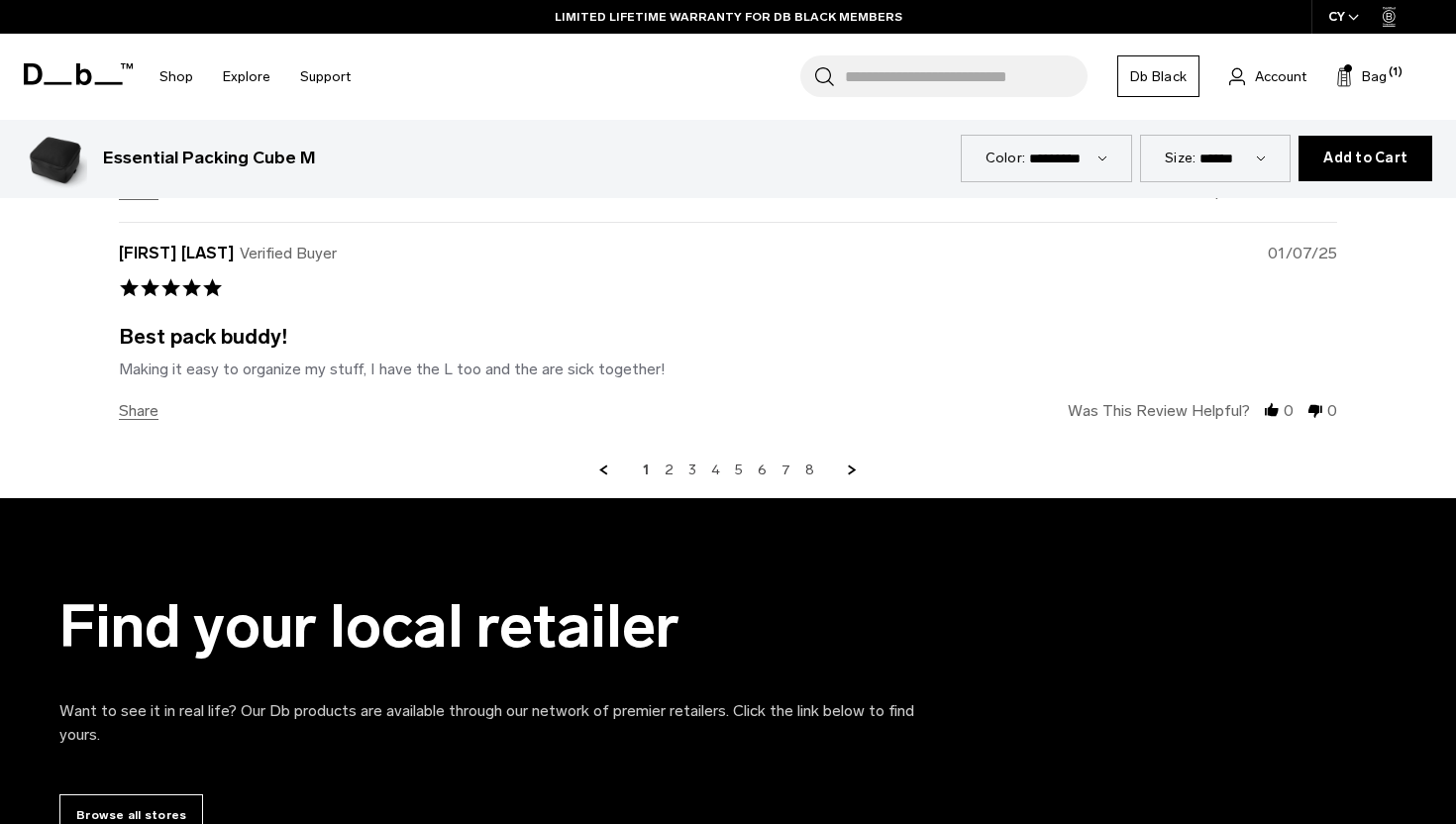 scroll, scrollTop: 4905, scrollLeft: 0, axis: vertical 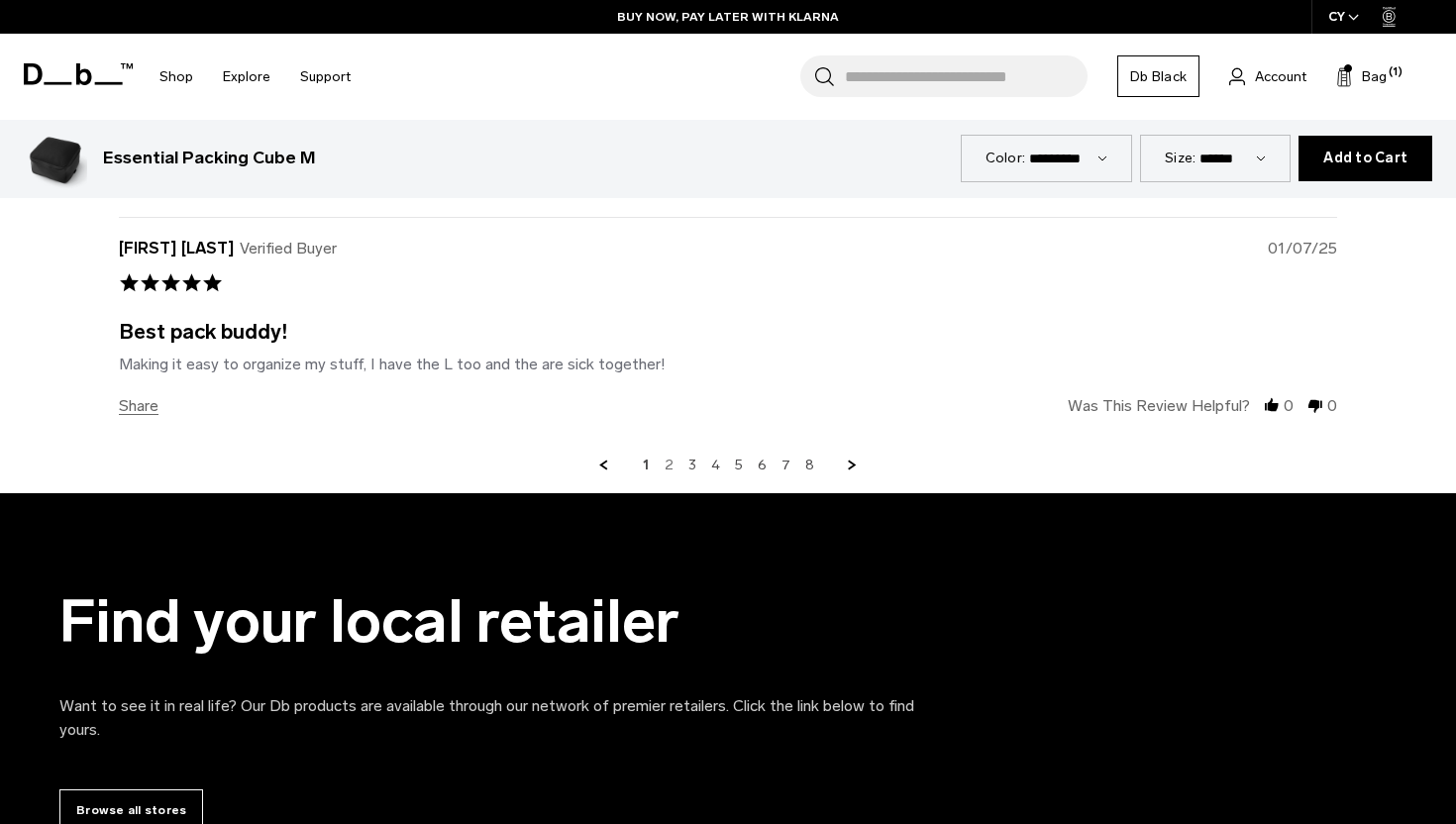 click on "2" at bounding box center [669, 465] 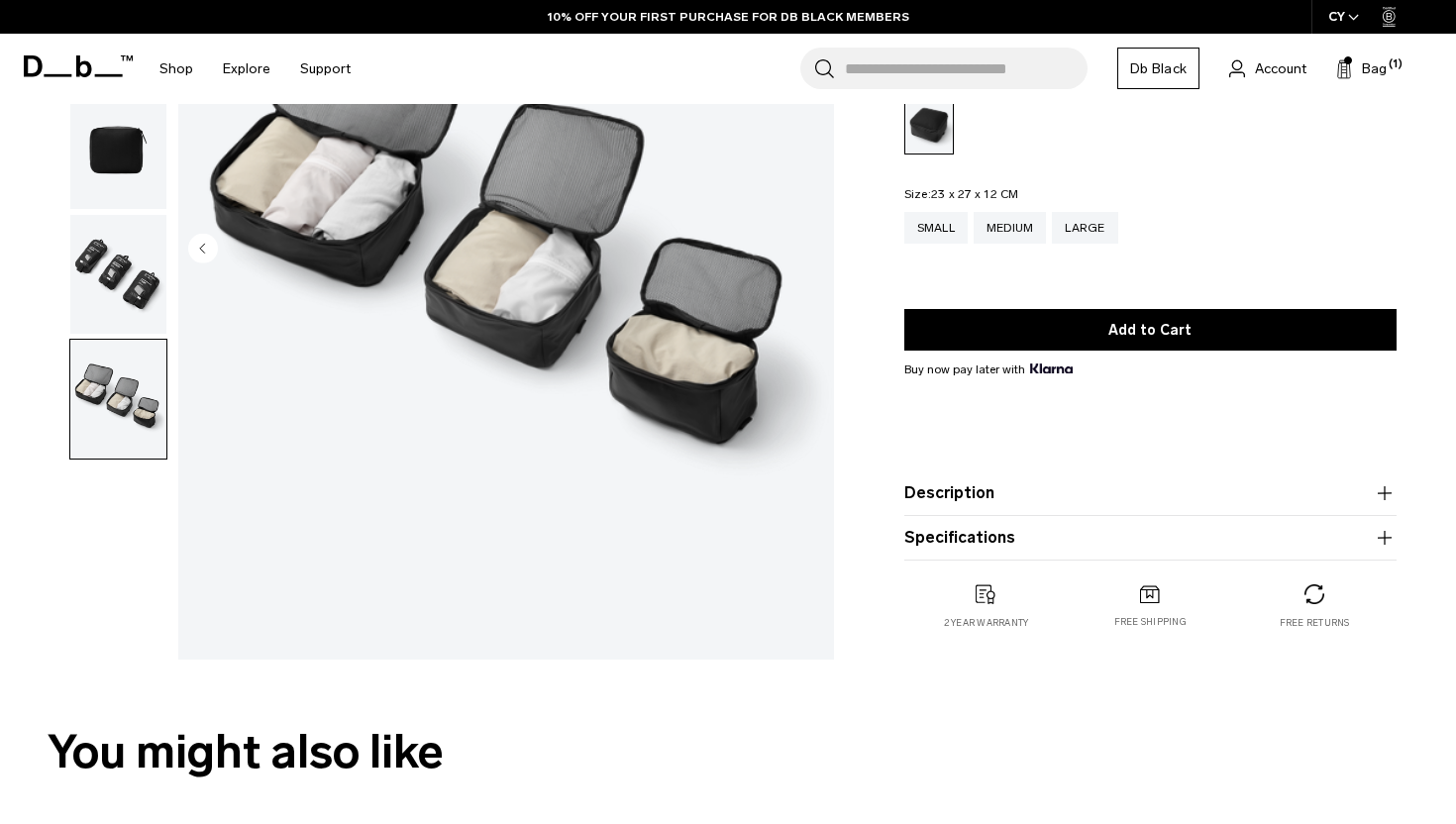scroll, scrollTop: 0, scrollLeft: 0, axis: both 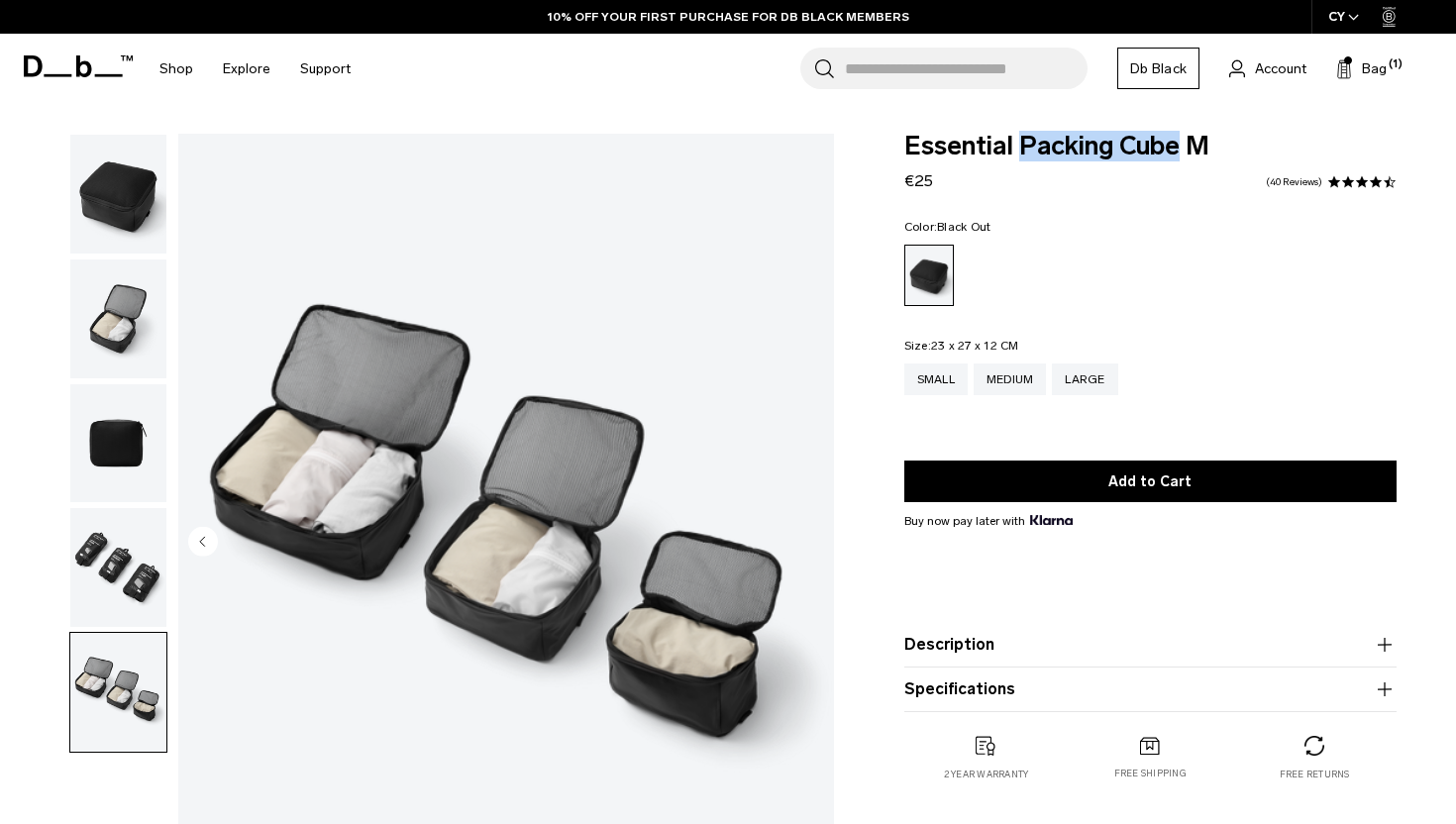 drag, startPoint x: 1019, startPoint y: 151, endPoint x: 1178, endPoint y: 150, distance: 159.00314 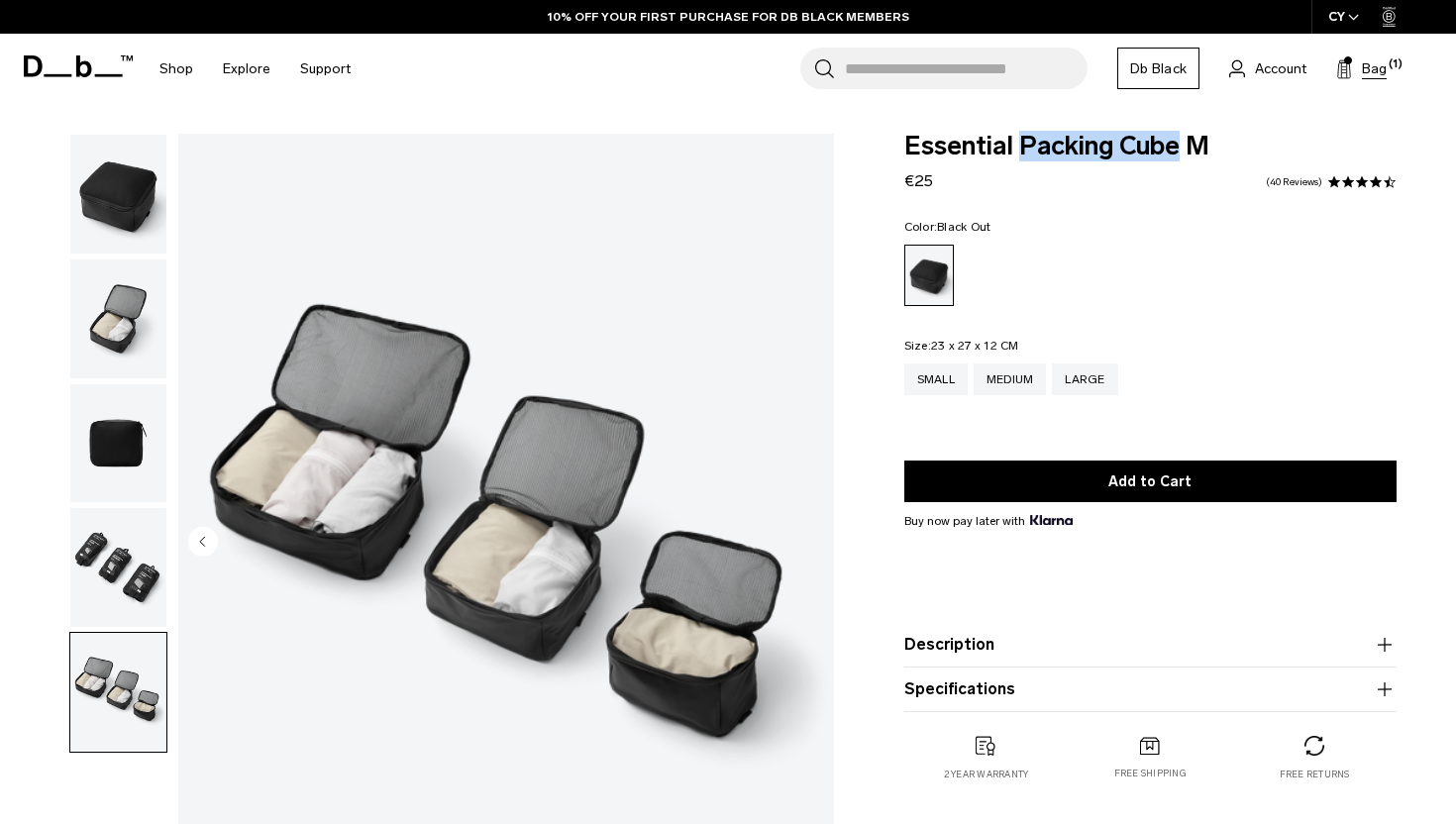 click at bounding box center [1348, 60] 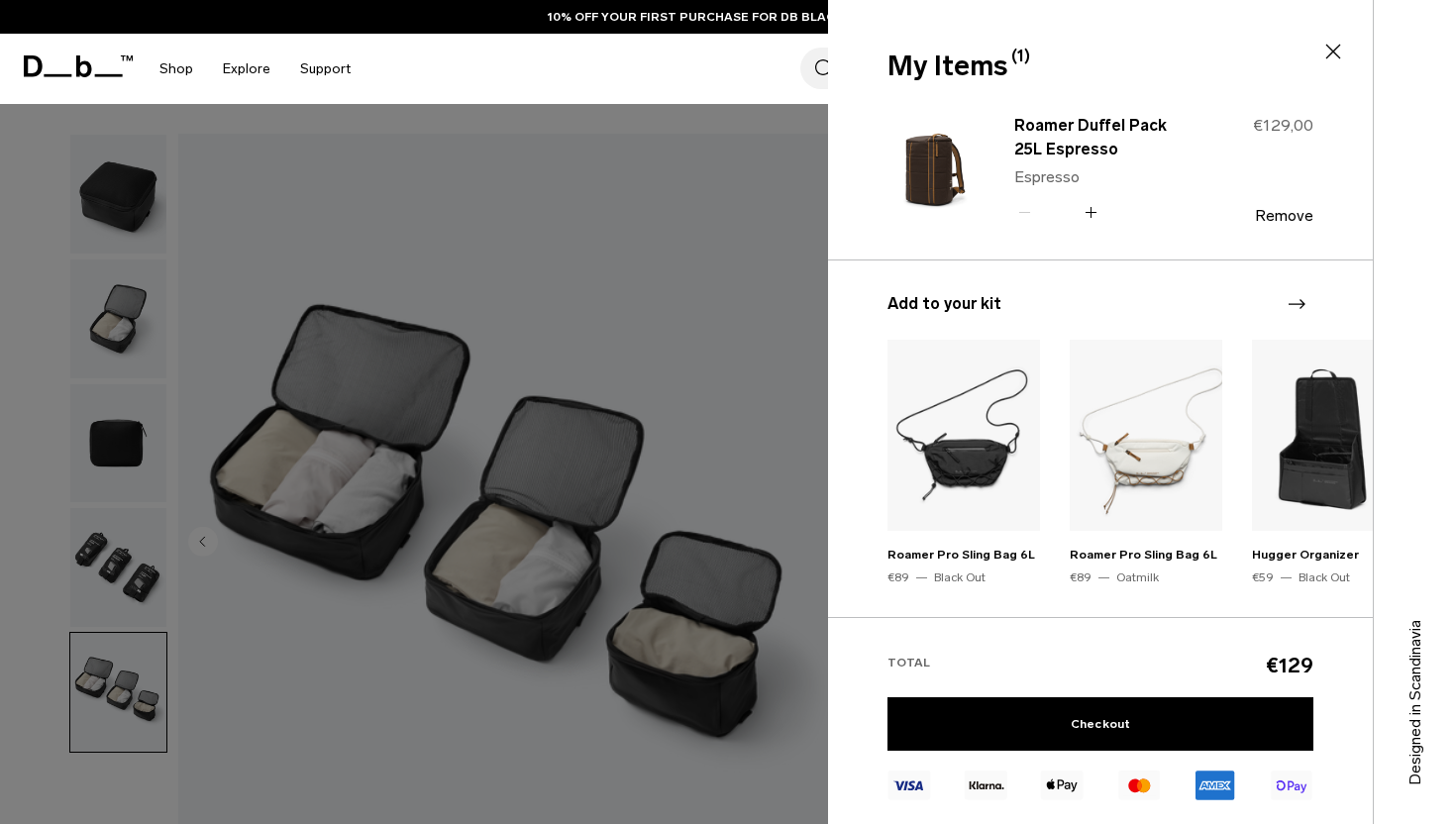 click at bounding box center (935, 169) 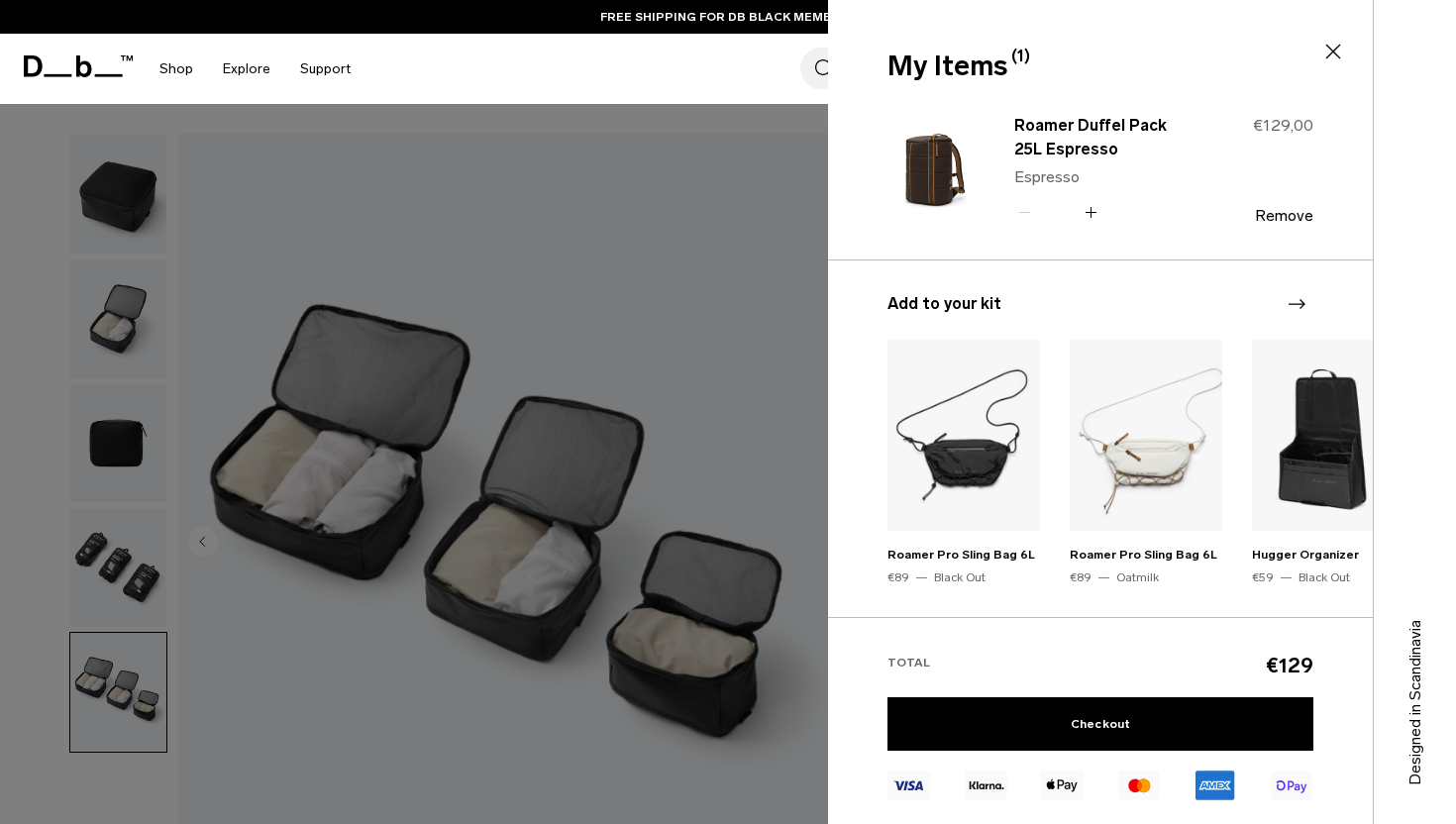 click 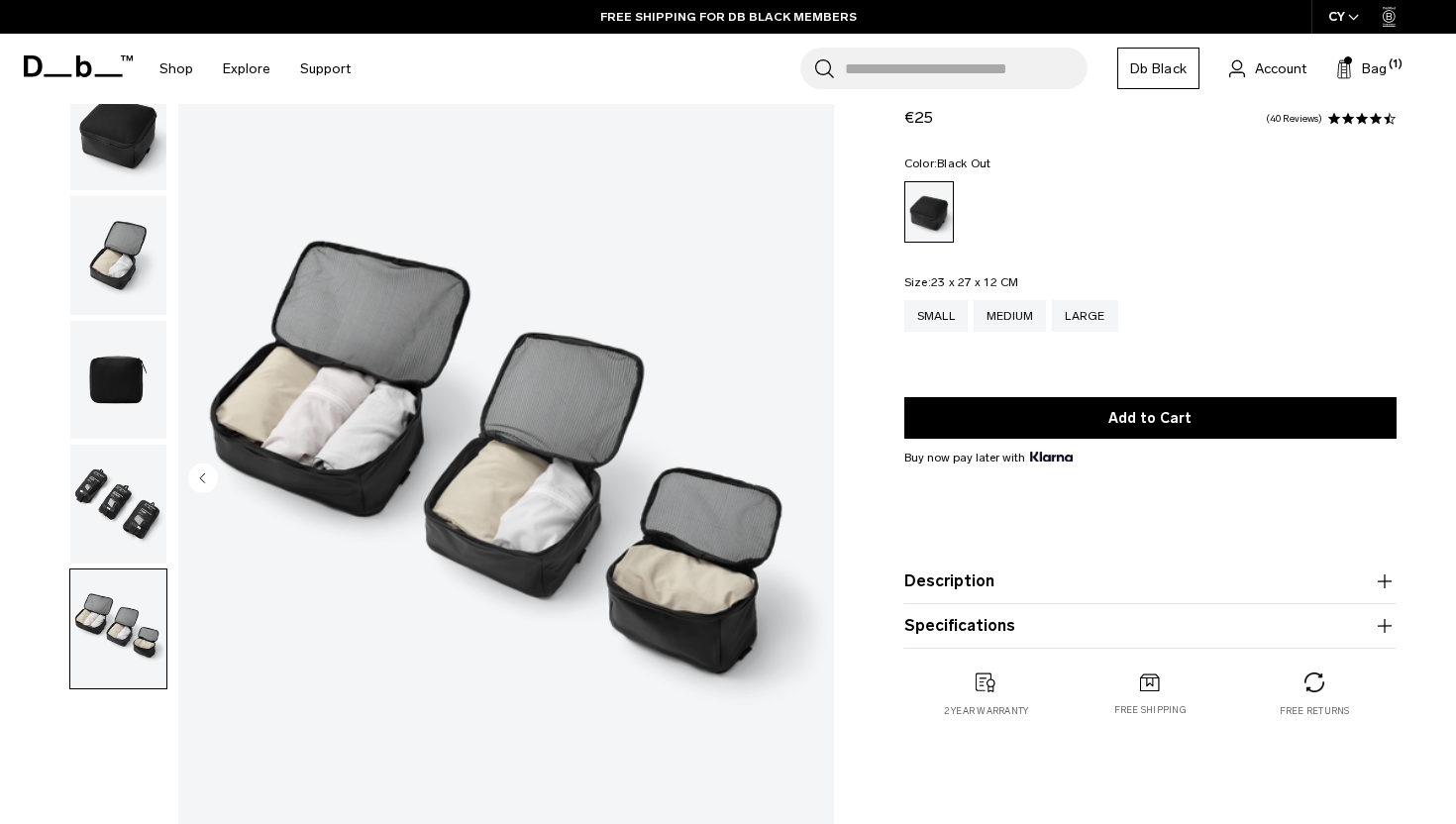 scroll, scrollTop: 66, scrollLeft: 0, axis: vertical 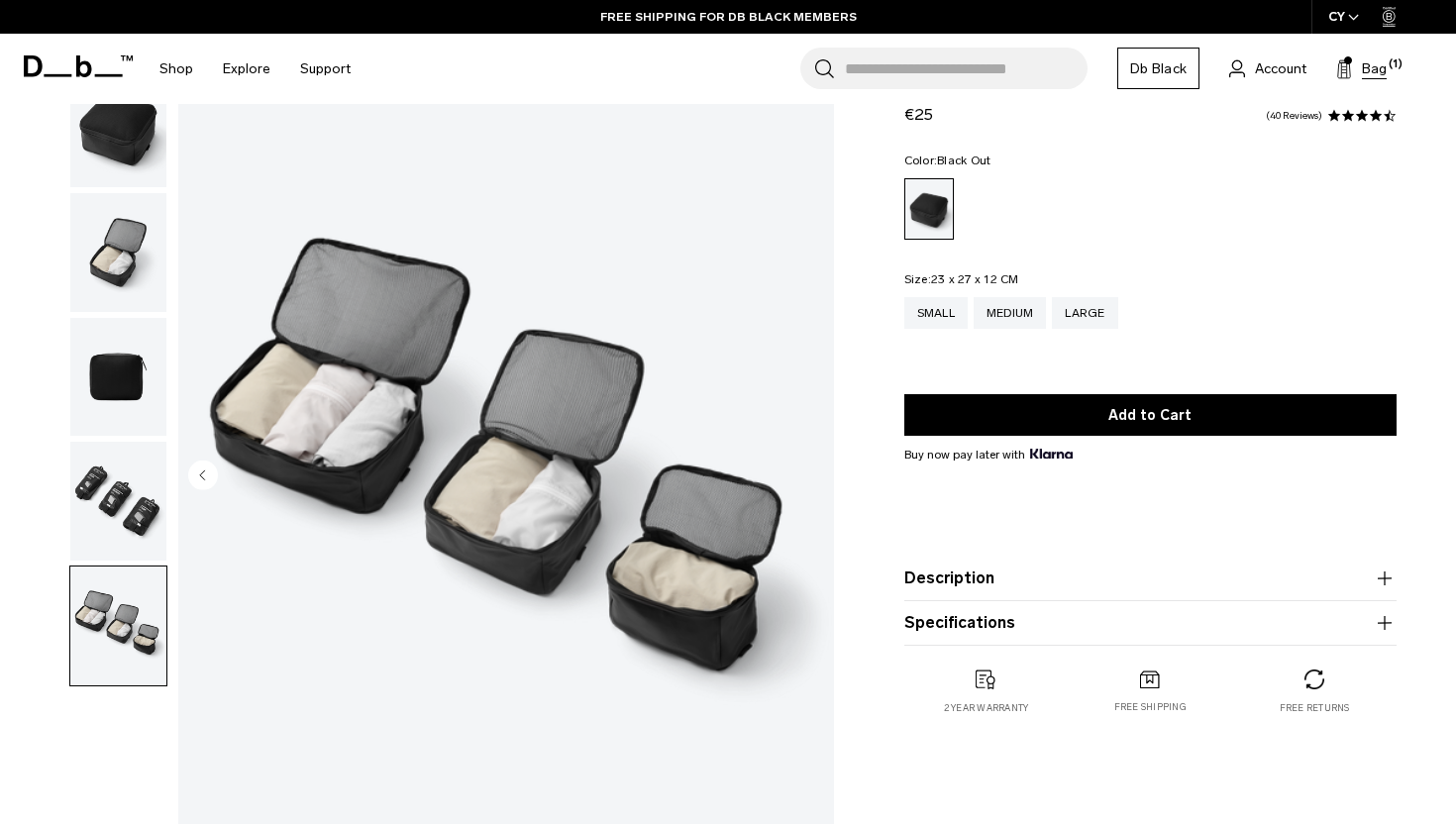 click on "Bag" at bounding box center [1374, 68] 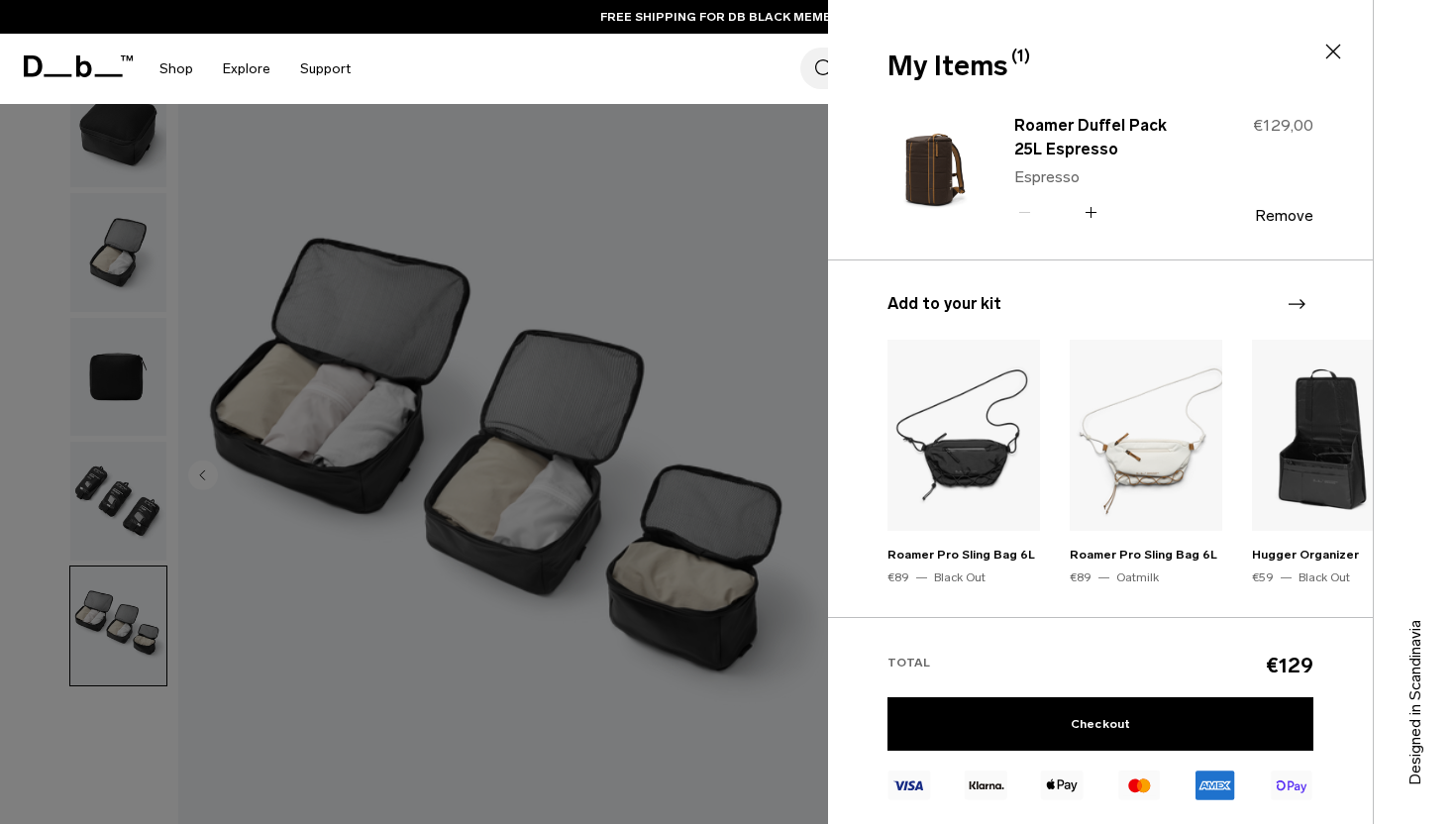 scroll, scrollTop: 213, scrollLeft: 0, axis: vertical 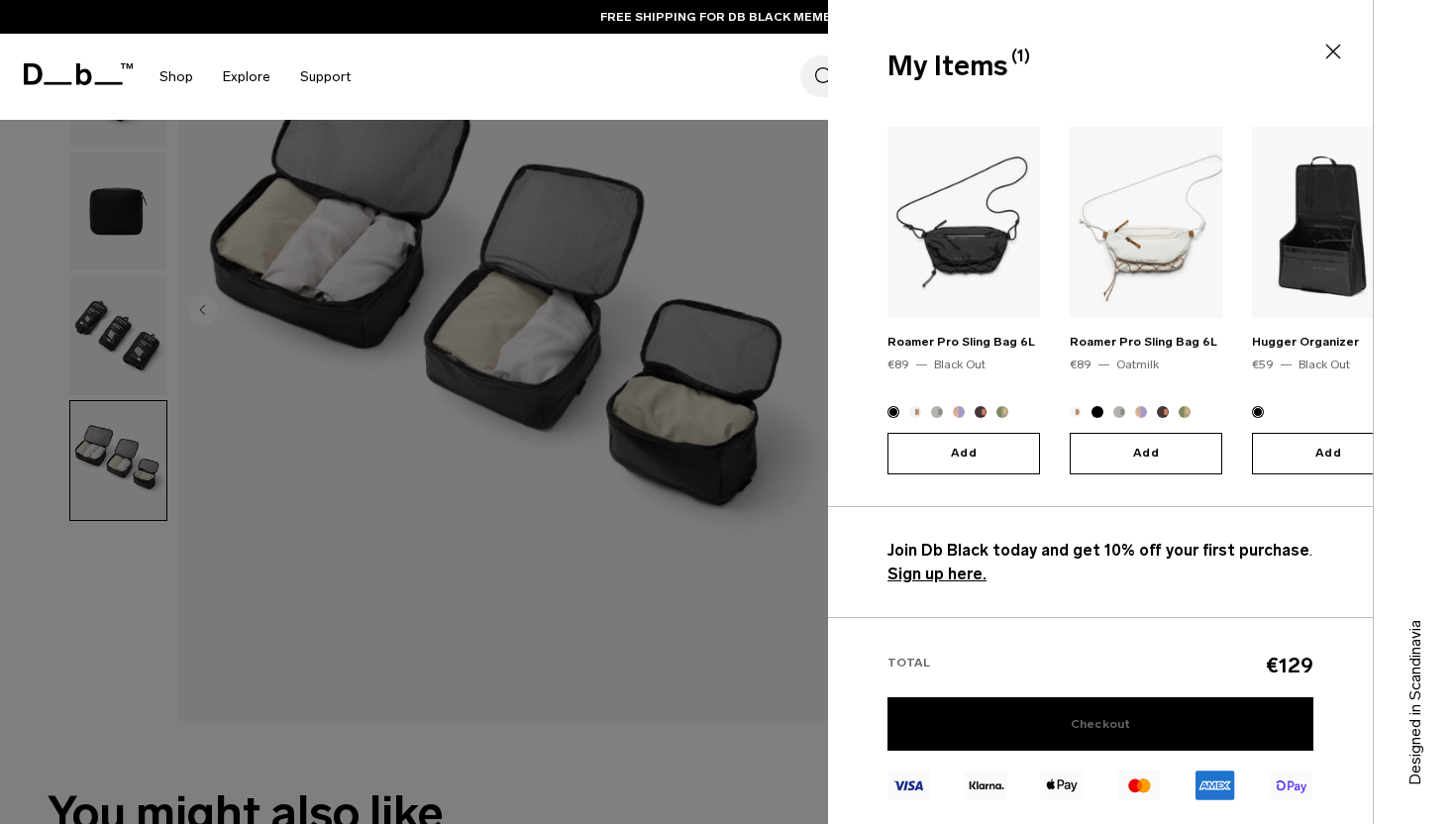 click on "Checkout" at bounding box center (1100, 724) 